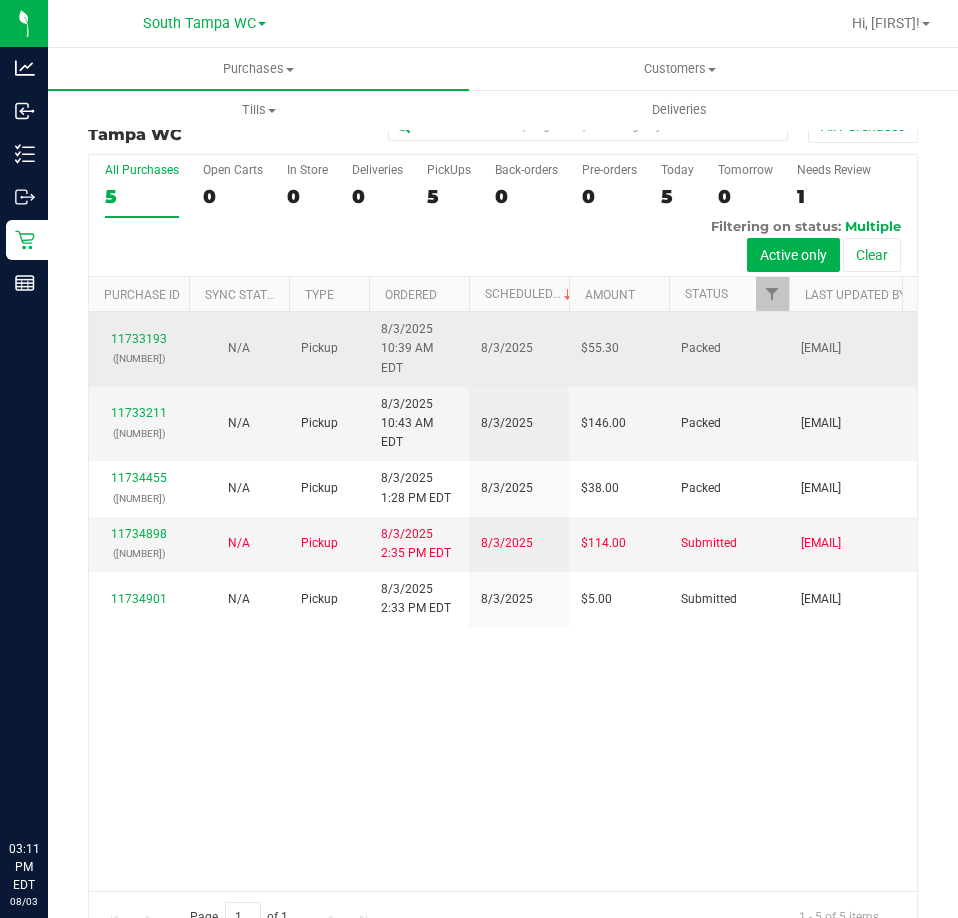 scroll, scrollTop: 0, scrollLeft: 0, axis: both 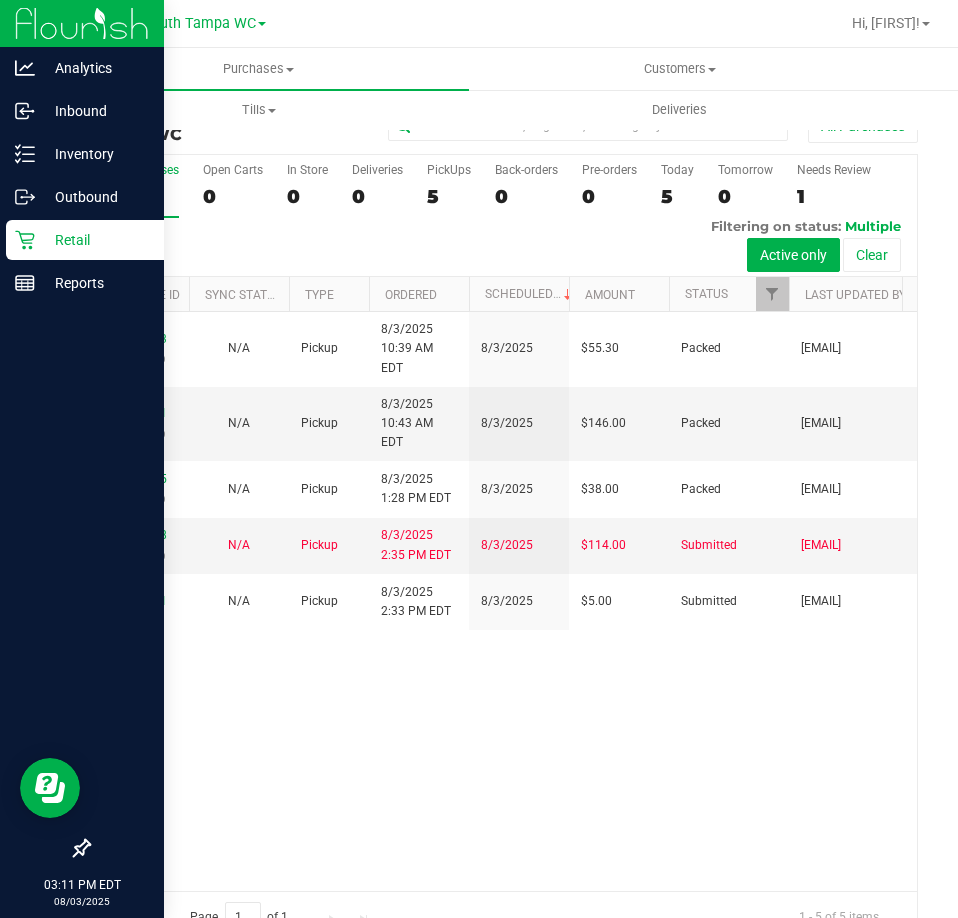 click on "Retail" at bounding box center [85, 240] 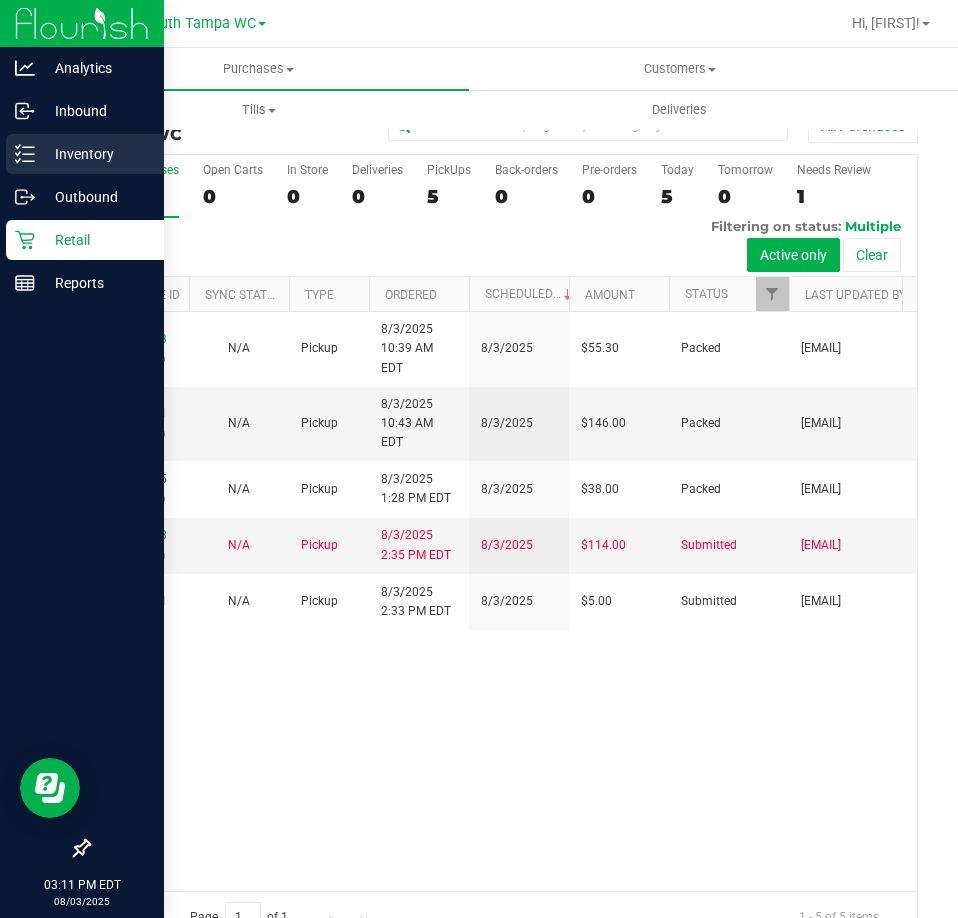 click on "Inventory" at bounding box center (82, 155) 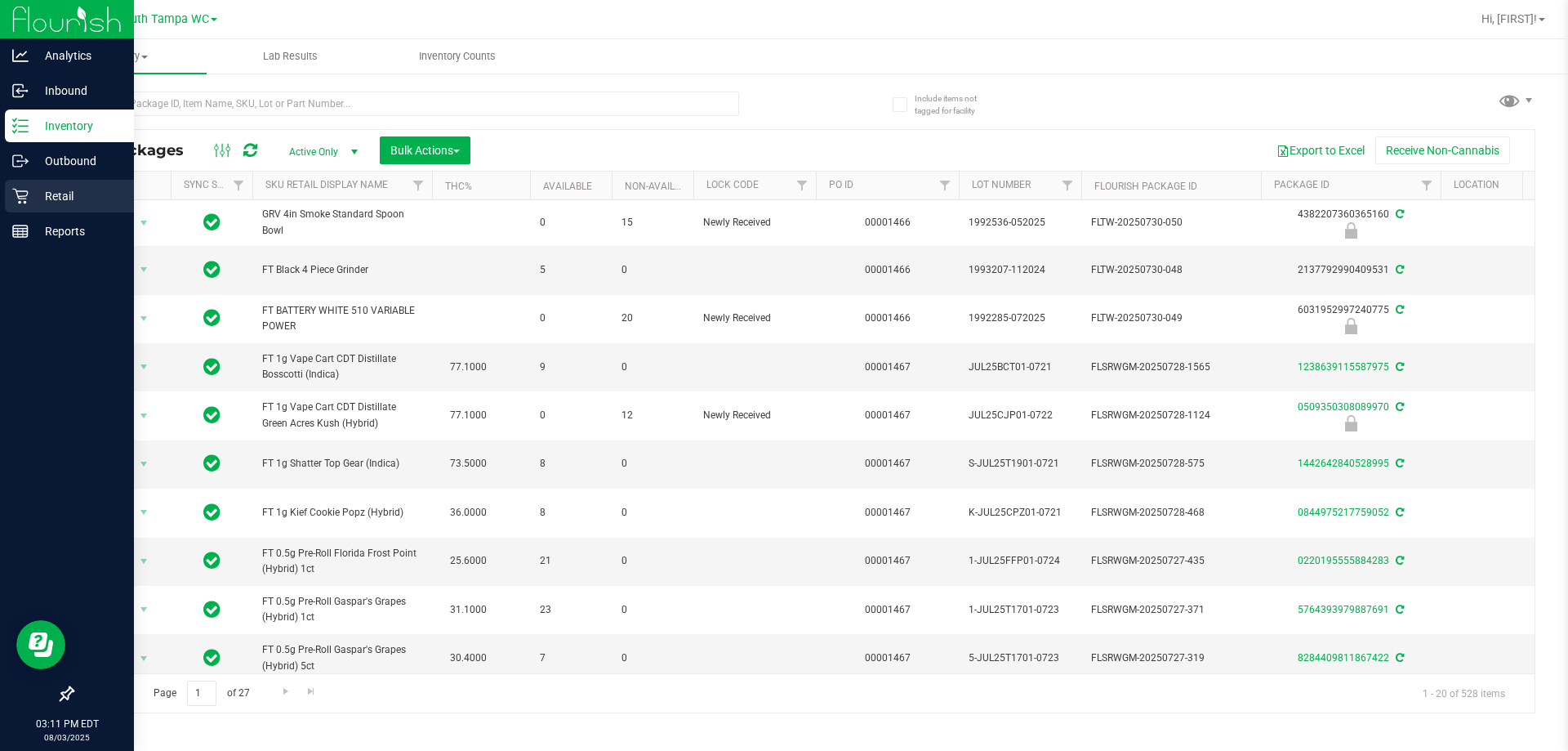 click on "Retail" at bounding box center [69, 196] 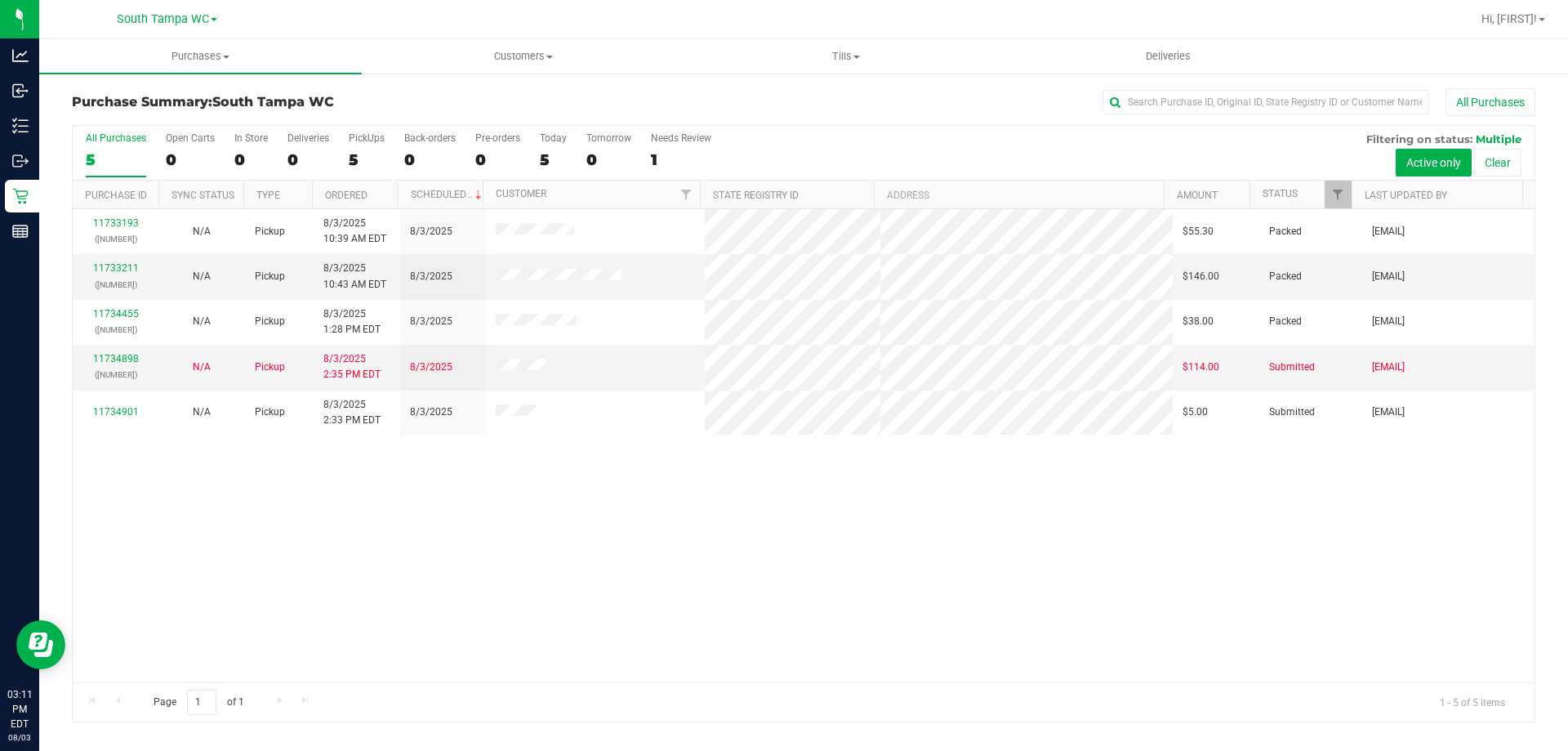 click on "$55.30
Packed [EMAIL]
[NUMBER]
([NUMBER])
N/A
Pickup [MONTH]/[DAY]/[YEAR] [HOUR]:[MINUTE] [AM/PM] [TIMEZONE] [MONTH]/[DAY]/[YEAR]
$146.00
Packed [EMAIL]
[NUMBER]
([NUMBER])
N/A
Pickup [MONTH]/[DAY]/[YEAR] [HOUR]:[MINUTE] [AM/PM] [TIMEZONE] [MONTH]/[DAY]/[YEAR]
$38.00
Packed [EMAIL]
[NUMBER]" at bounding box center [804, 445] 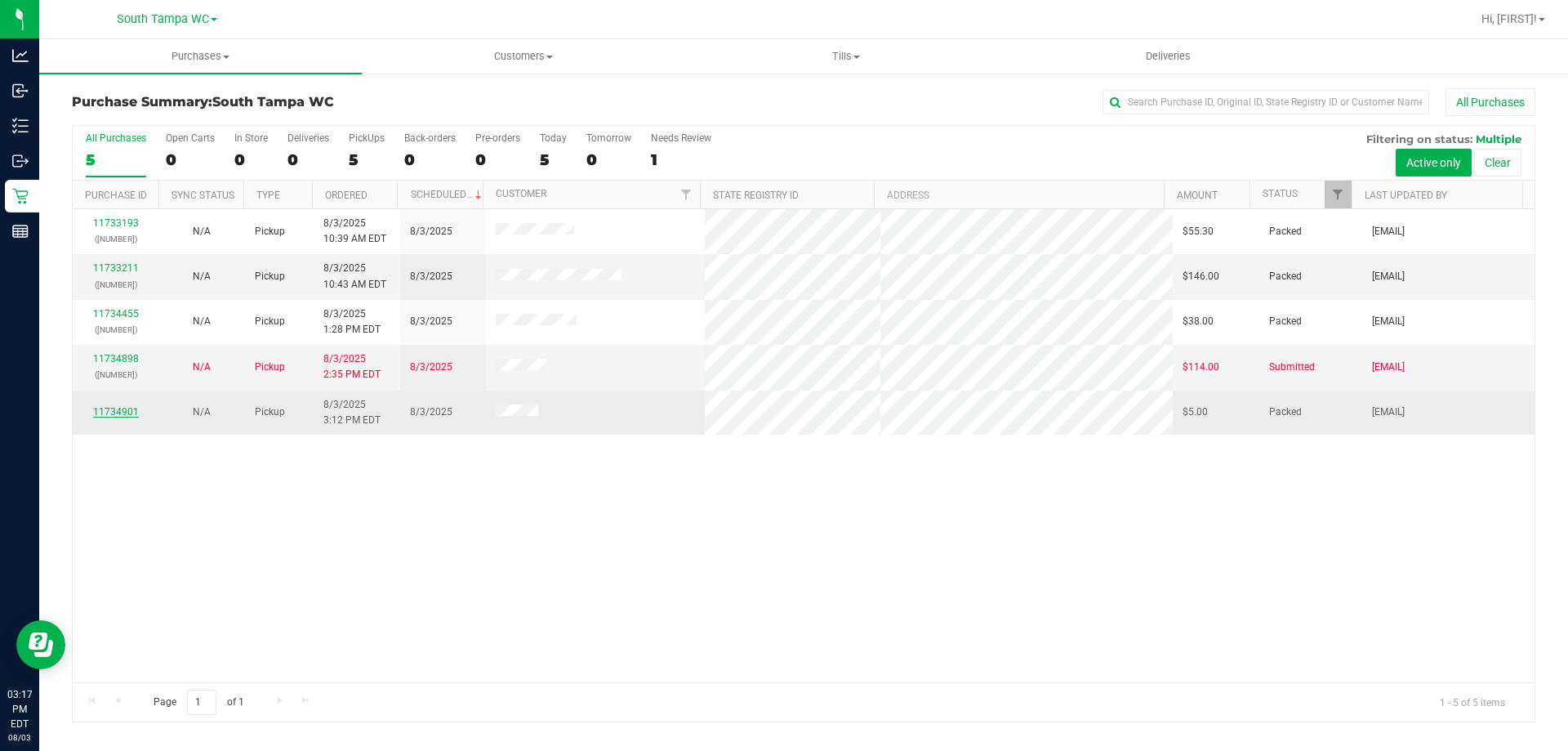 click on "11734901" at bounding box center [116, 412] 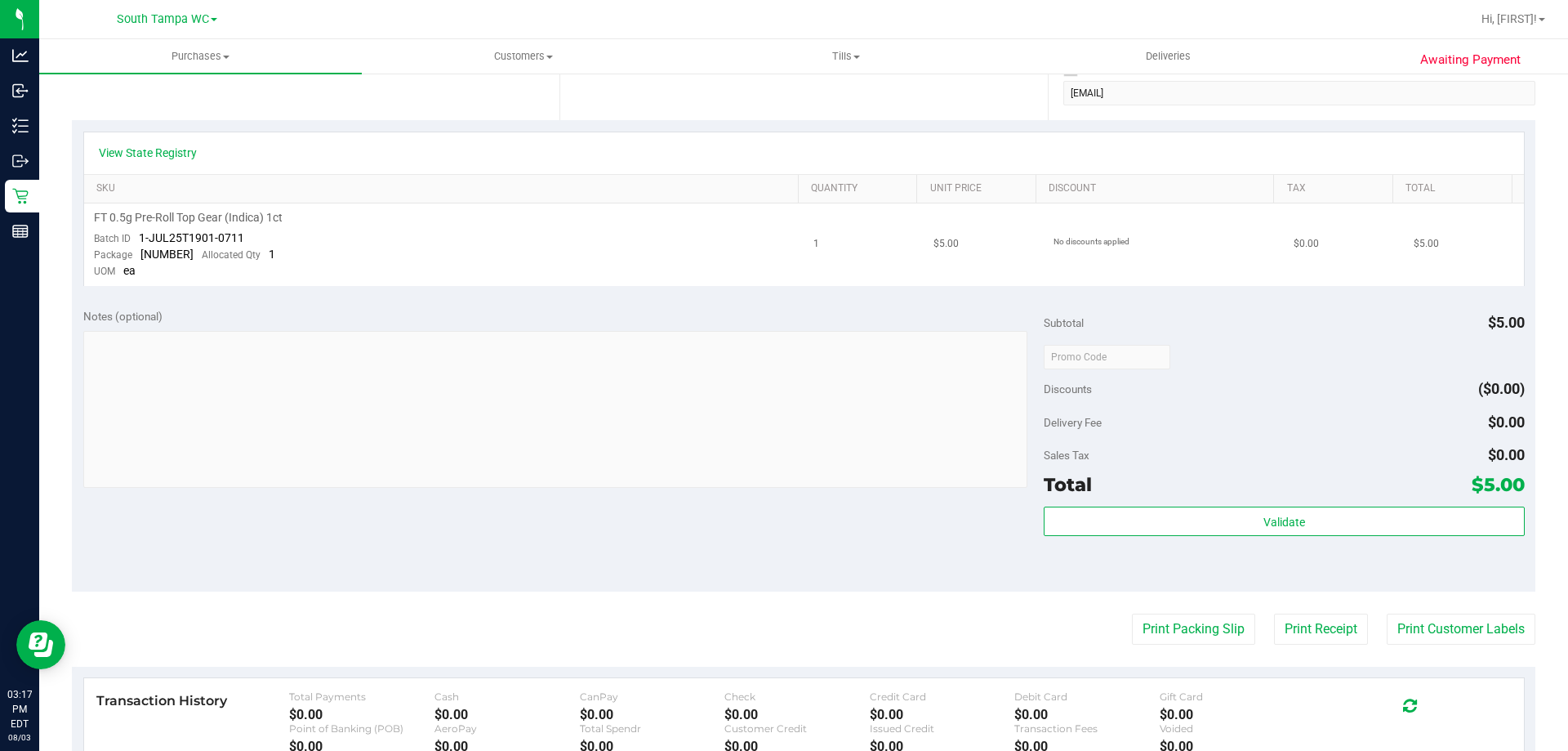 scroll, scrollTop: 409, scrollLeft: 0, axis: vertical 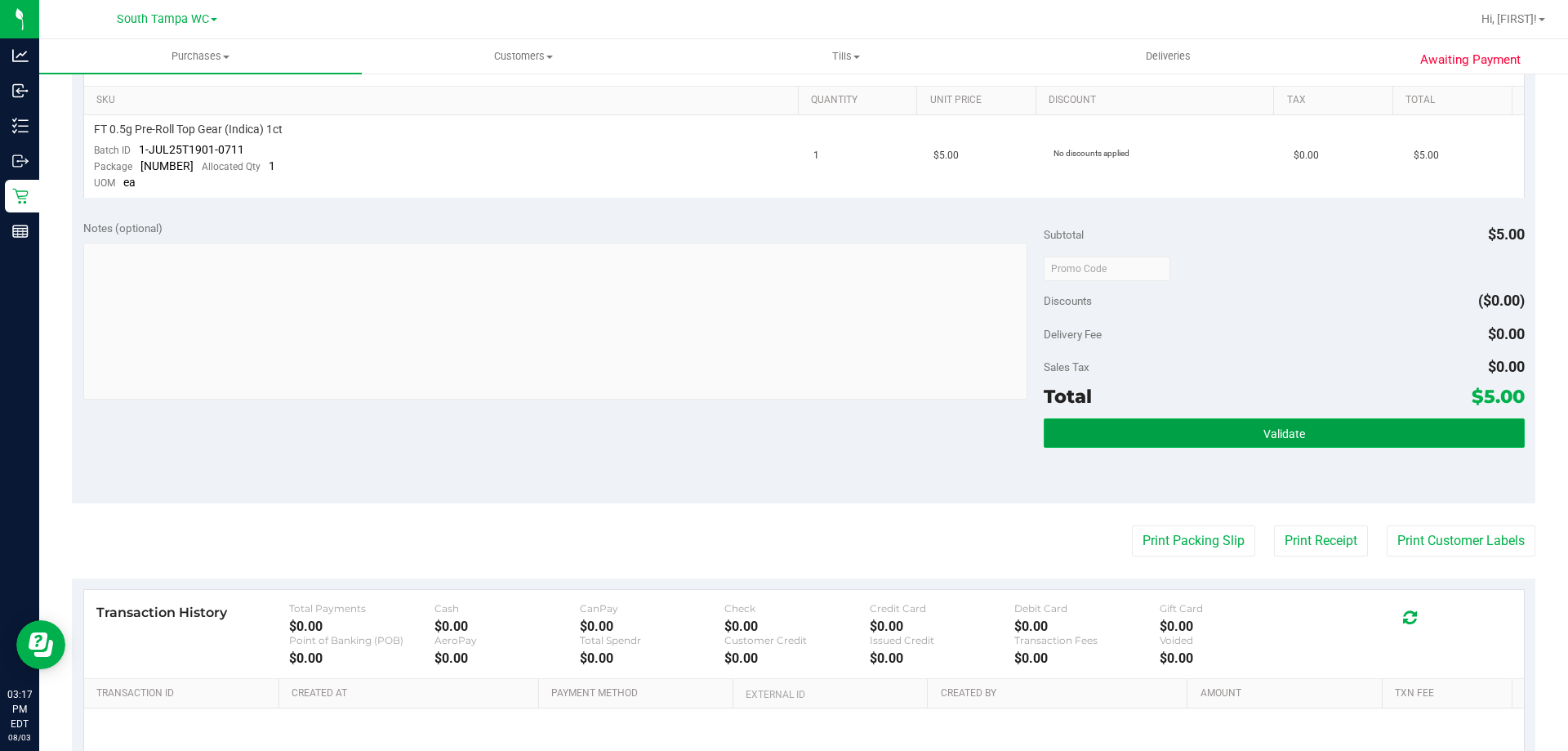click on "Validate" at bounding box center [1284, 433] 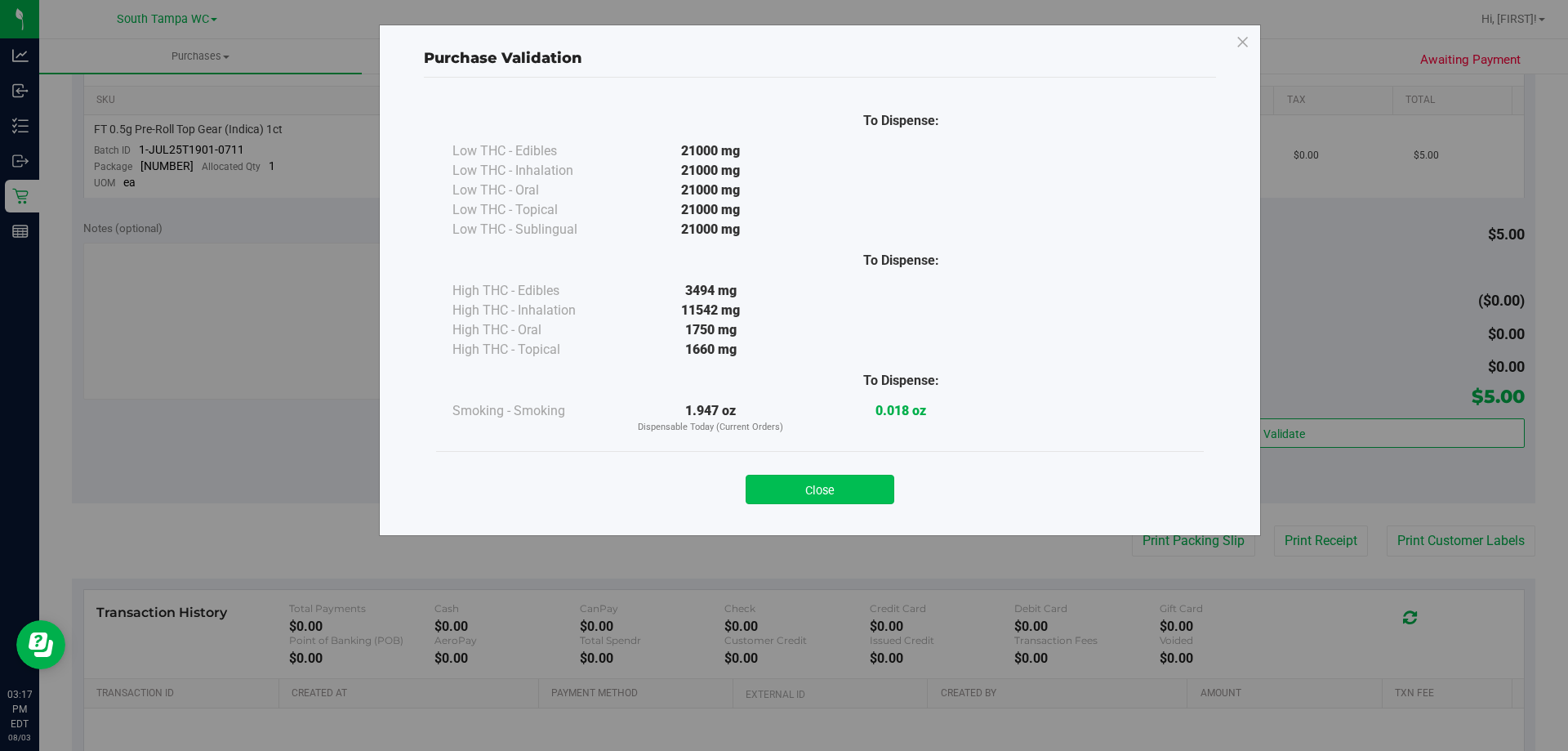 click on "Close" at bounding box center (820, 489) 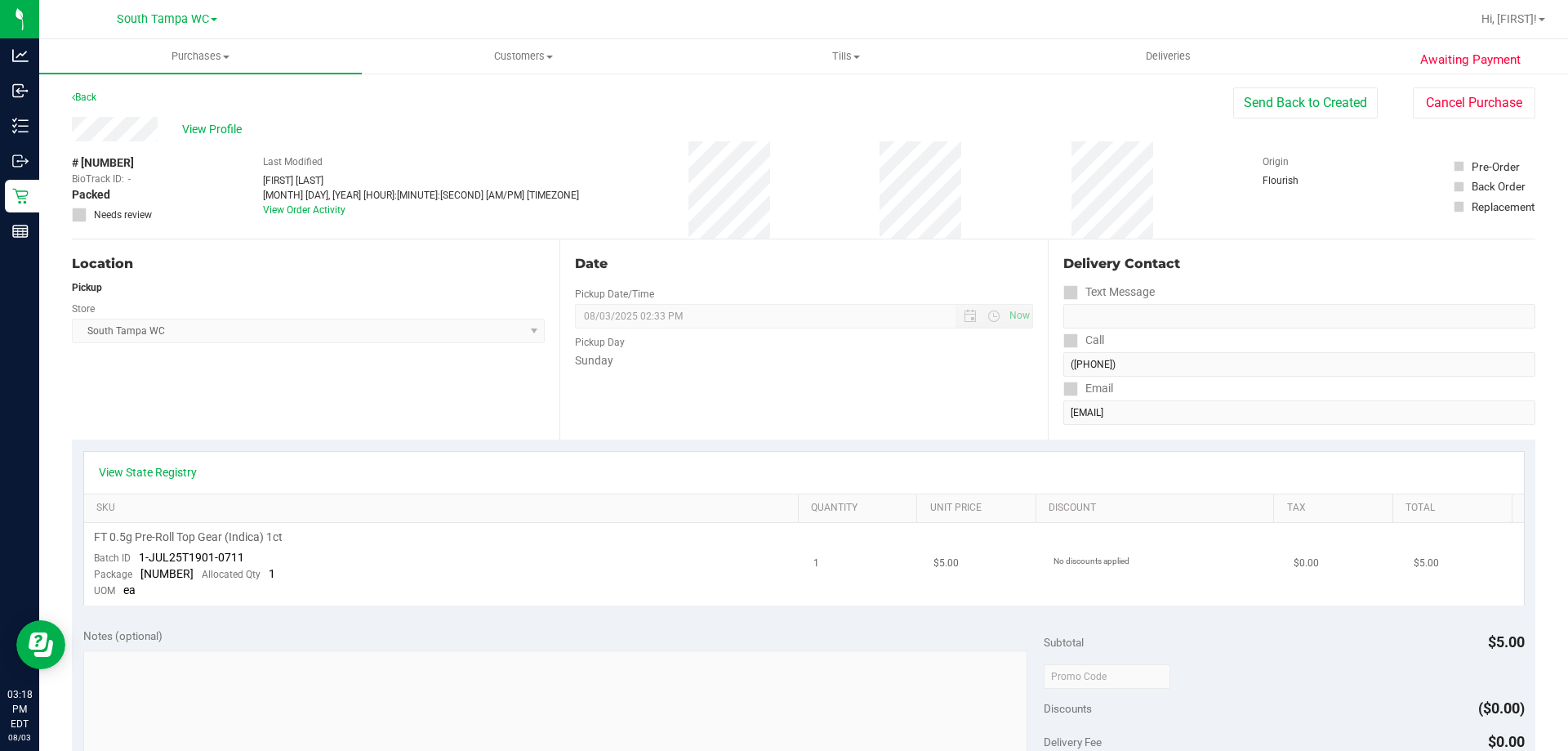 scroll, scrollTop: 0, scrollLeft: 0, axis: both 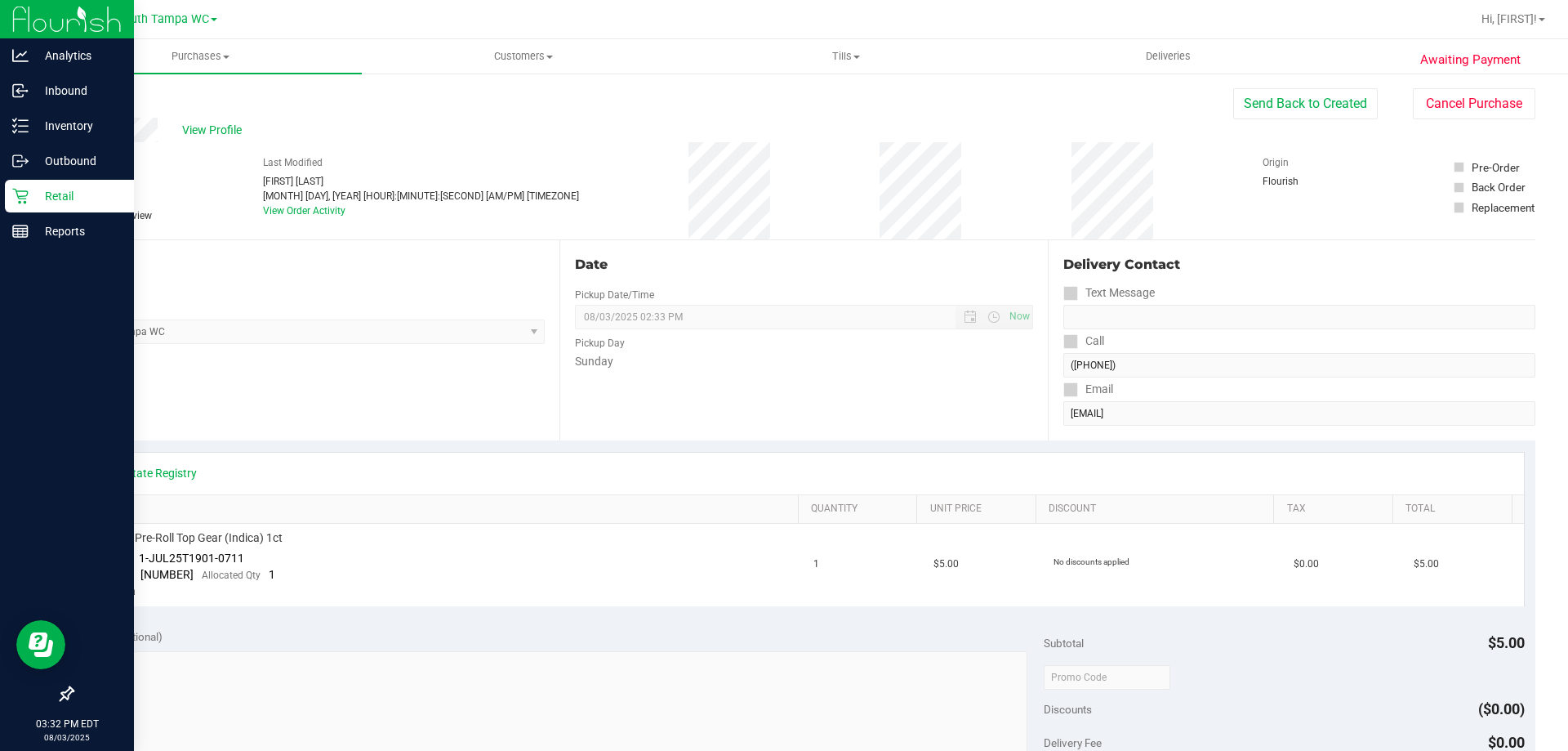 click on "Retail" at bounding box center (78, 196) 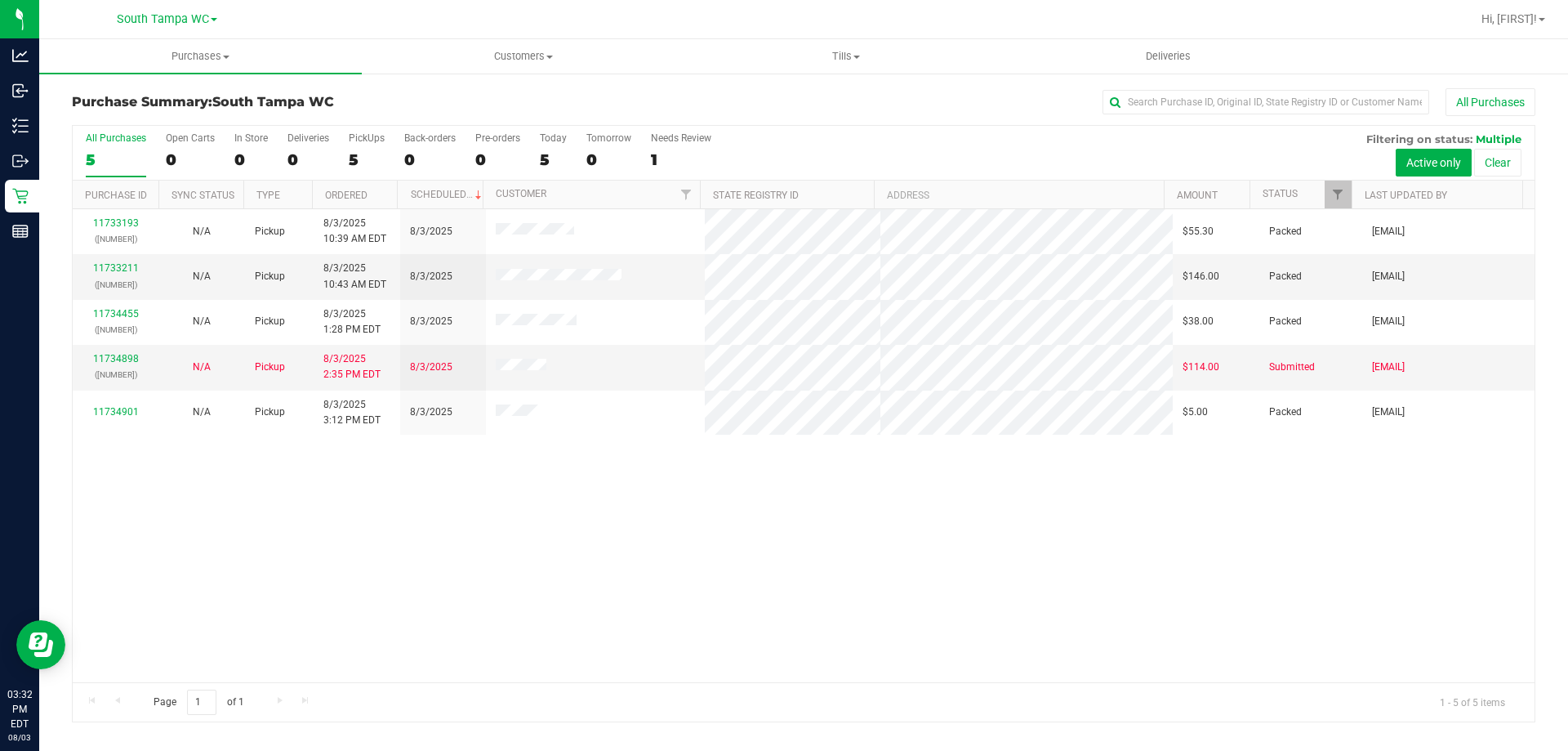 click on "$55.30
Packed [EMAIL]
[NUMBER]
([NUMBER])
N/A
Pickup [MONTH]/[DAY]/[YEAR] [HOUR]:[MINUTE] [AM/PM] [TIMEZONE] [MONTH]/[DAY]/[YEAR]
$146.00
Packed [EMAIL]
[NUMBER]
([NUMBER])
N/A
Pickup [MONTH]/[DAY]/[YEAR] [HOUR]:[MINUTE] [AM/PM] [TIMEZONE] [MONTH]/[DAY]/[YEAR]
$38.00
Packed [EMAIL]
[NUMBER]" at bounding box center (804, 445) 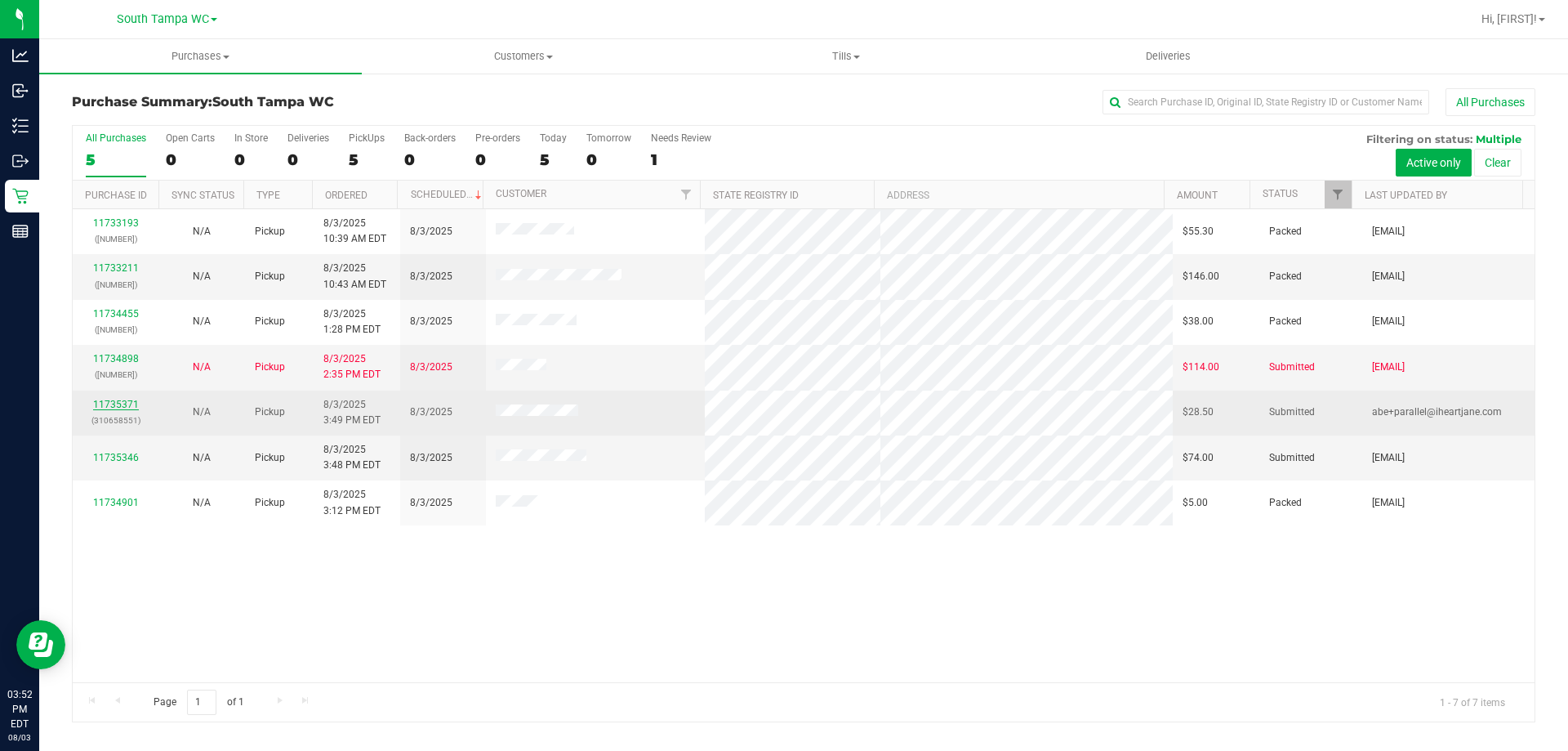 click on "11735371" at bounding box center [116, 405] 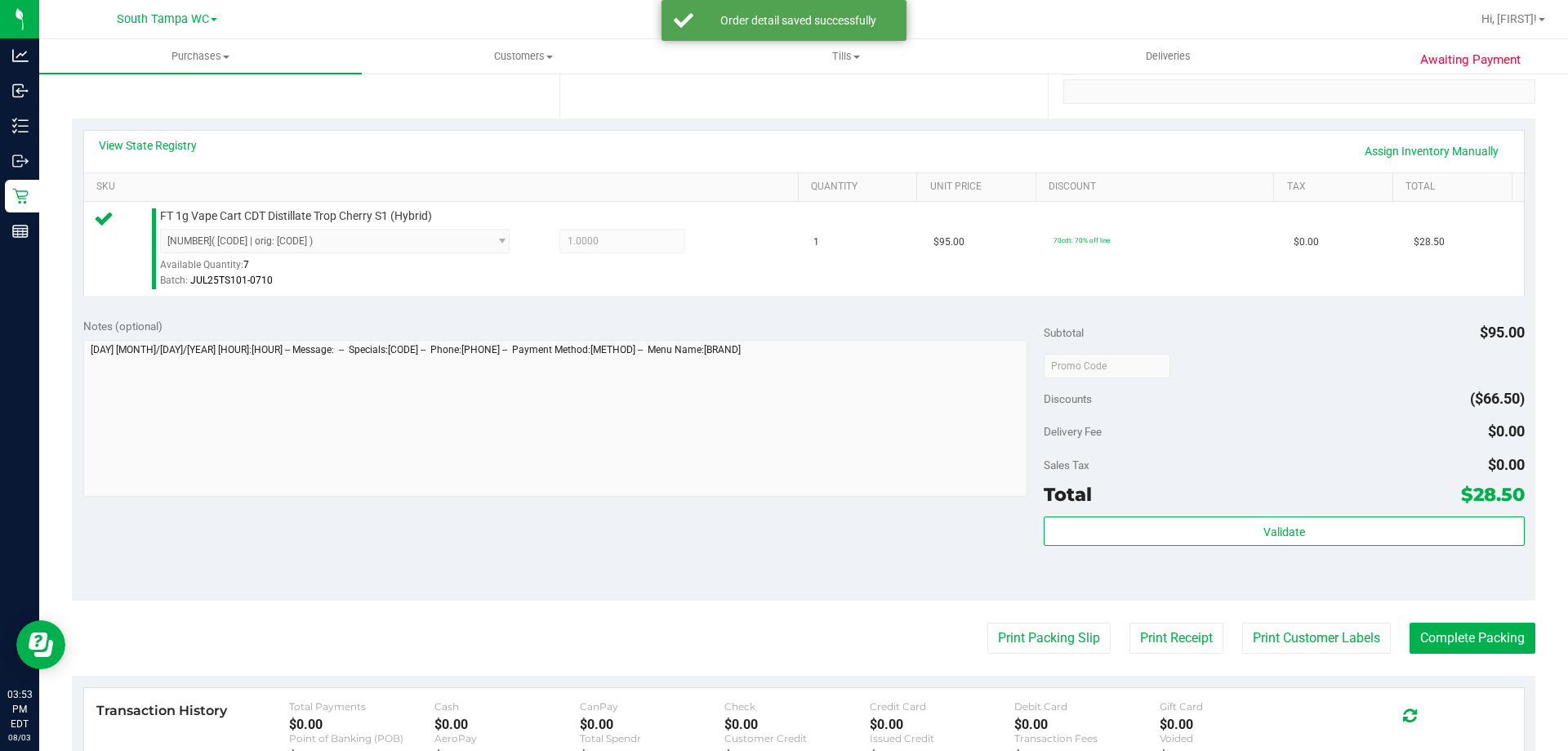 scroll, scrollTop: 327, scrollLeft: 0, axis: vertical 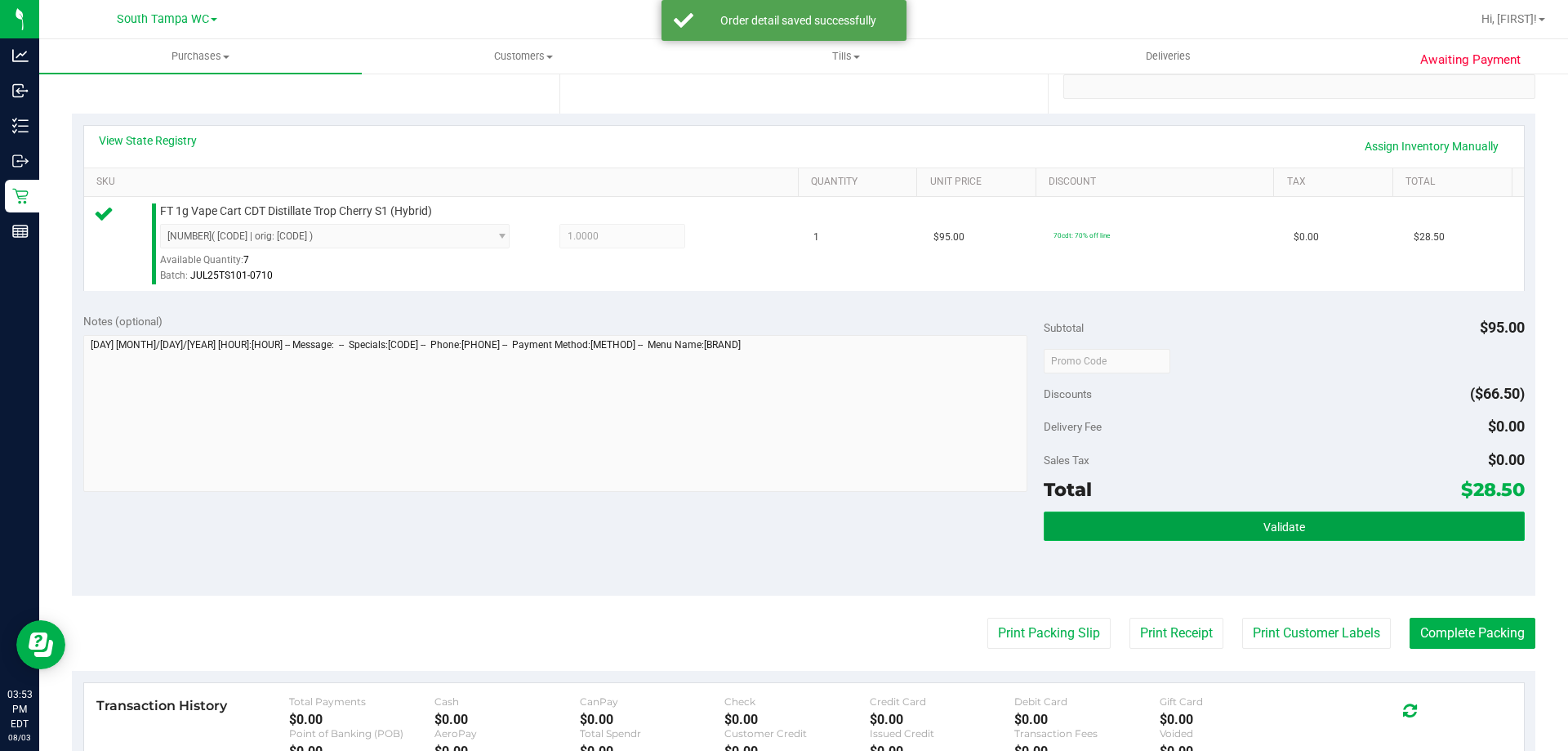 click on "Validate" at bounding box center (1284, 526) 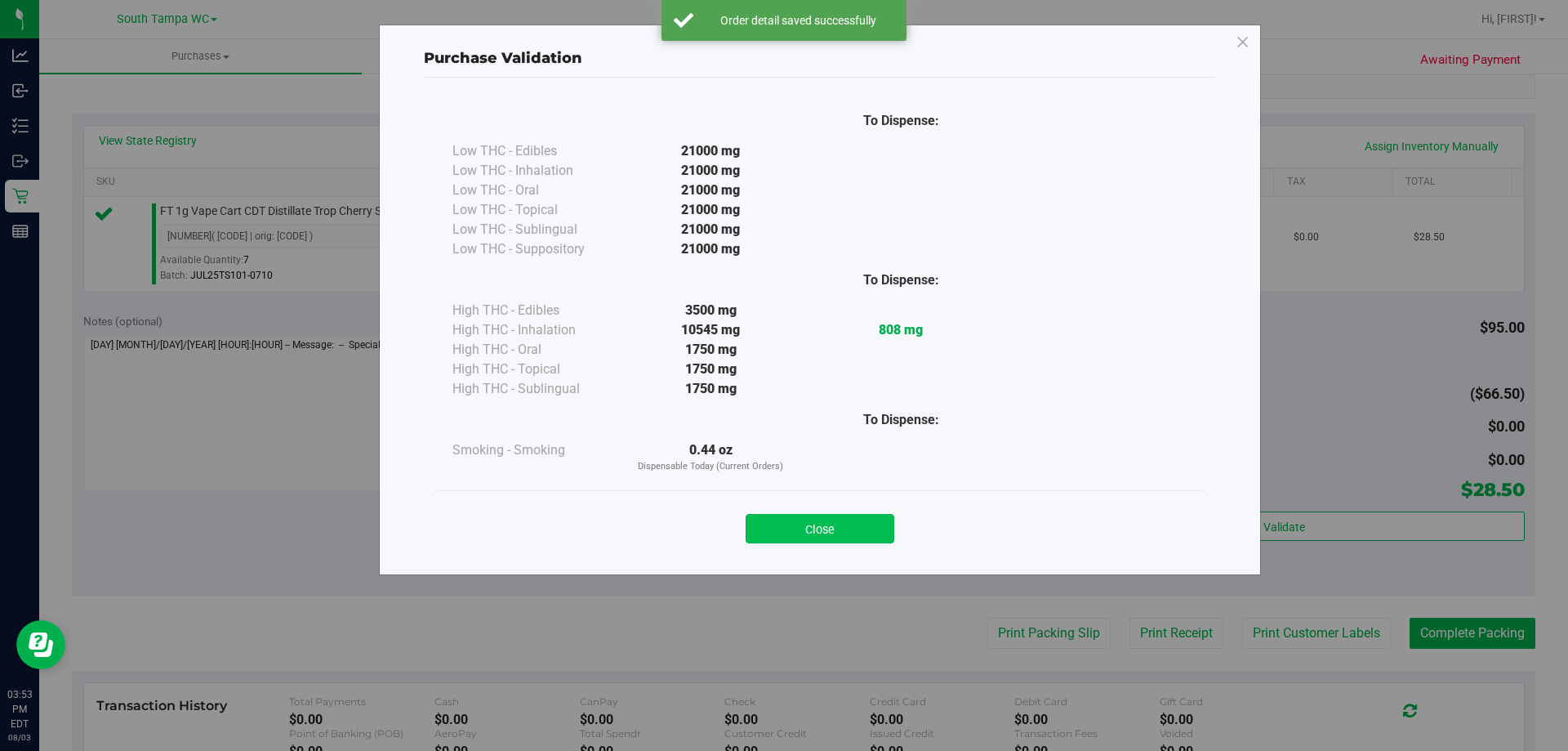 click on "Close" at bounding box center (820, 529) 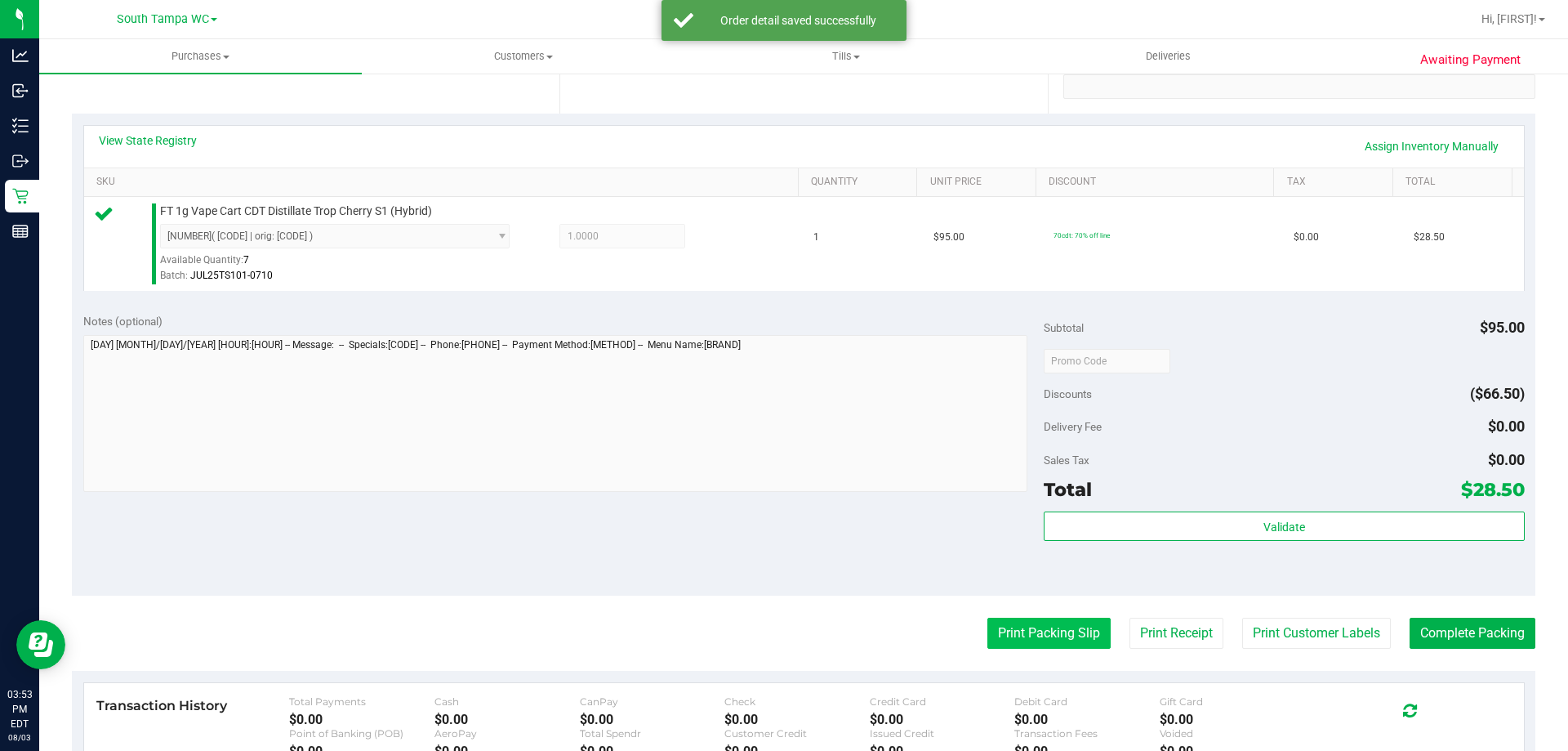 click on "Print Packing Slip" at bounding box center (1049, 633) 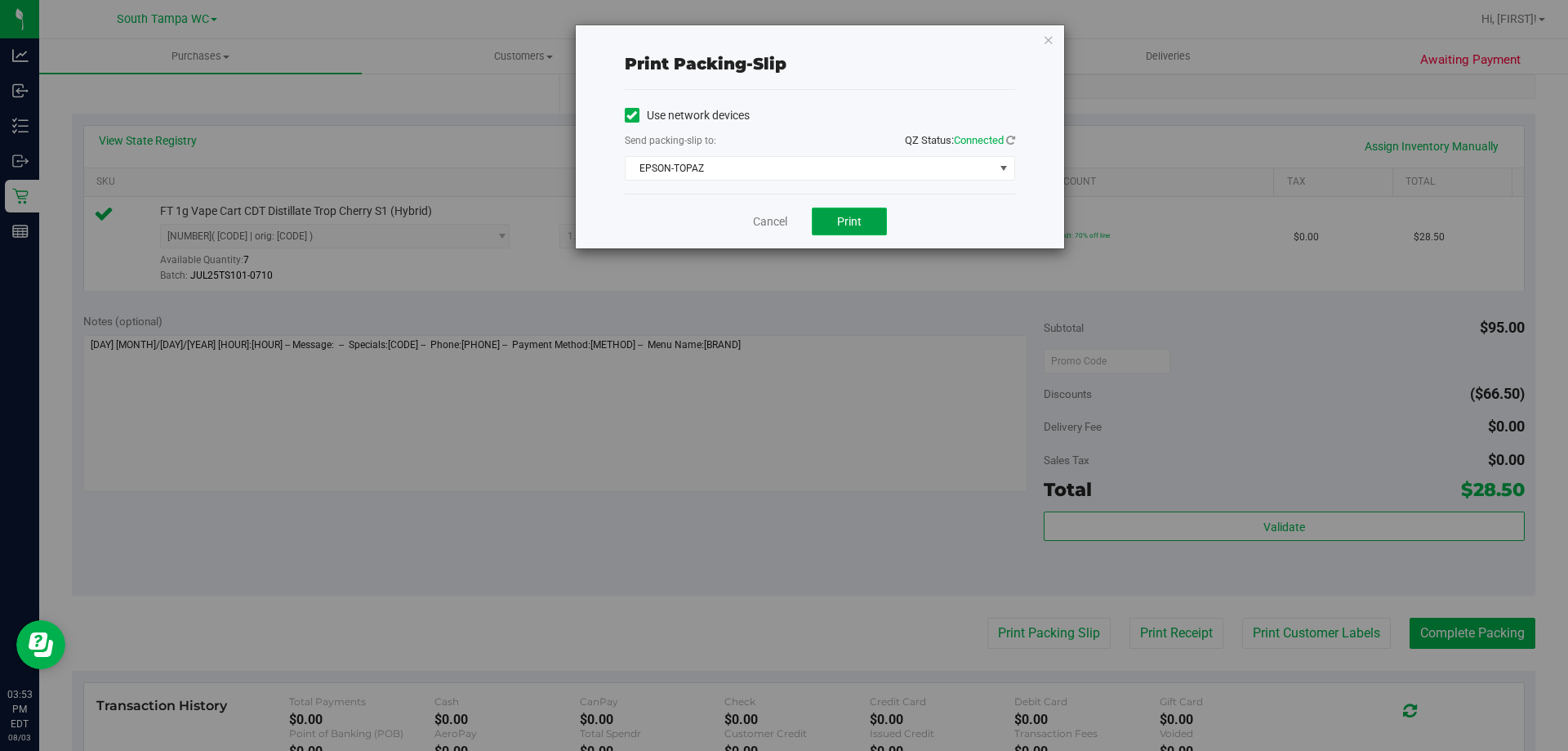 click on "Print" at bounding box center (849, 221) 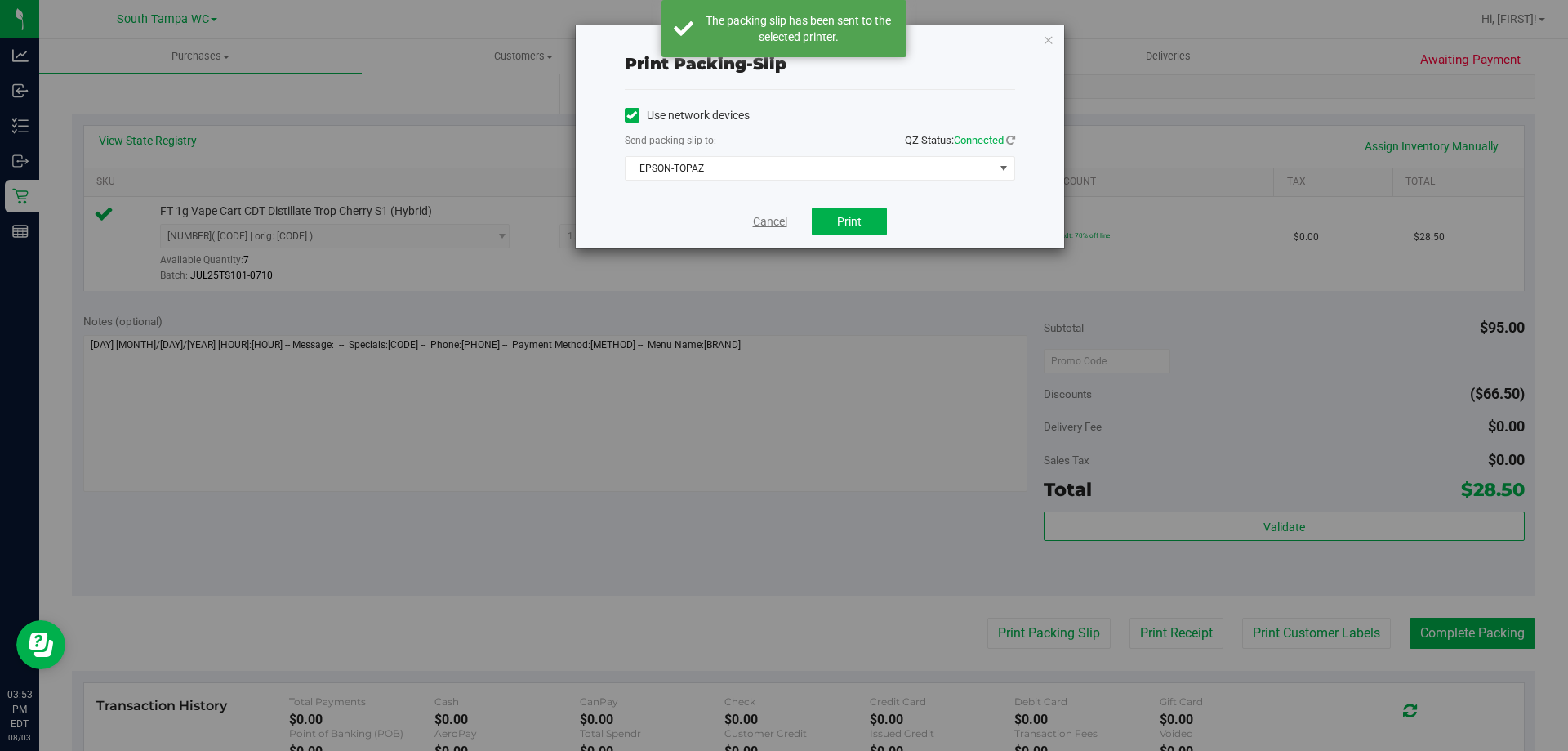 click on "Cancel" at bounding box center (770, 221) 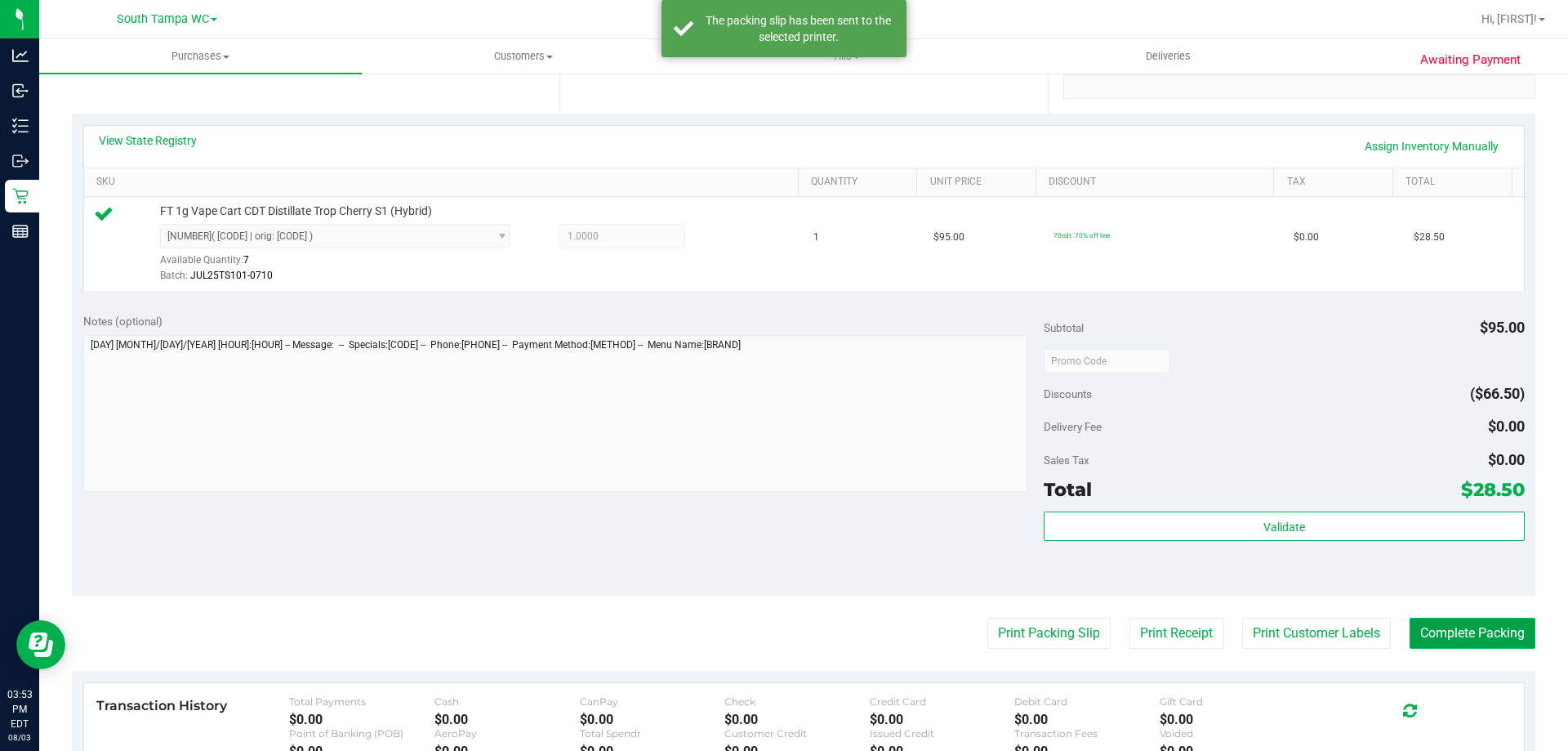 click on "Complete Packing" at bounding box center (1472, 633) 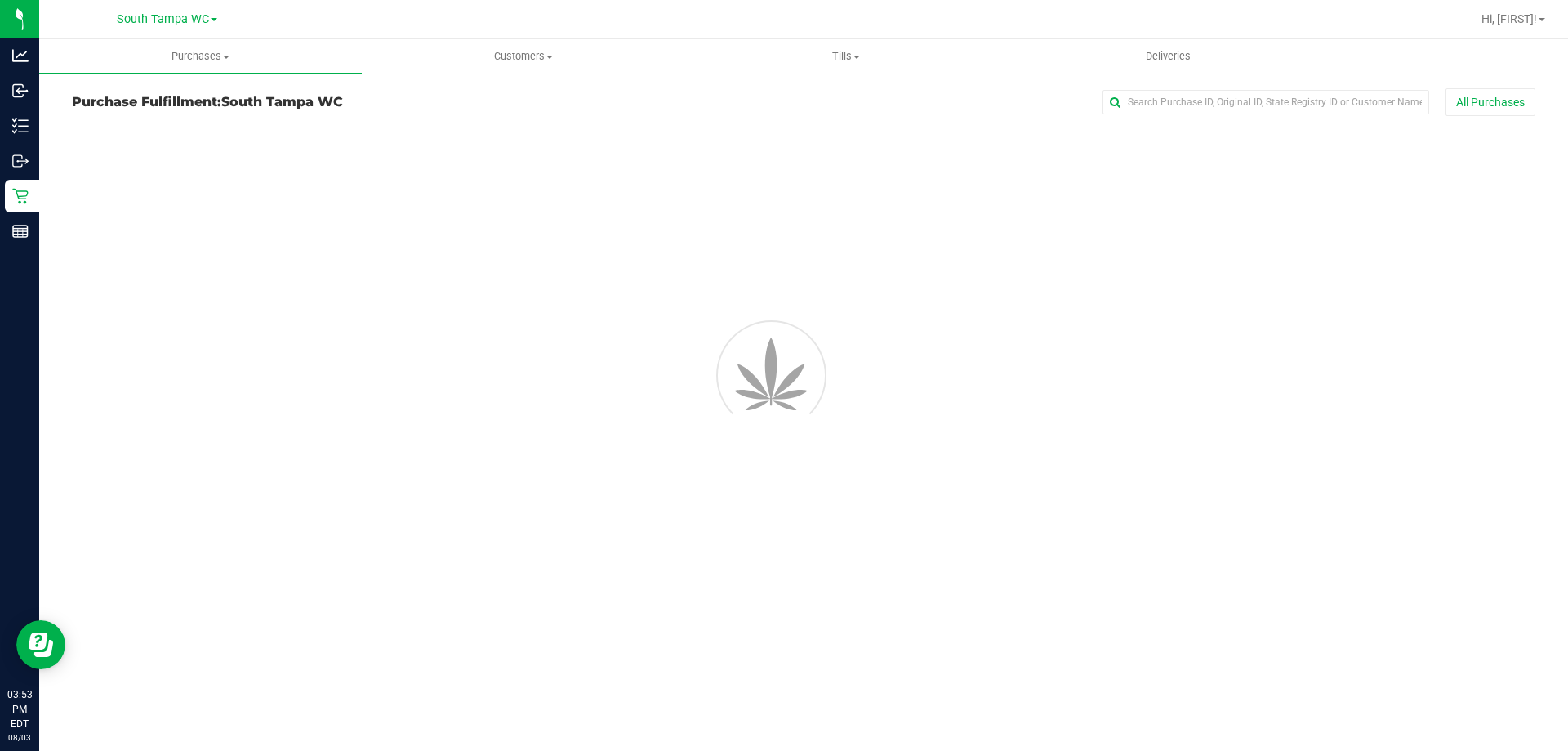 scroll, scrollTop: 0, scrollLeft: 0, axis: both 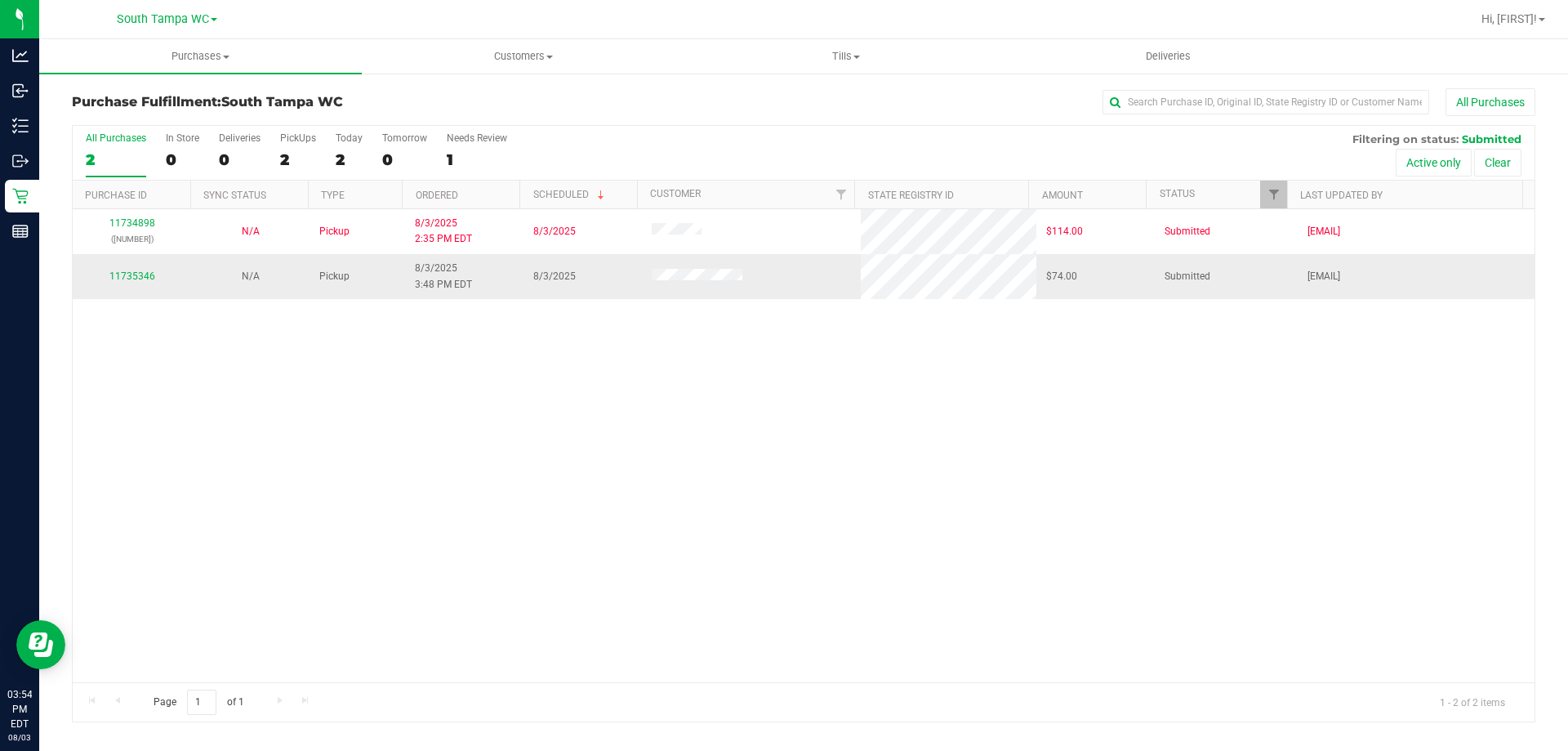 drag, startPoint x: 1180, startPoint y: 515, endPoint x: 301, endPoint y: 275, distance: 911.1756 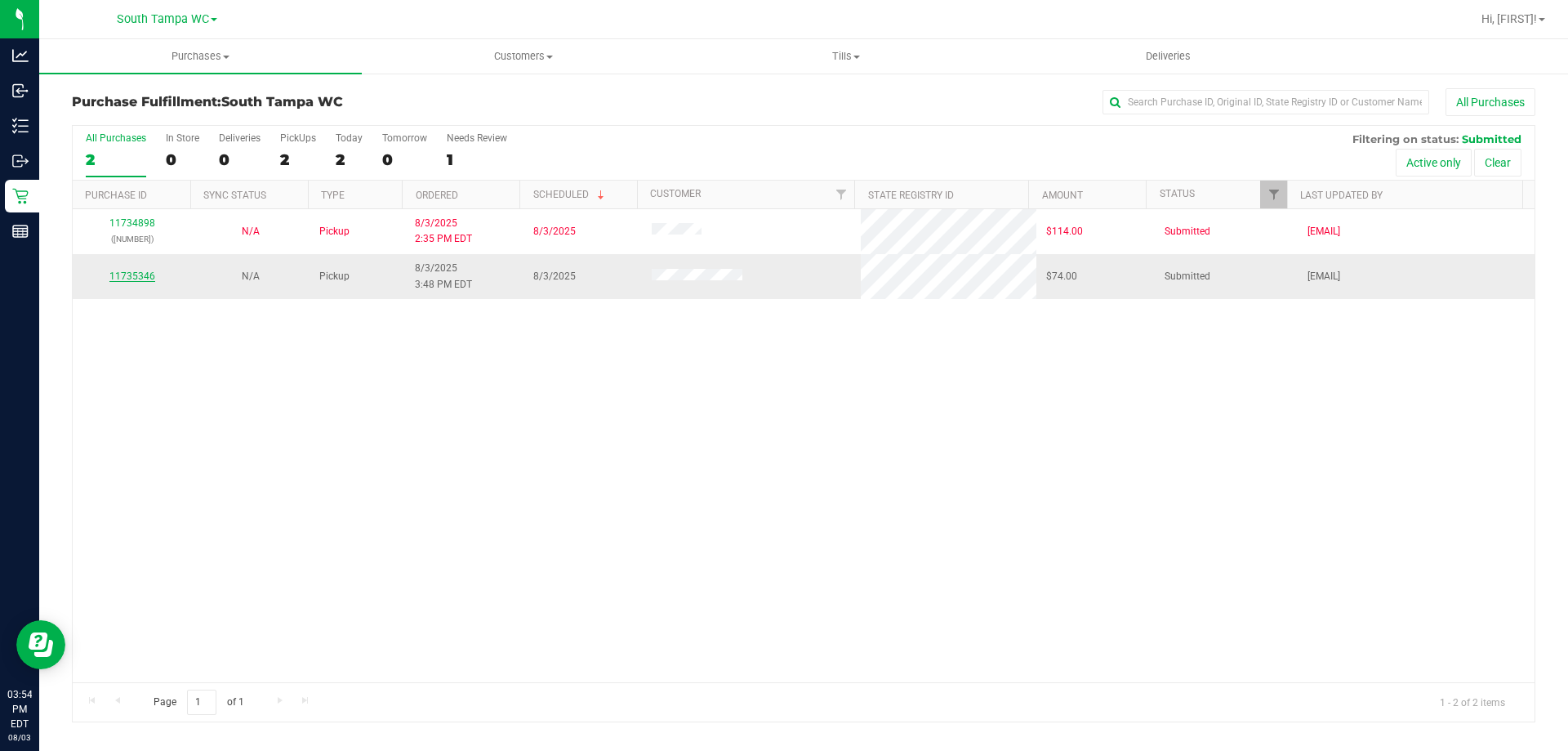 click on "11735346" at bounding box center (132, 276) 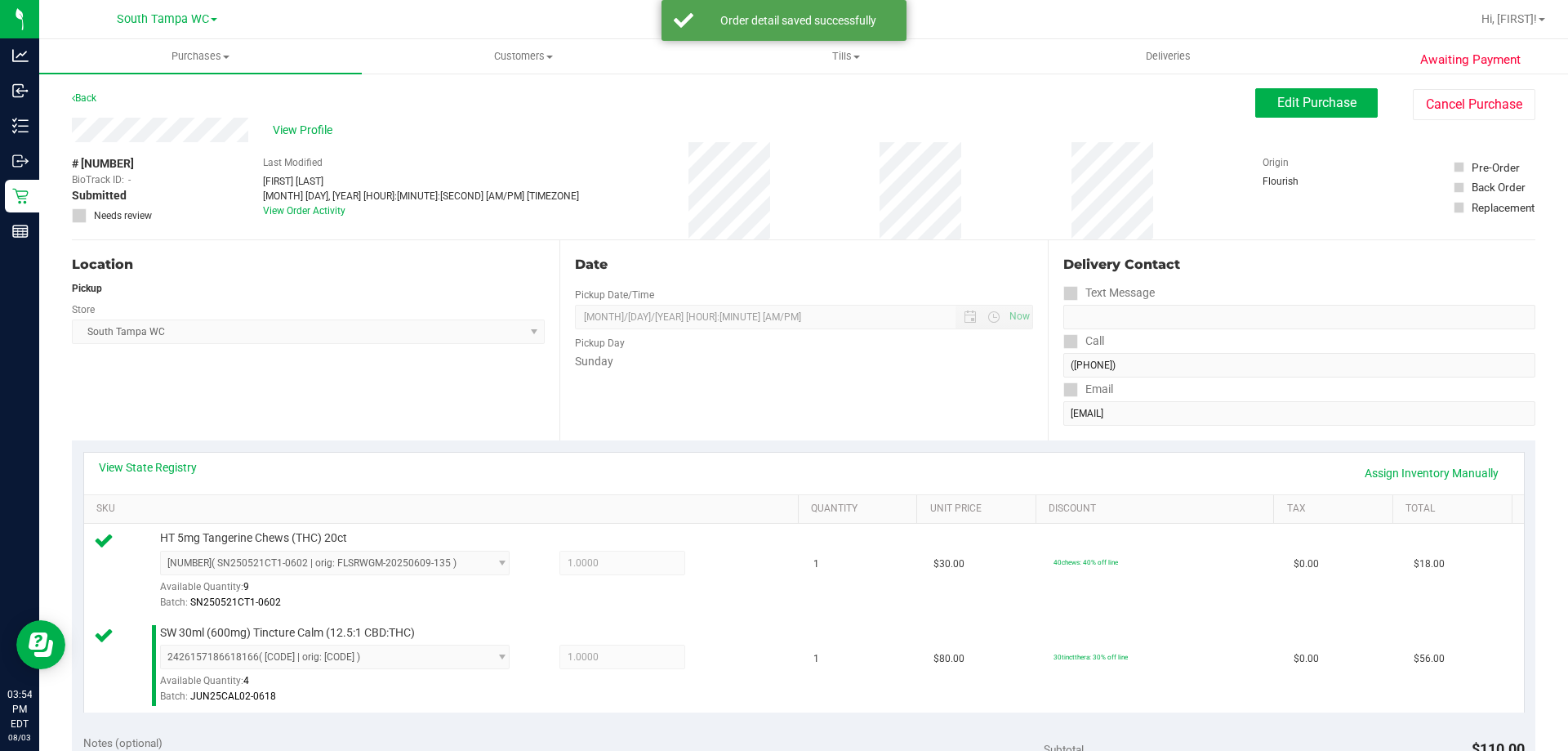 scroll, scrollTop: 572, scrollLeft: 0, axis: vertical 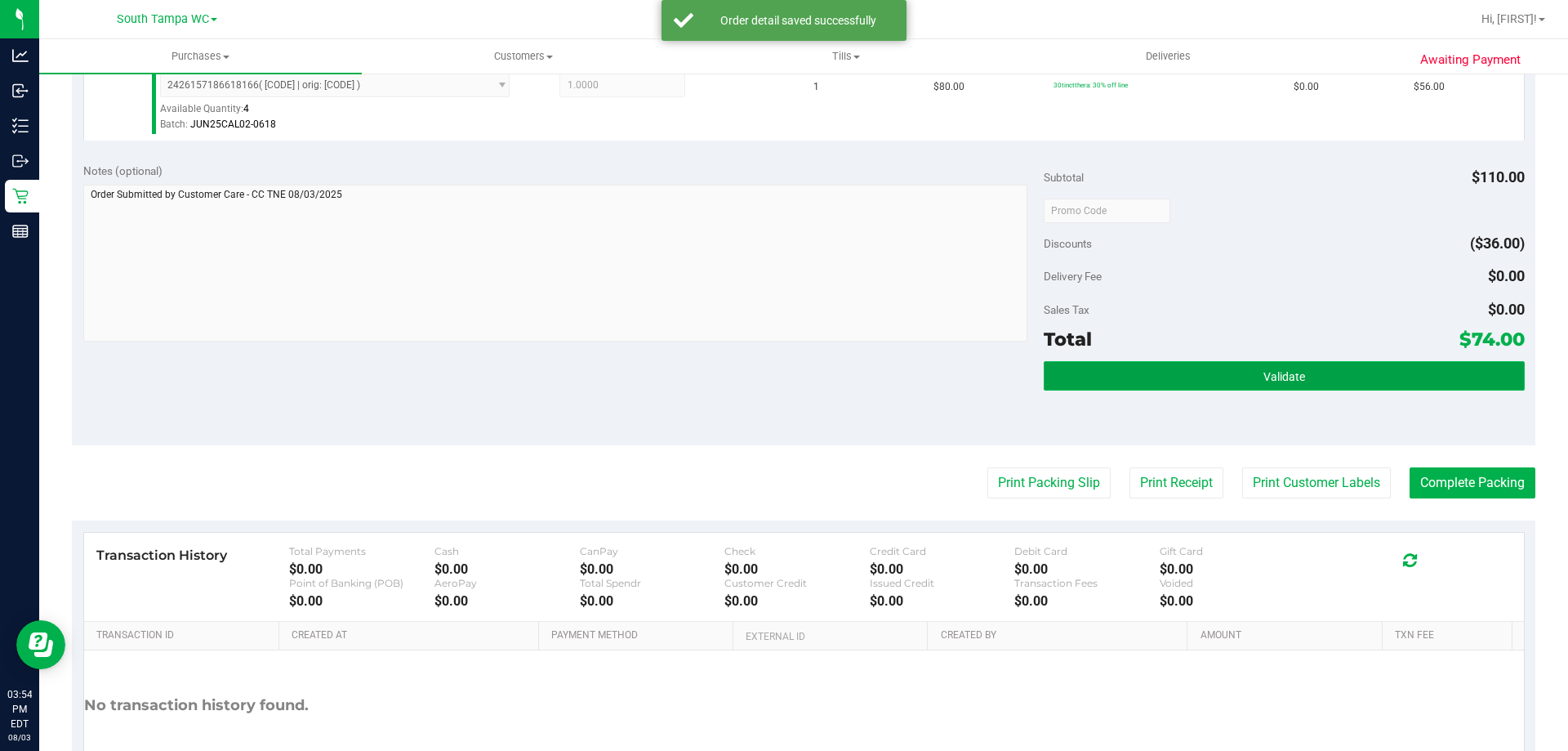 click on "Validate" at bounding box center [1284, 376] 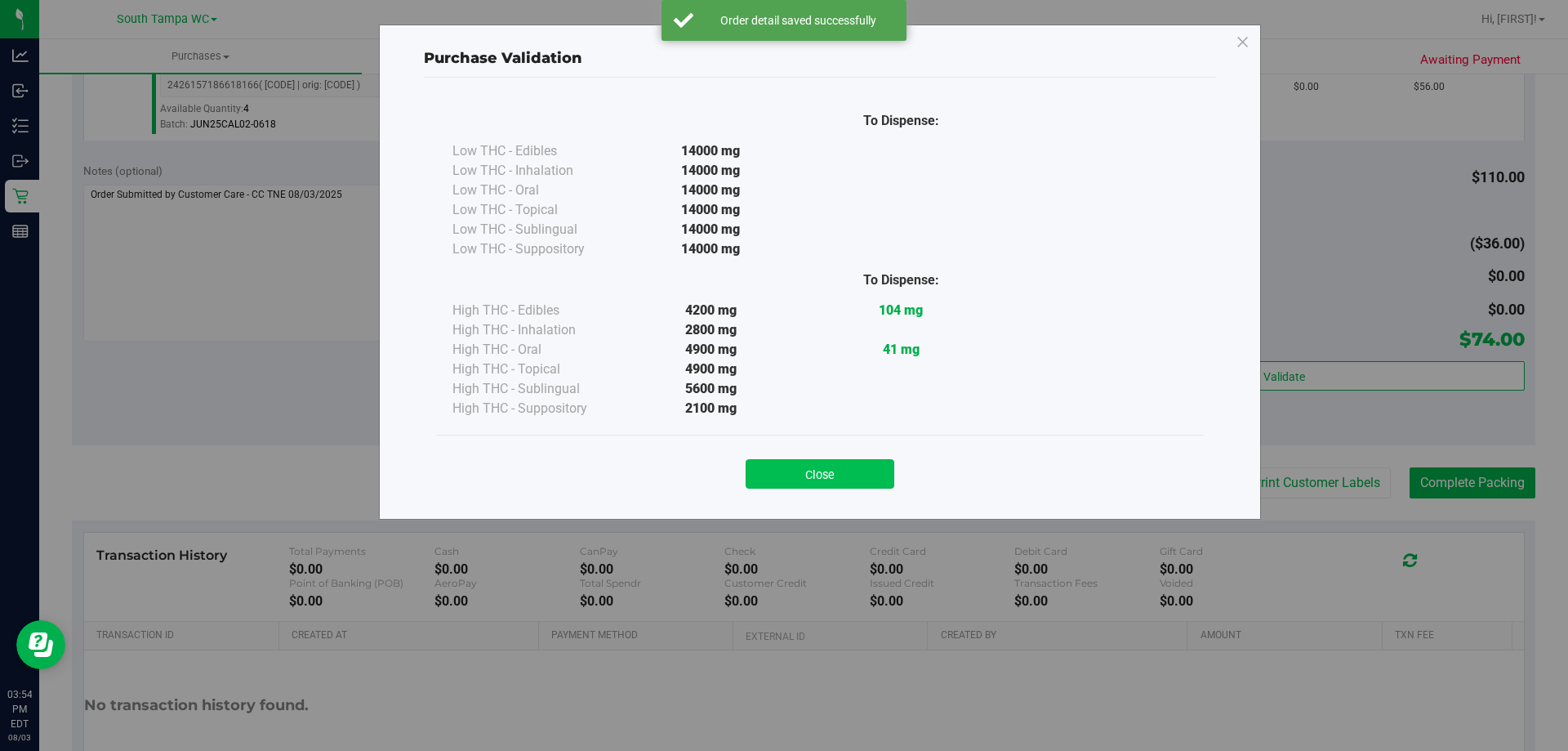 click on "Close" at bounding box center (820, 474) 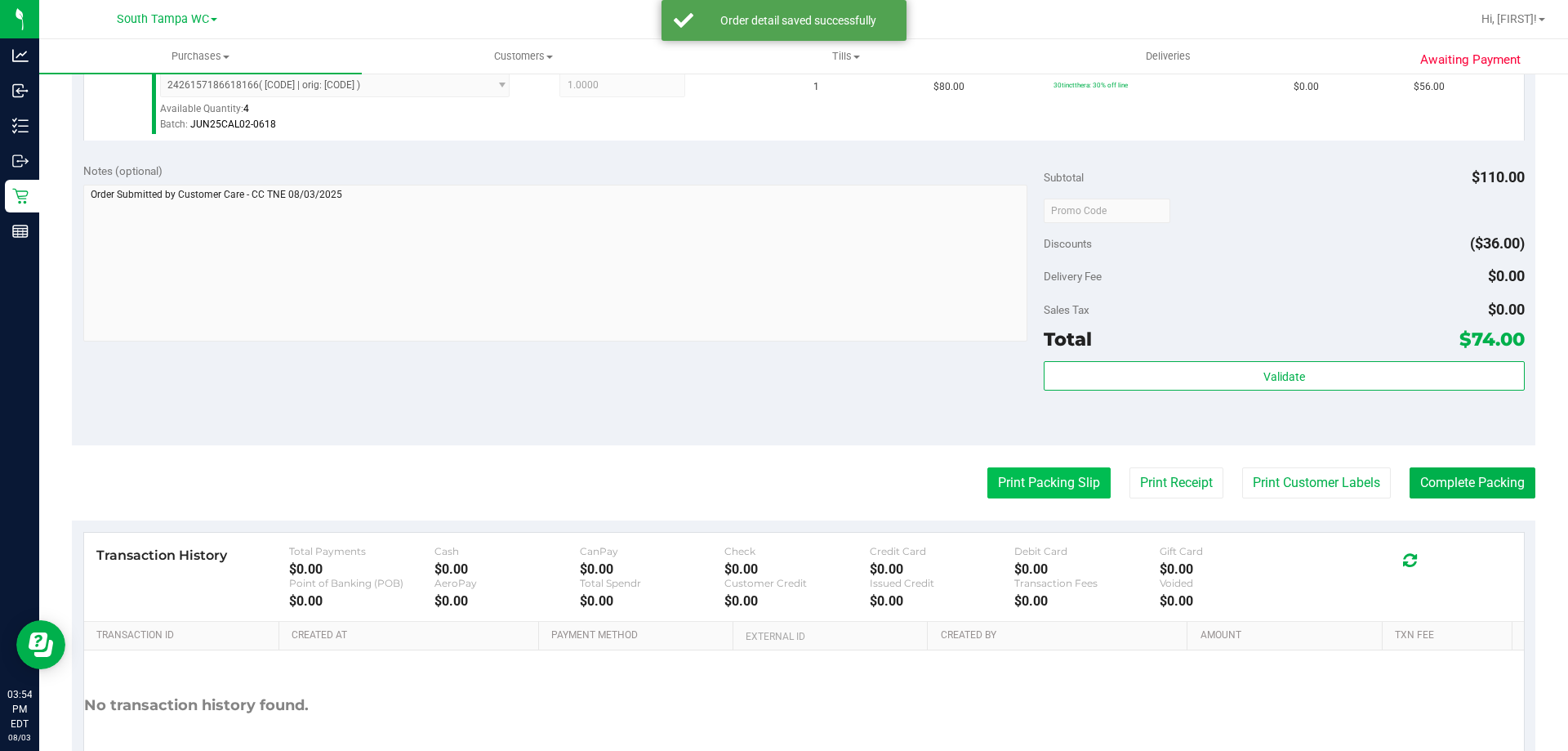 click on "Print Packing Slip" at bounding box center [1049, 483] 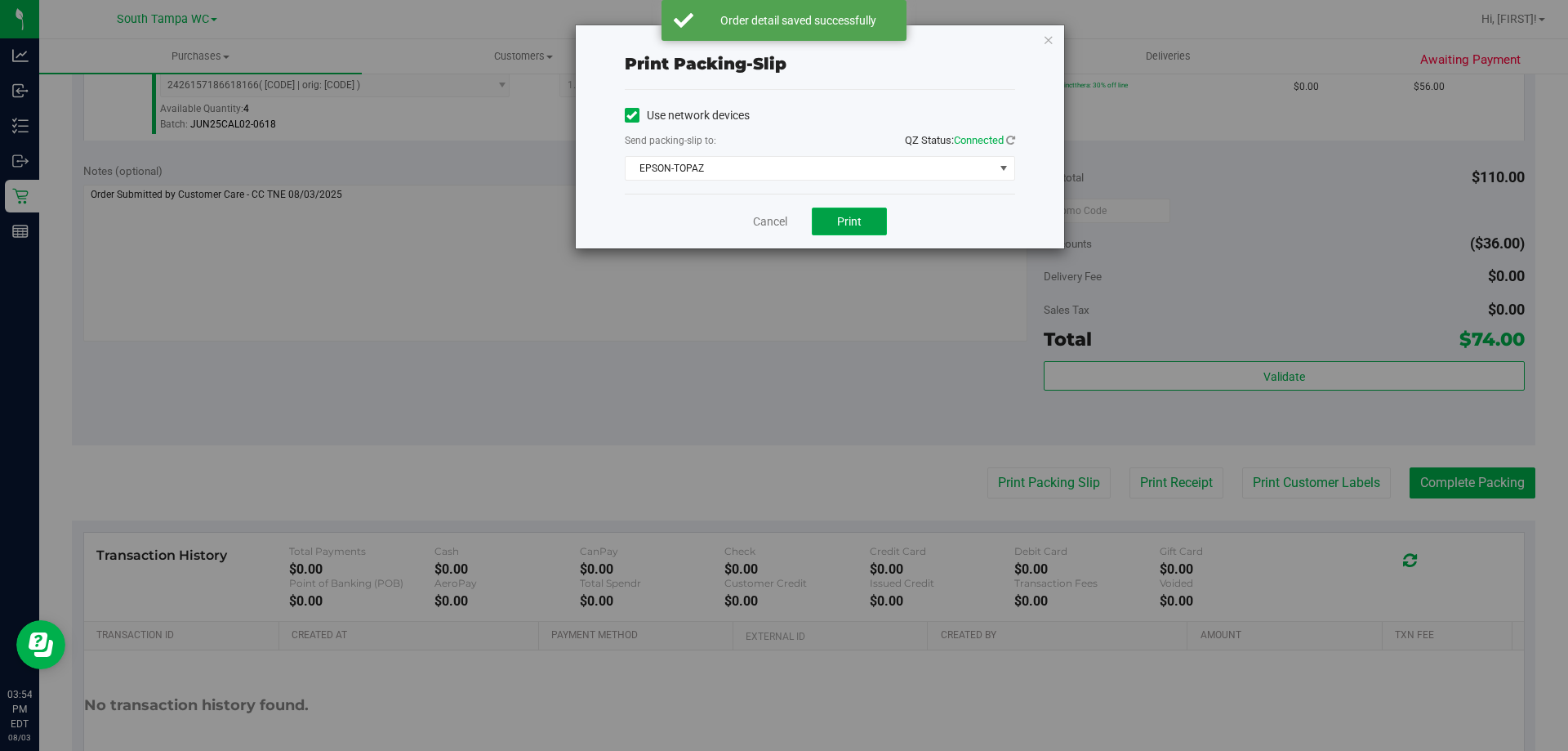 click on "Print" at bounding box center (849, 221) 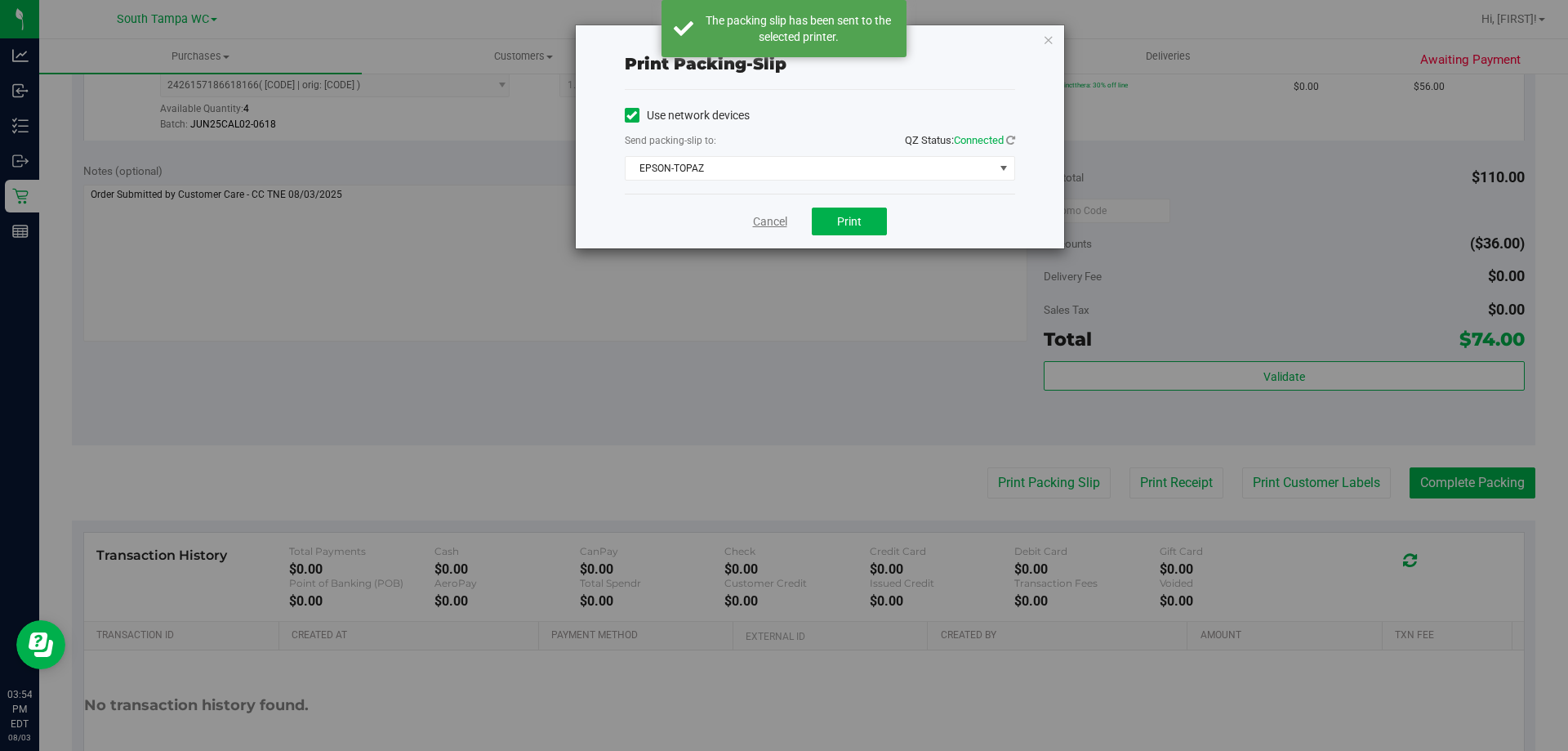 click on "Cancel" at bounding box center [770, 221] 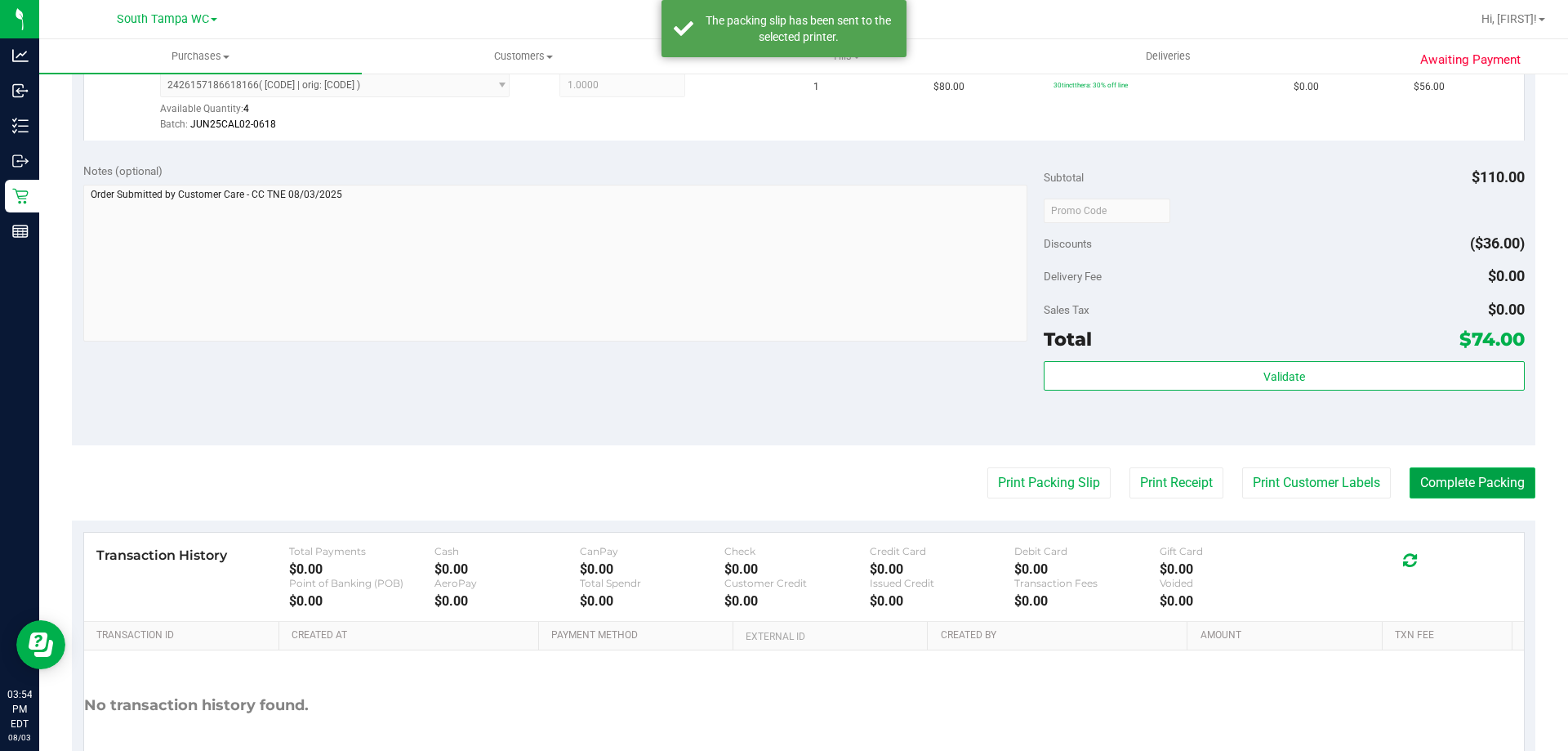 click on "Complete Packing" at bounding box center [1472, 483] 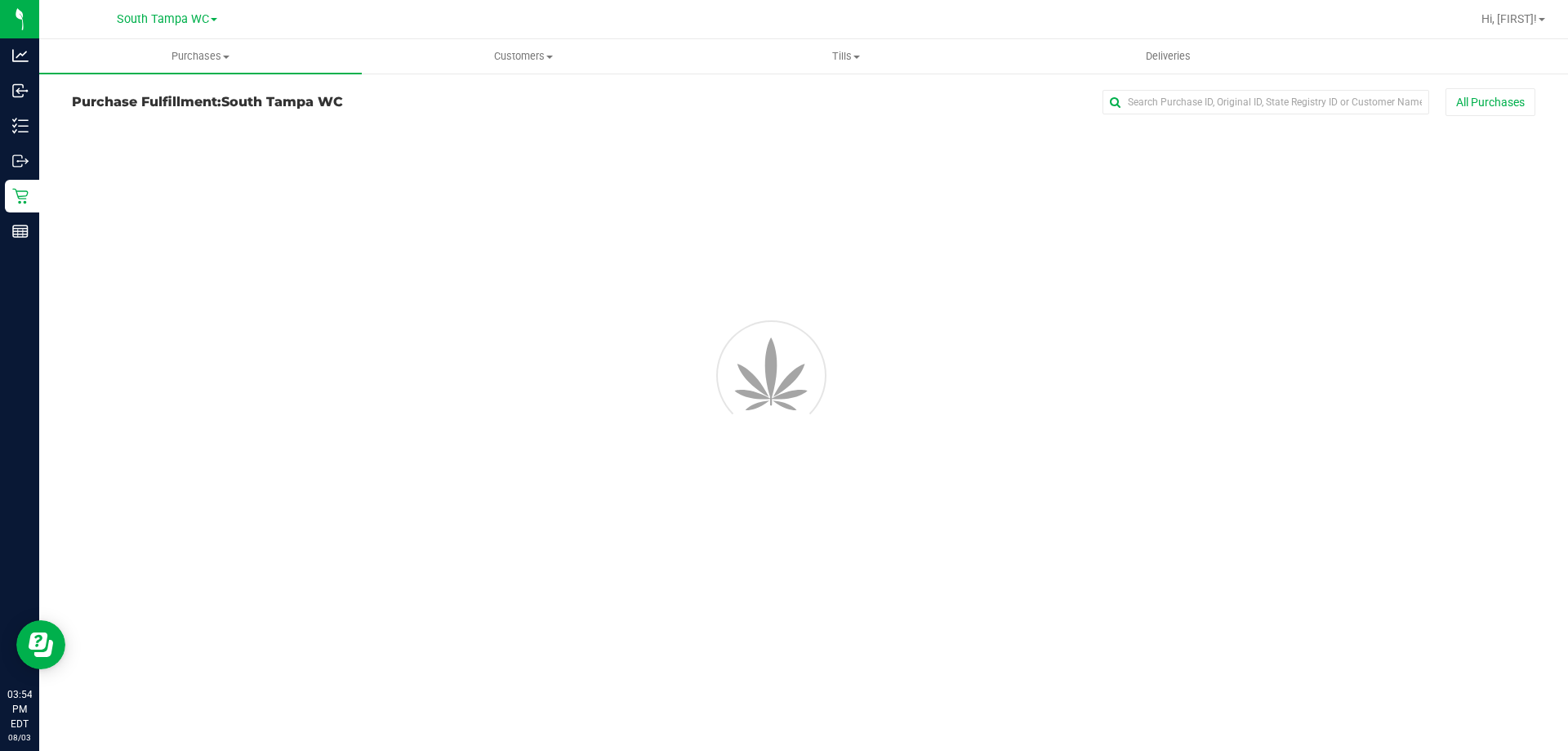 scroll, scrollTop: 0, scrollLeft: 0, axis: both 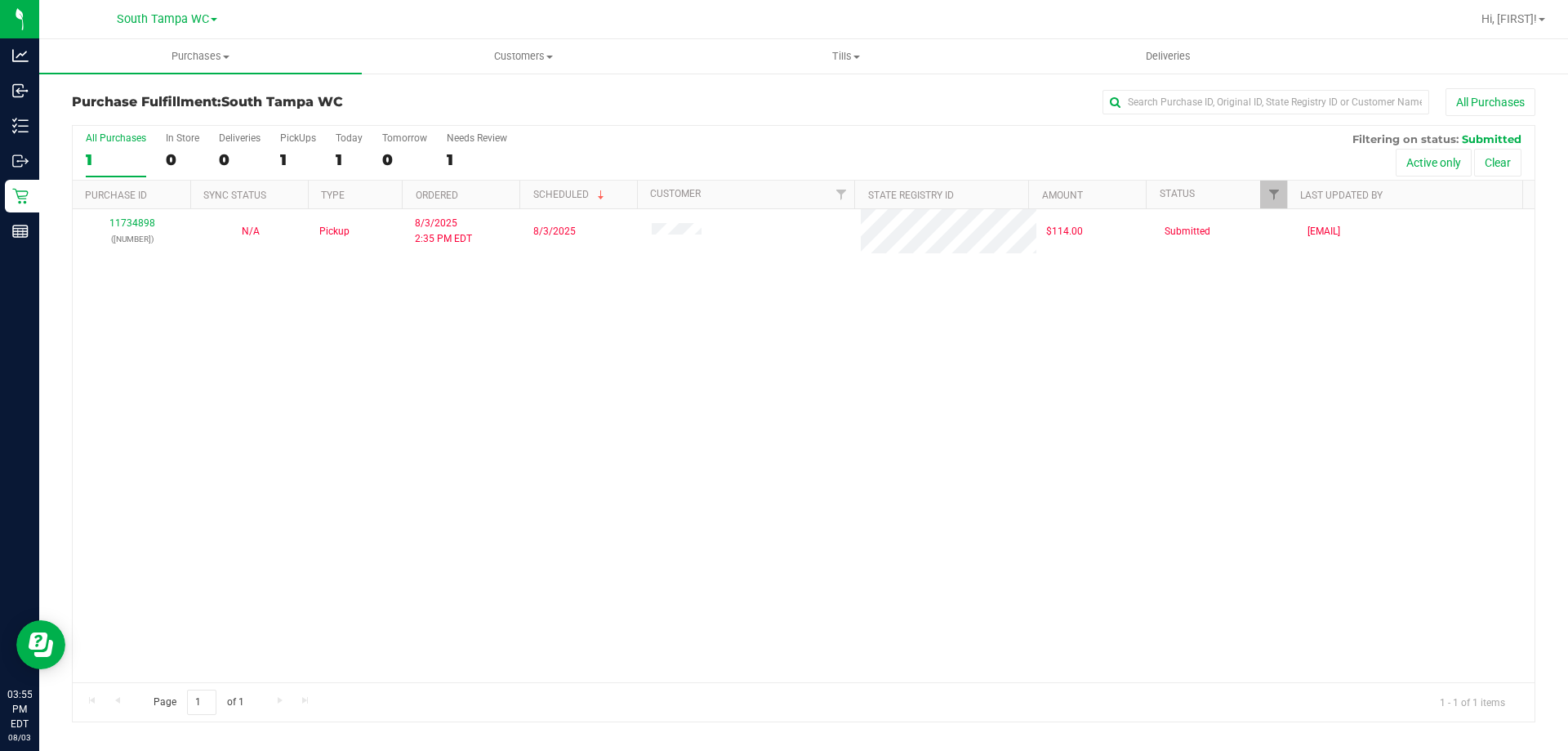 click on "$114.00
Packed [EMAIL]
[NUMBER]
([NUMBER])
N/A
Pickup [MONTH]/[DAY]/[YEAR] [HOUR]:[MINUTE] [AM/PM] [TIMEZONE] [MONTH]/[DAY]/[YEAR]
$55.30
Packed [EMAIL]
[NUMBER]
([NUMBER])
N/A
Pickup [MONTH]/[DAY]/[YEAR] [HOUR]:[MINUTE] [AM/PM] [TIMEZONE] [MONTH]/[DAY]/[YEAR]
$5.00
Packed [EMAIL]" at bounding box center [804, 445] 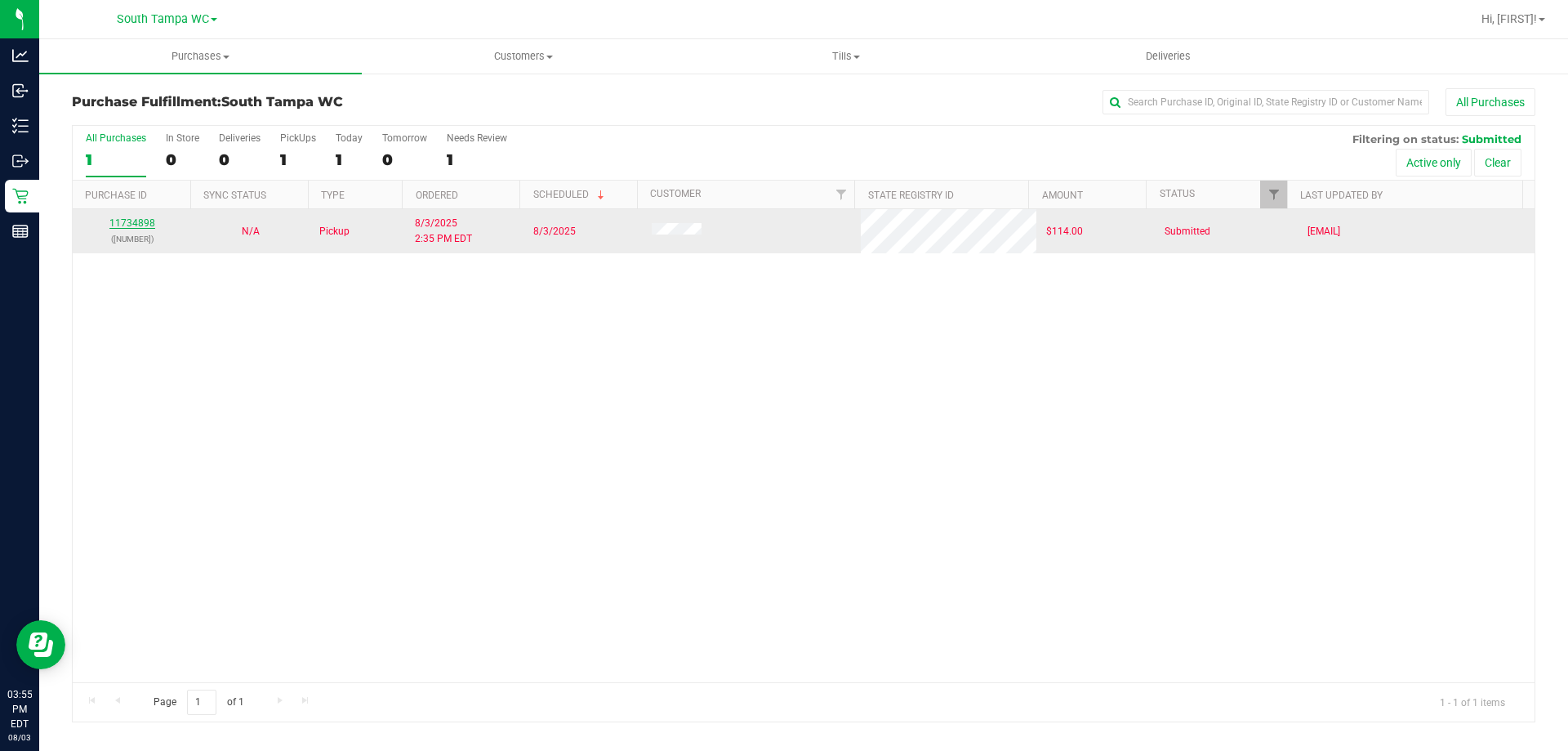 click on "11734898" at bounding box center [132, 223] 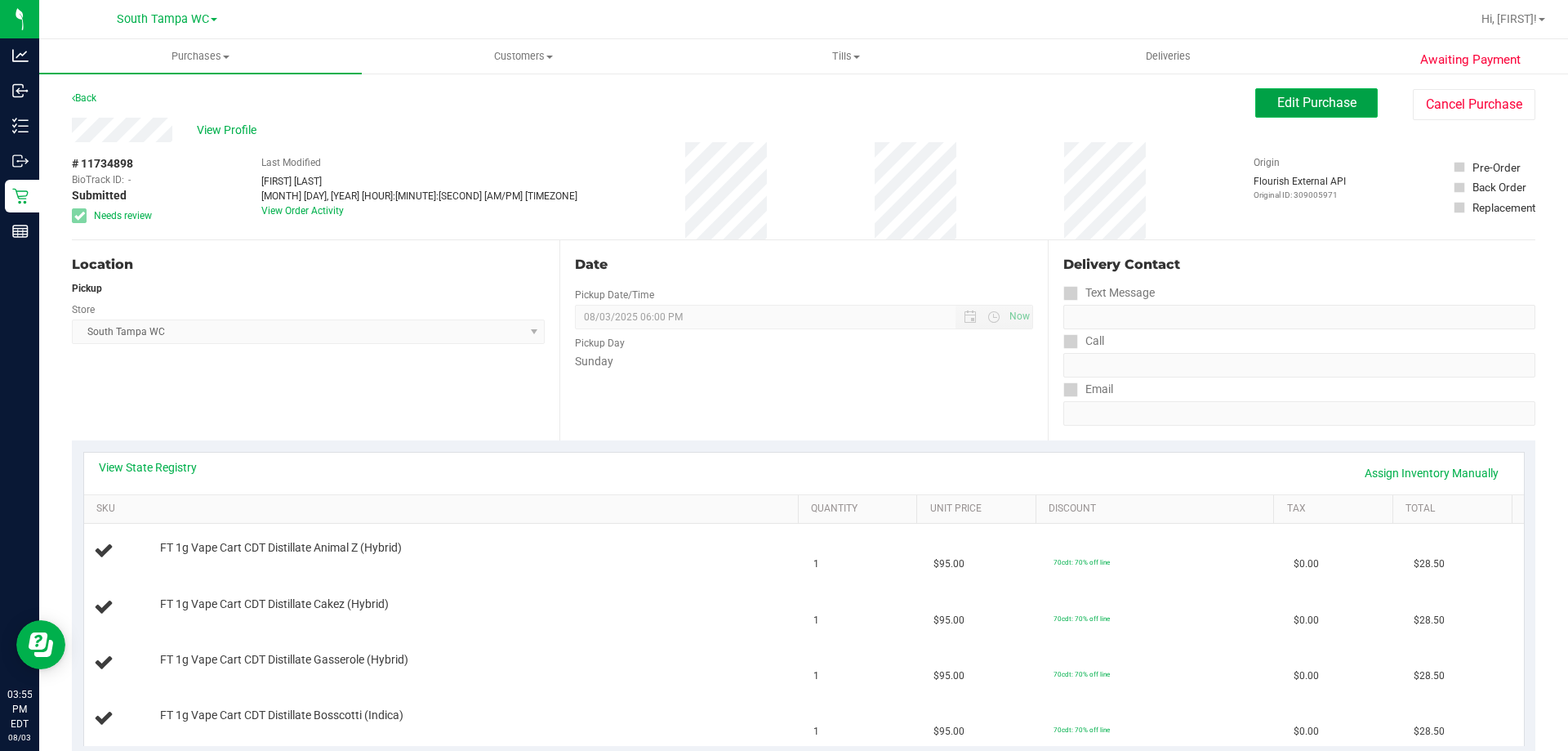 click on "Edit Purchase" at bounding box center (1316, 102) 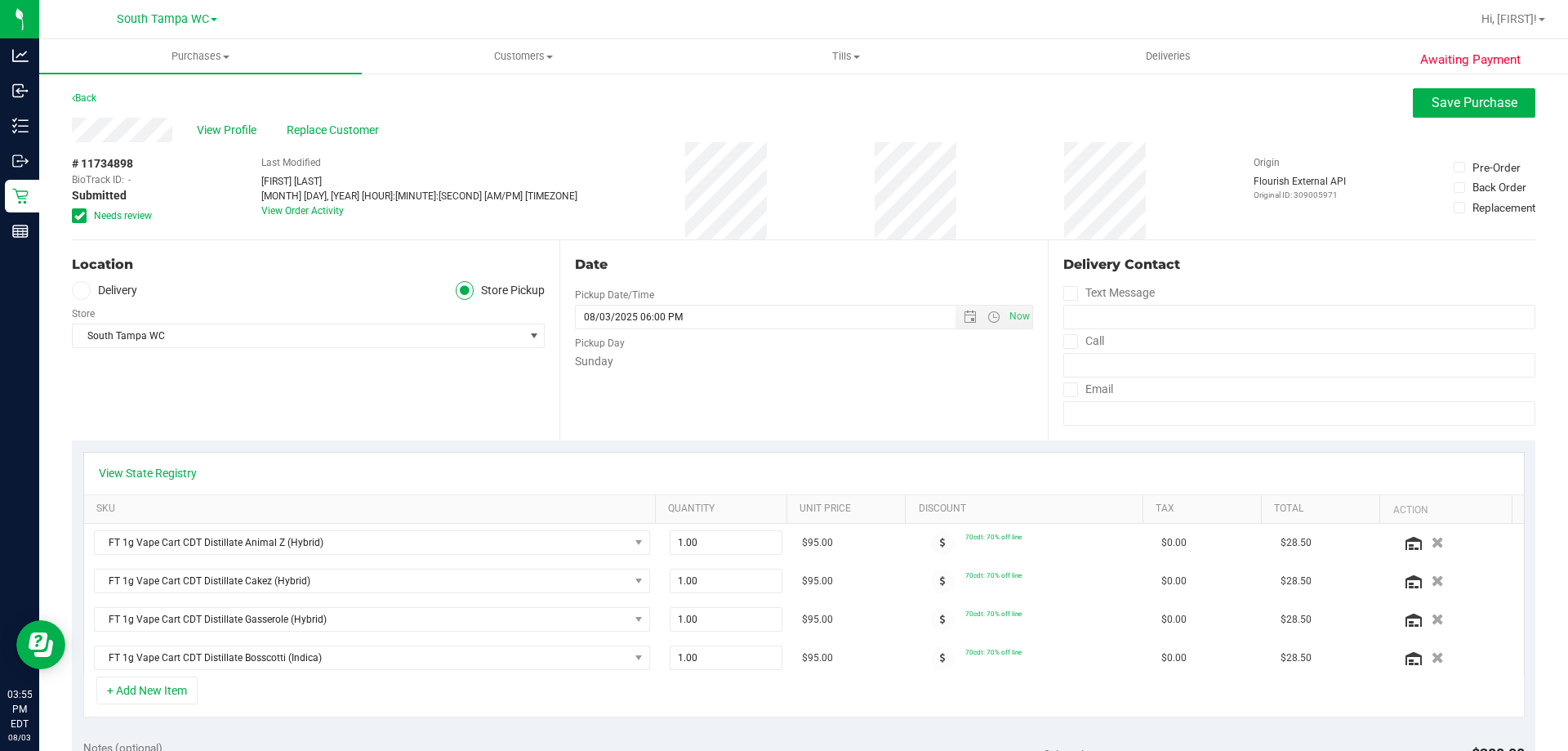 click at bounding box center [79, 216] 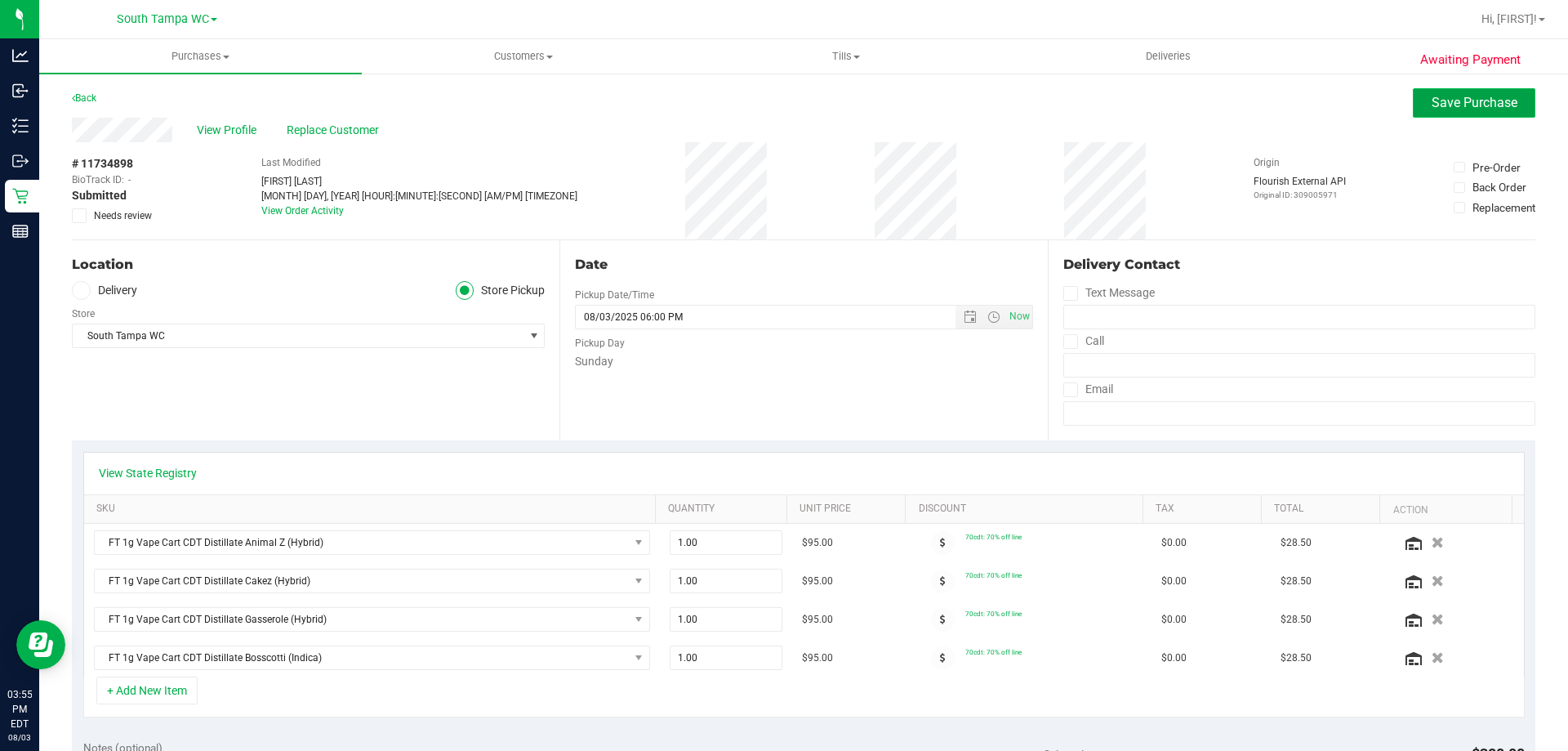 click on "Save Purchase" at bounding box center [1474, 102] 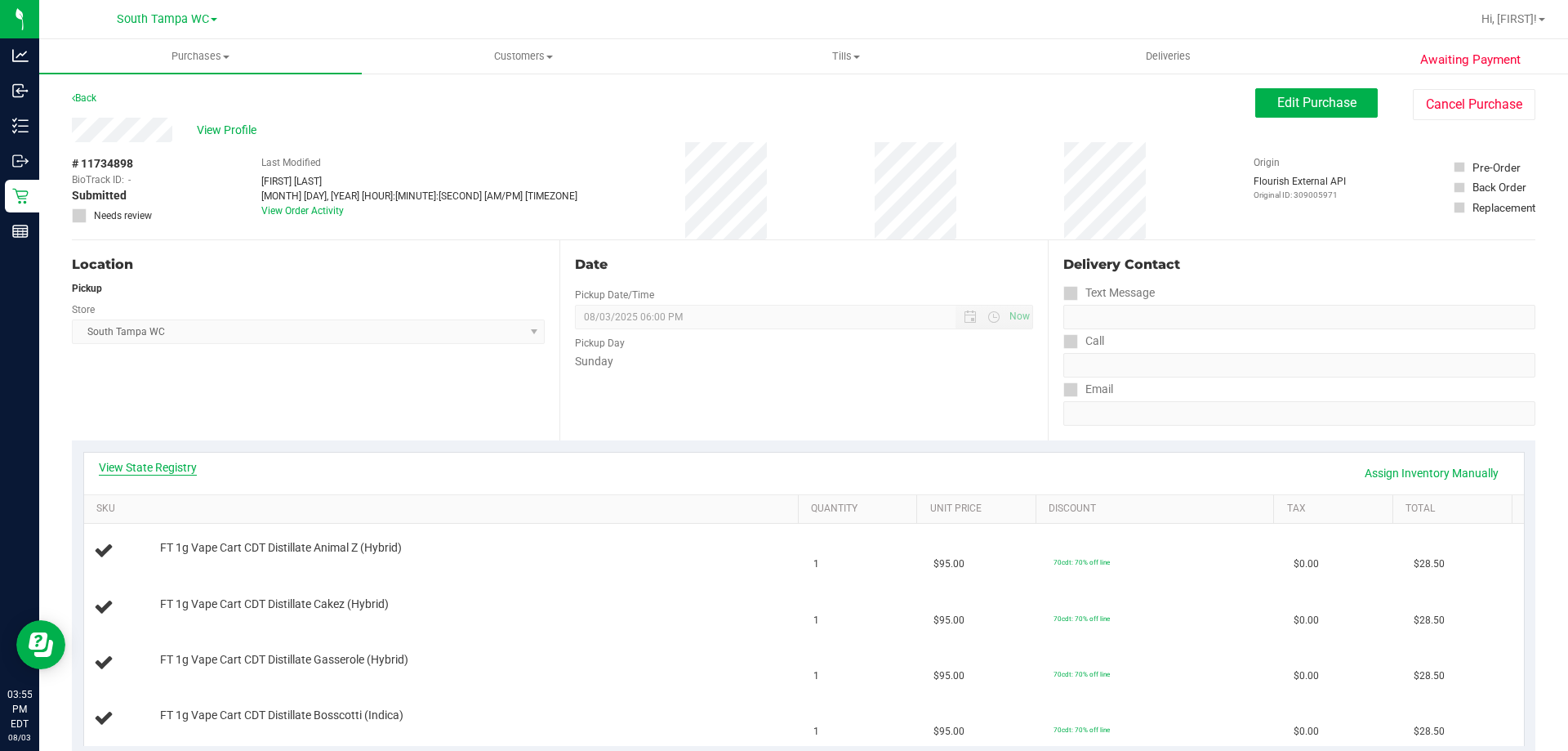 click on "View State Registry" at bounding box center (148, 467) 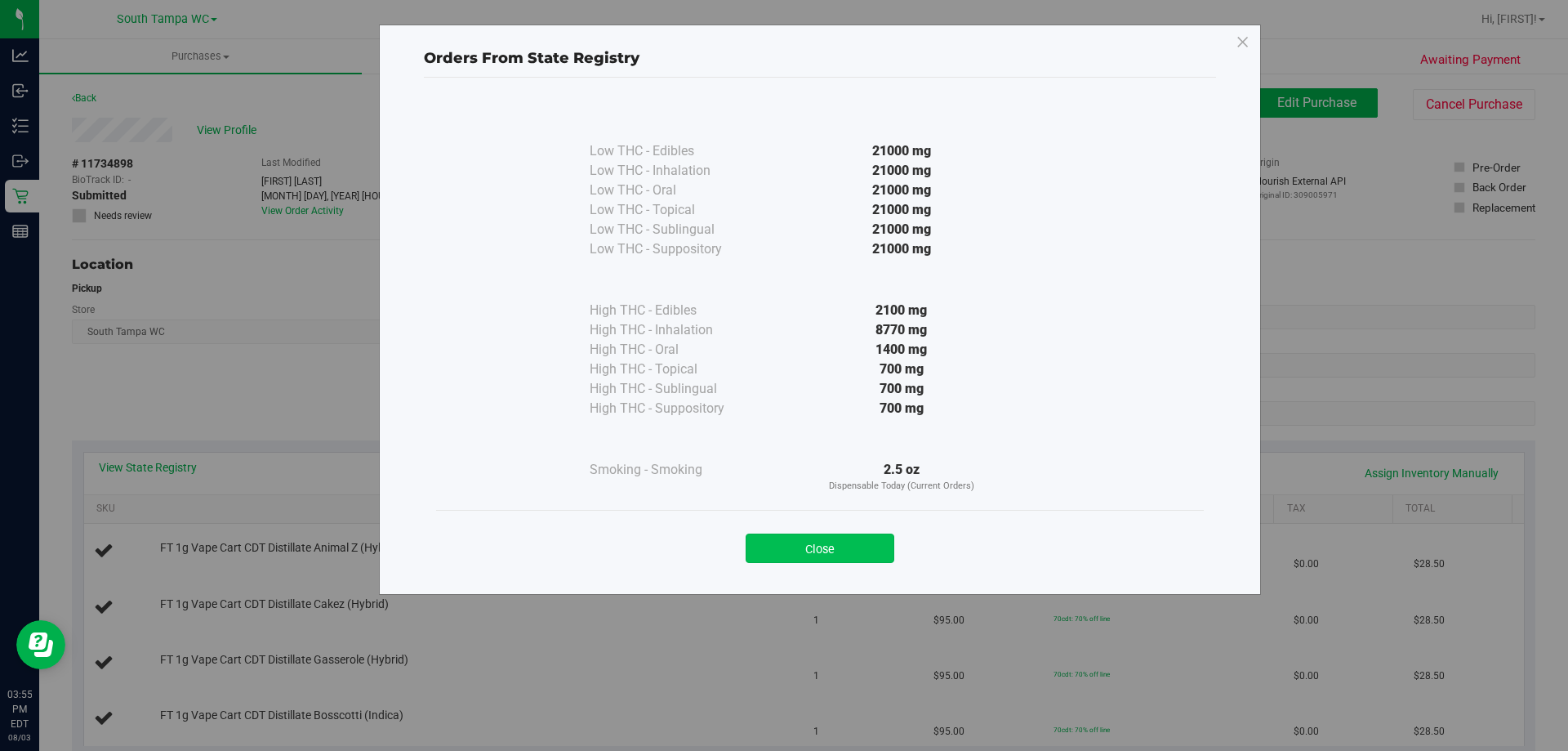 click on "Close" at bounding box center (820, 548) 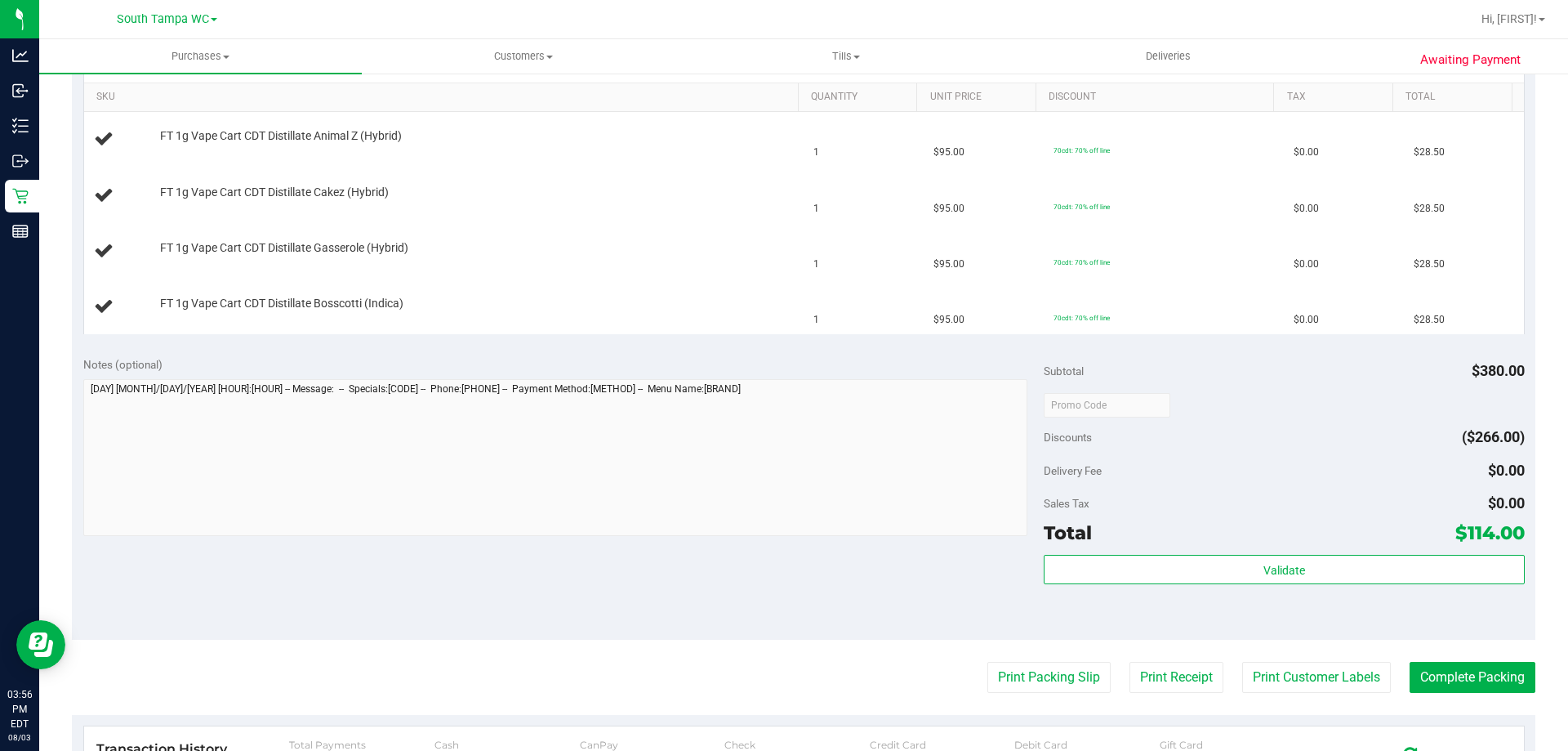 scroll, scrollTop: 572, scrollLeft: 0, axis: vertical 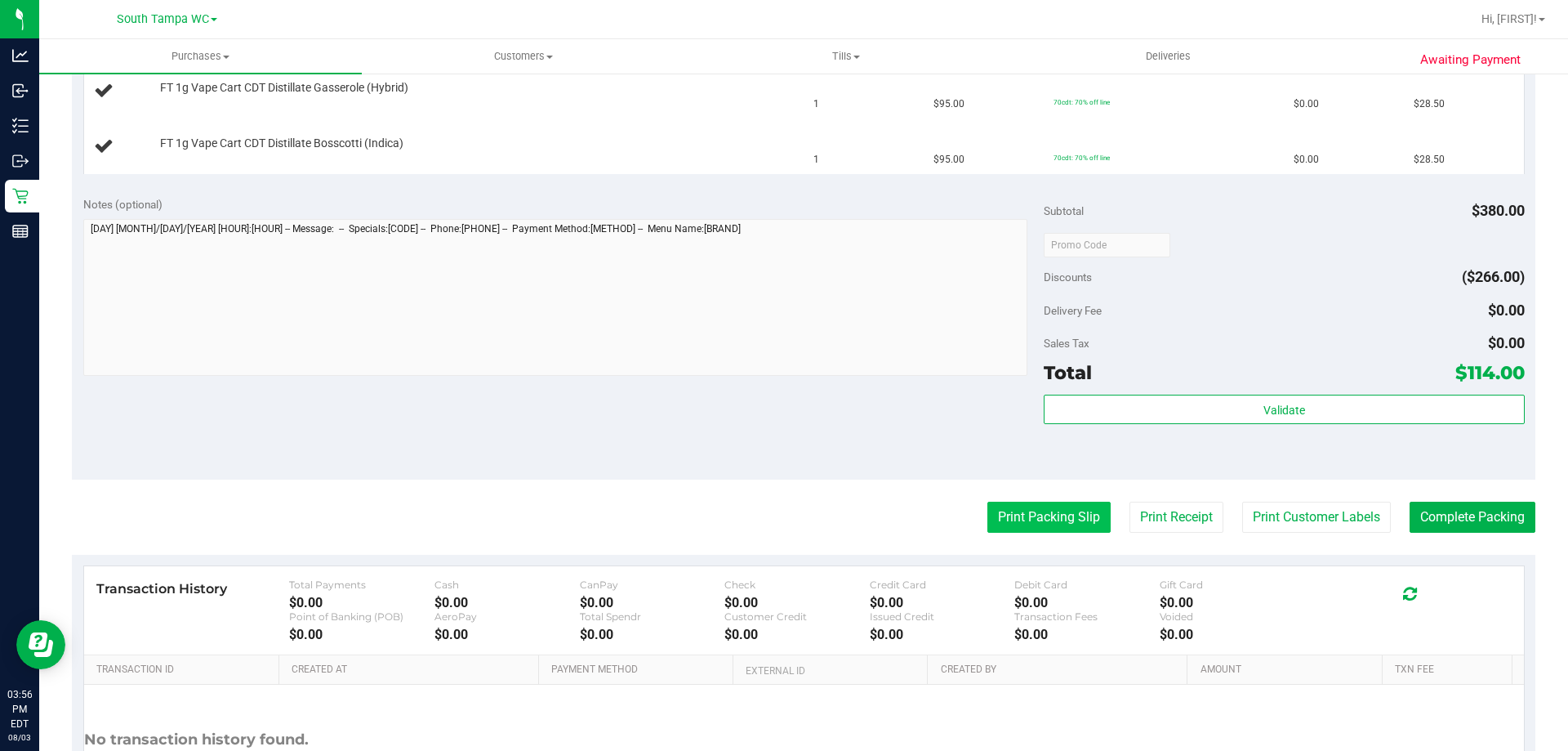 click on "Print Packing Slip" at bounding box center (1049, 517) 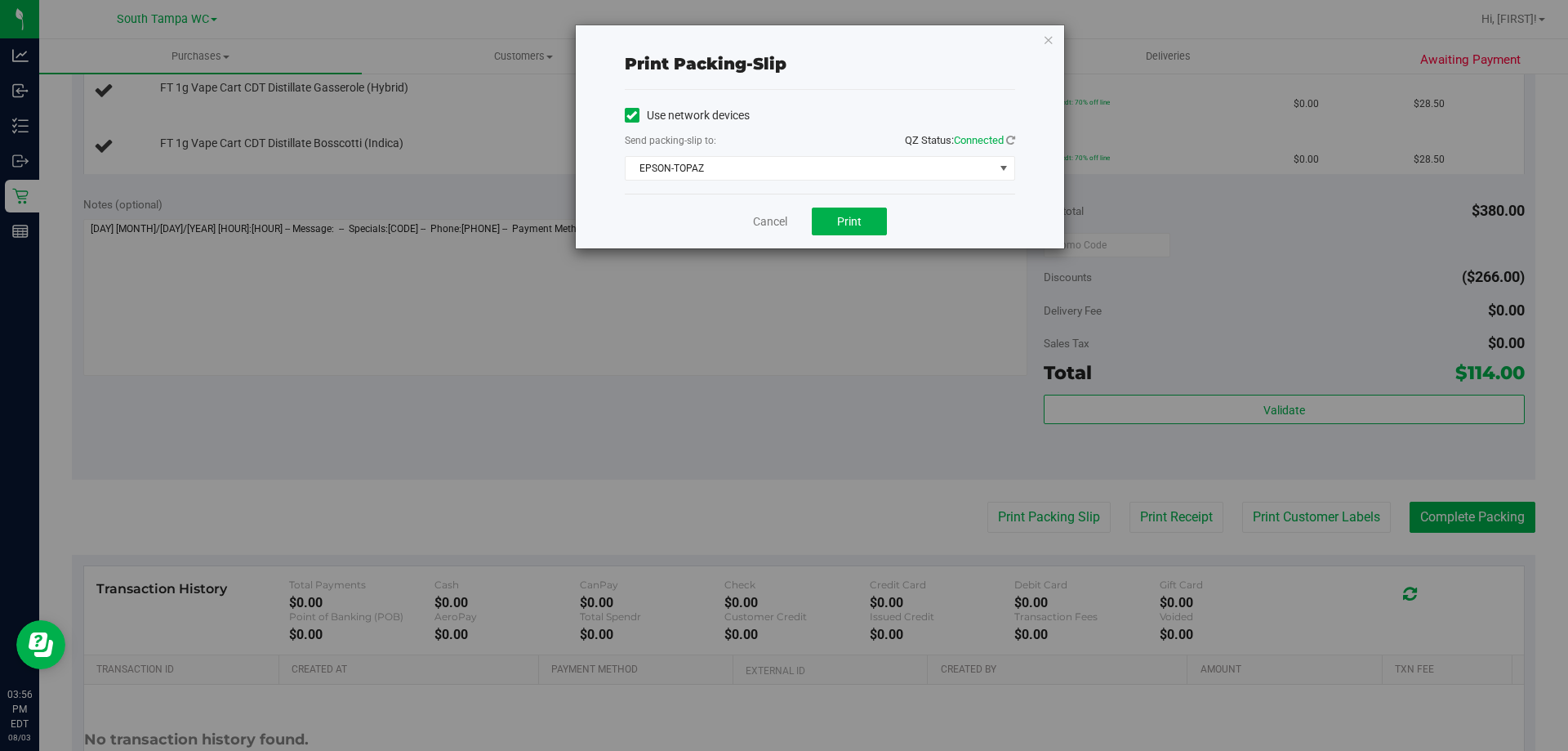 click on "Cancel
Print" at bounding box center [820, 221] 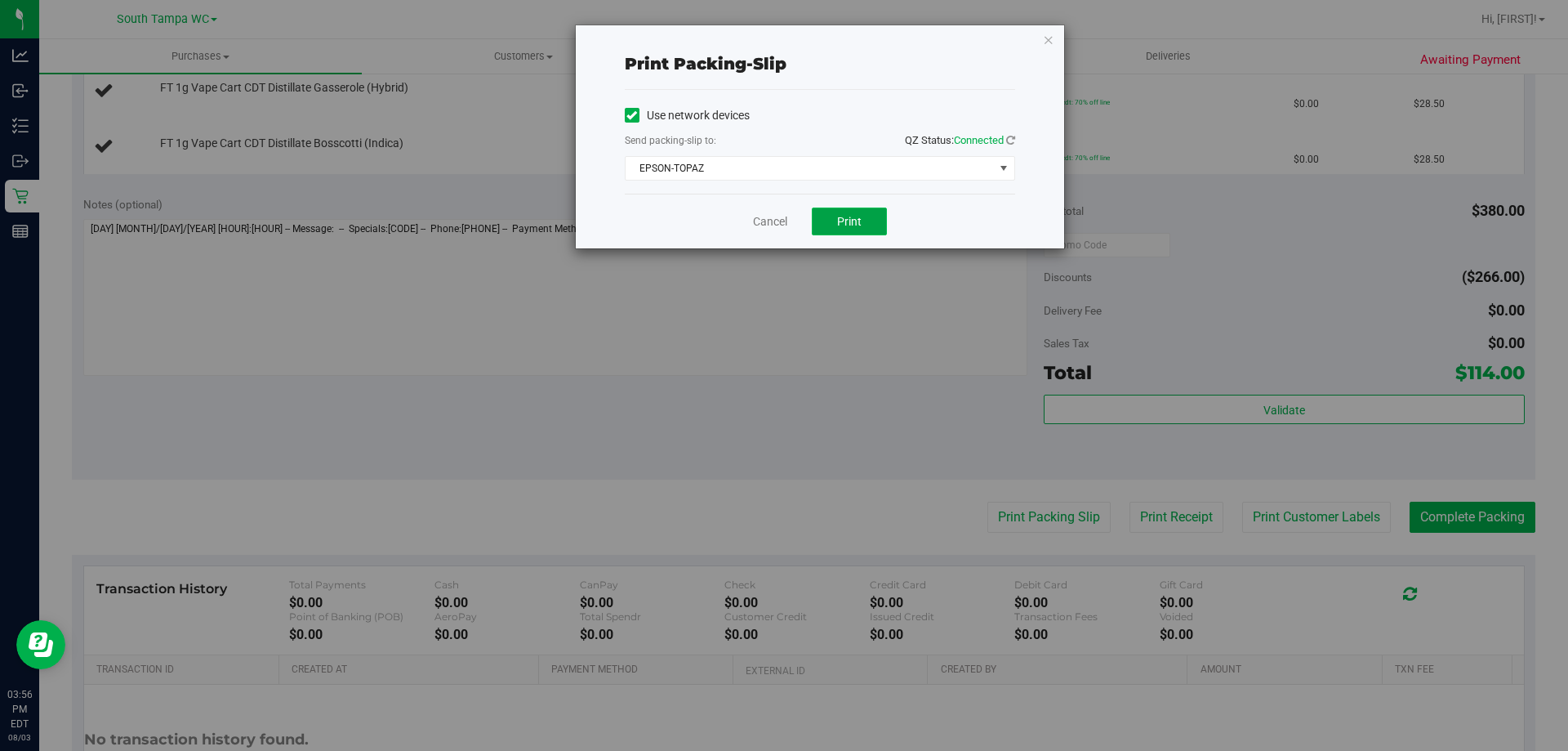 click on "Print" at bounding box center (849, 221) 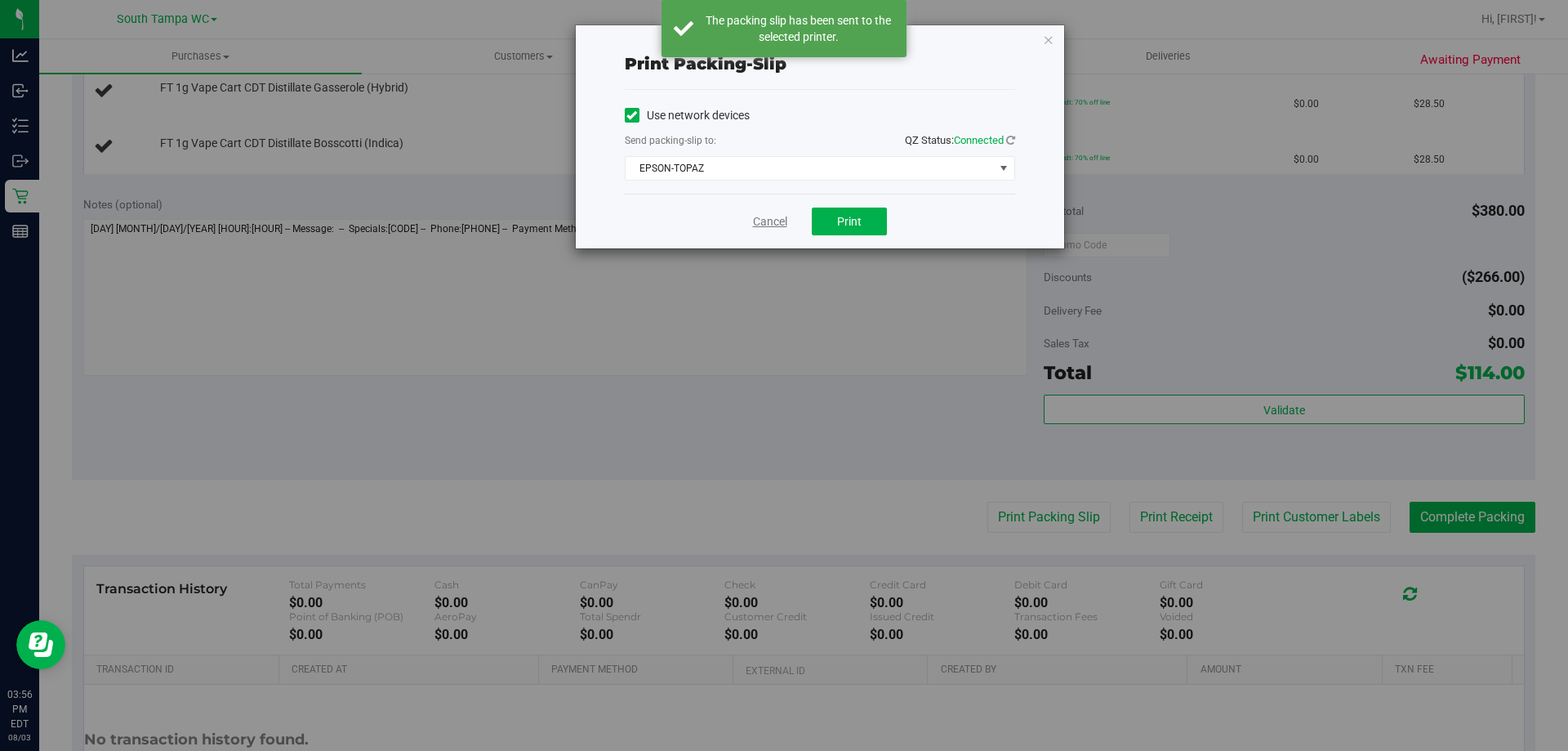 click on "Cancel" at bounding box center [770, 221] 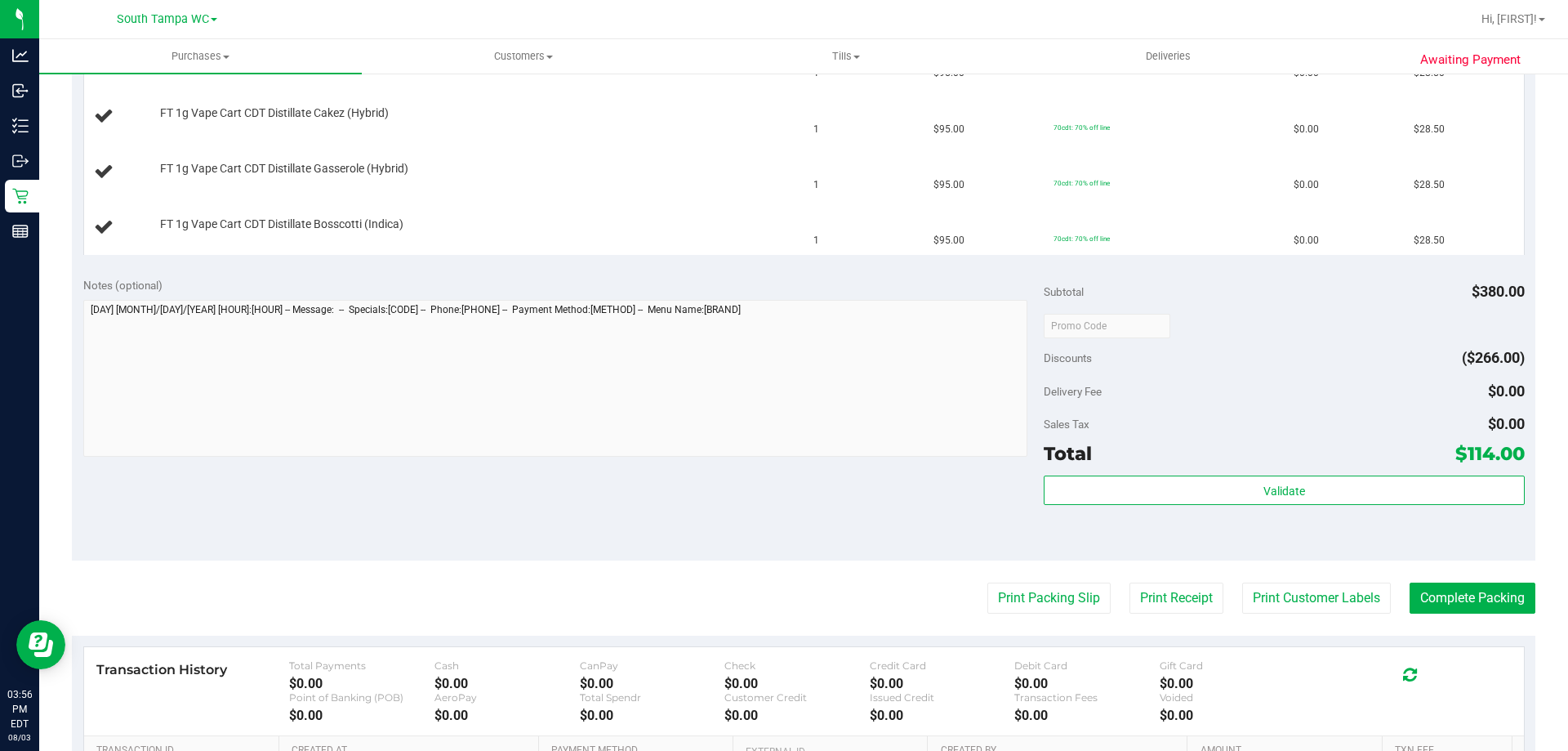 scroll, scrollTop: 490, scrollLeft: 0, axis: vertical 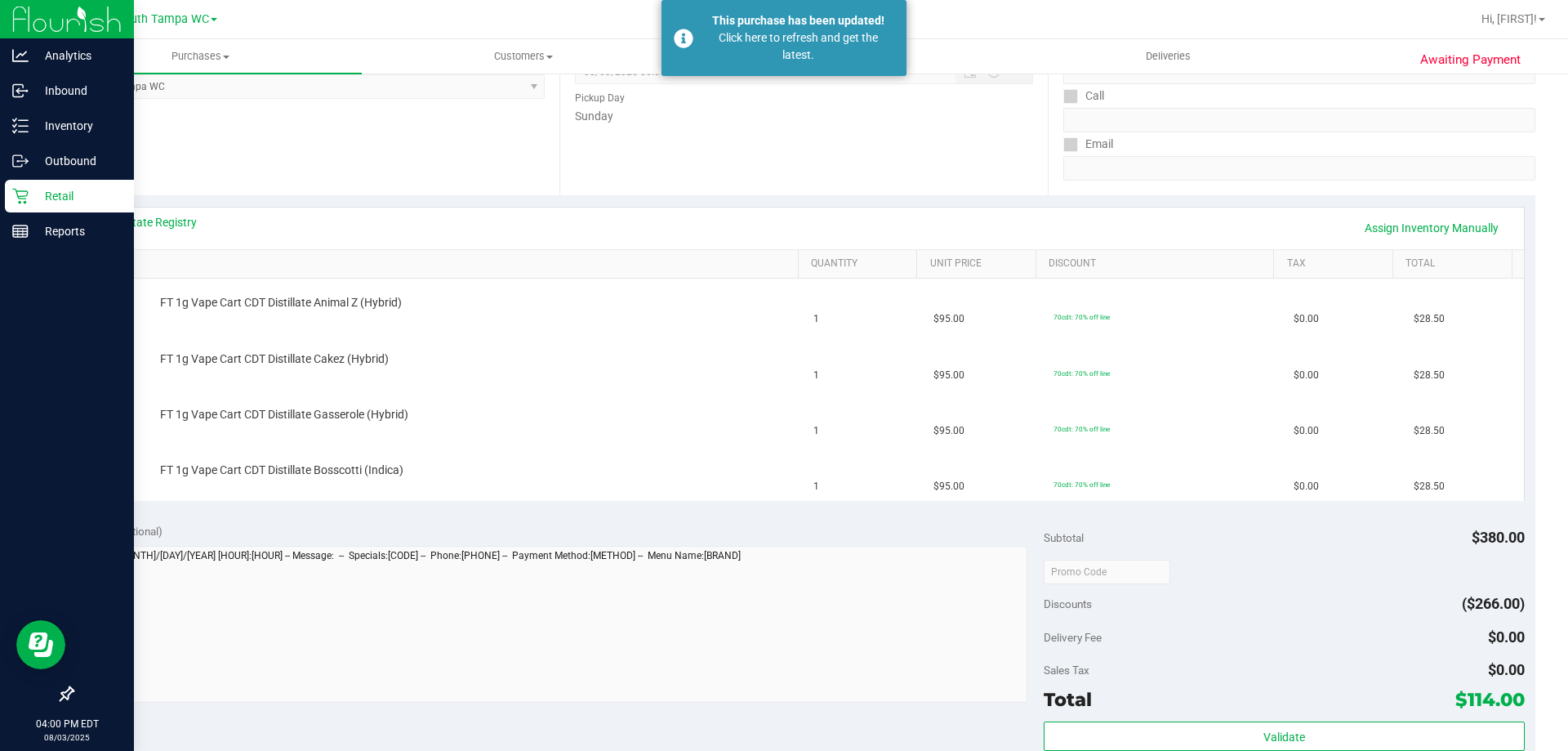 click on "Retail" at bounding box center [69, 196] 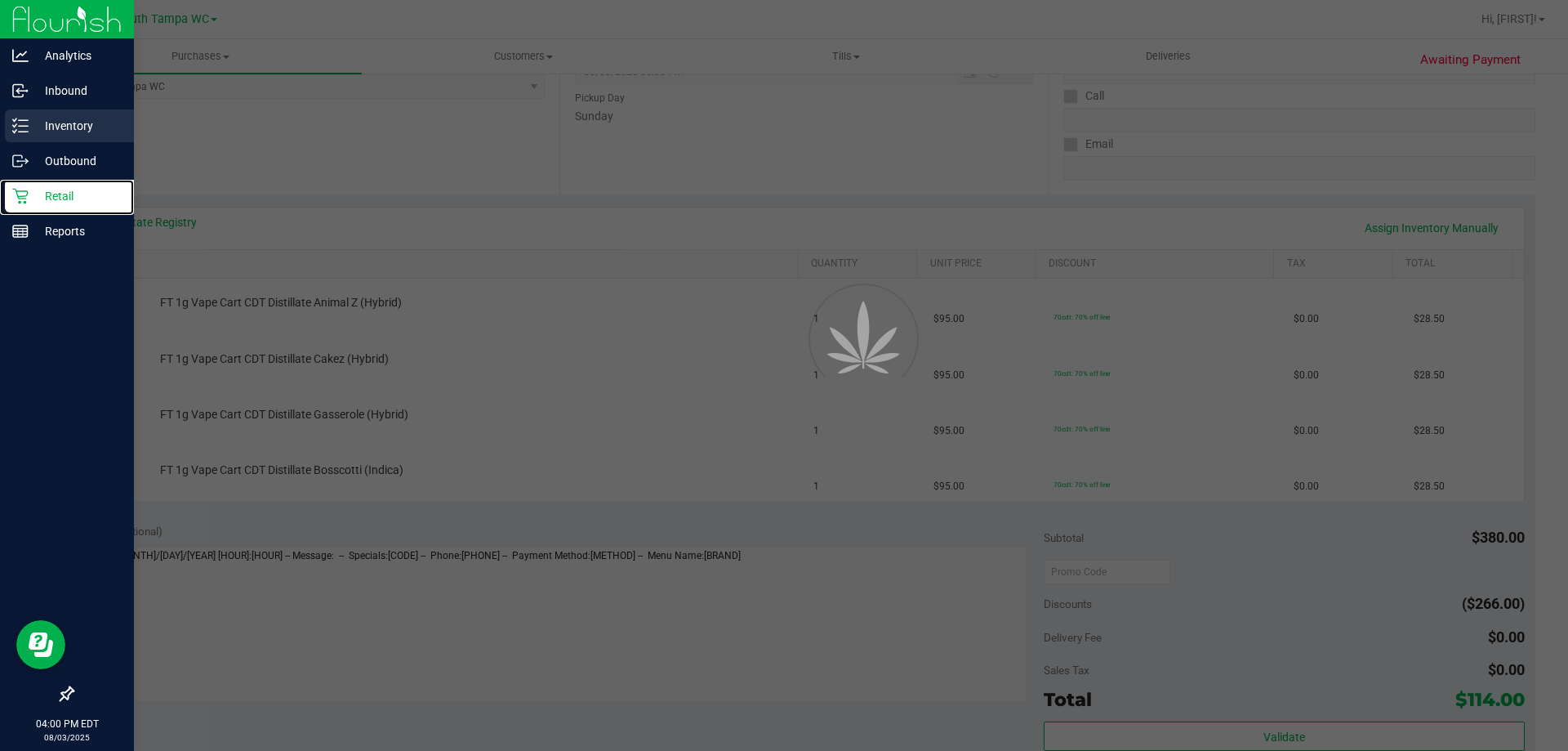 scroll, scrollTop: 0, scrollLeft: 0, axis: both 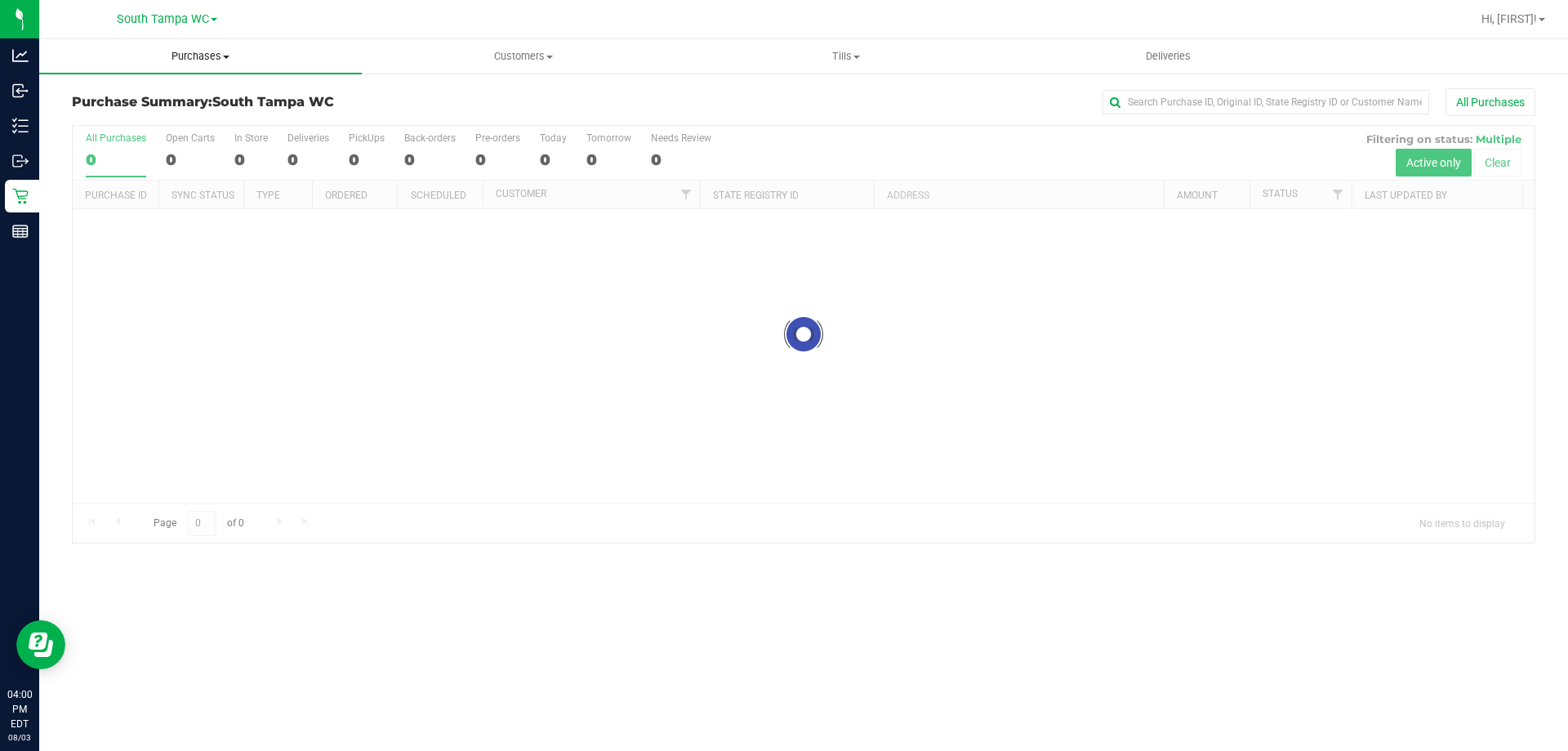 click on "Purchases" at bounding box center (200, 56) 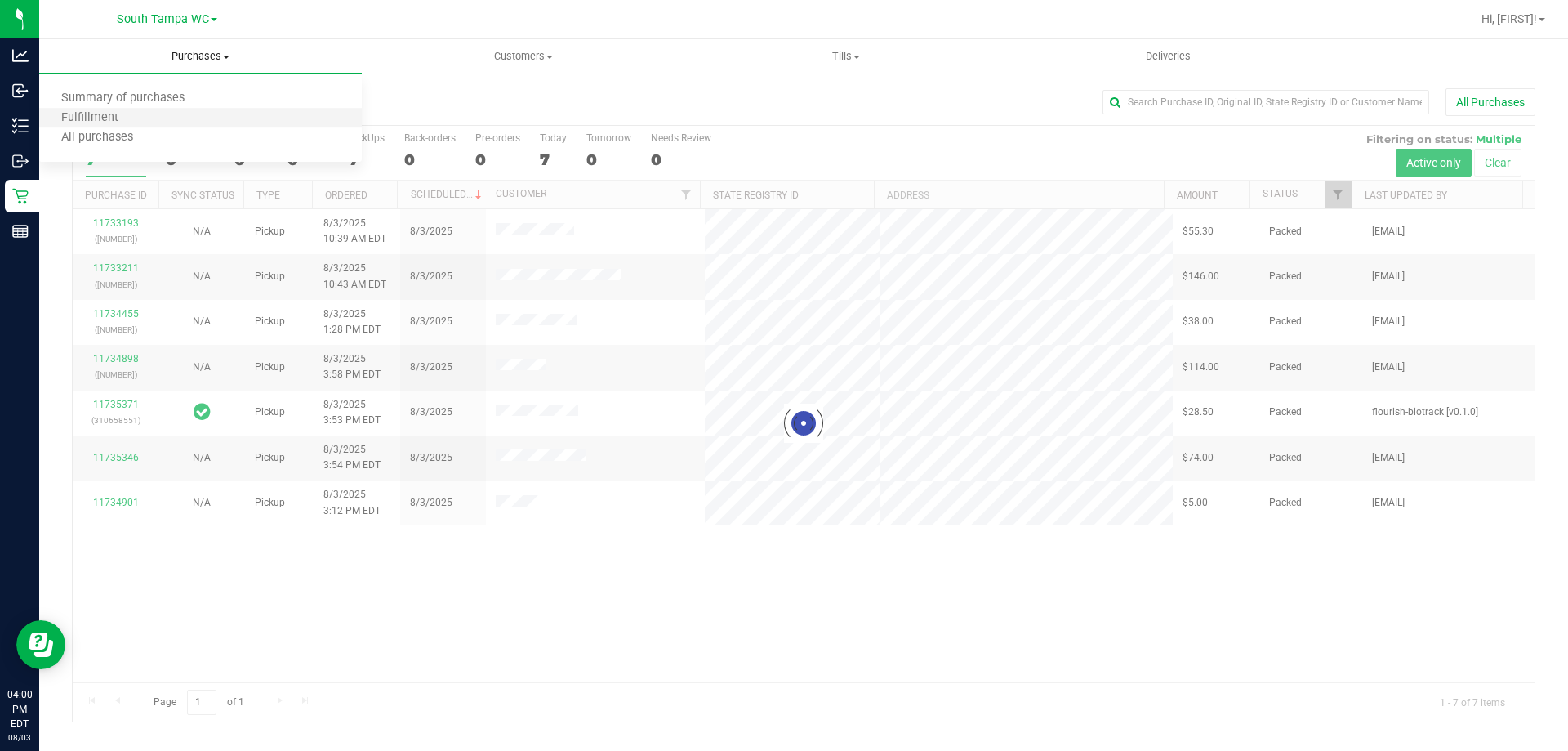 click on "Fulfillment" at bounding box center (200, 118) 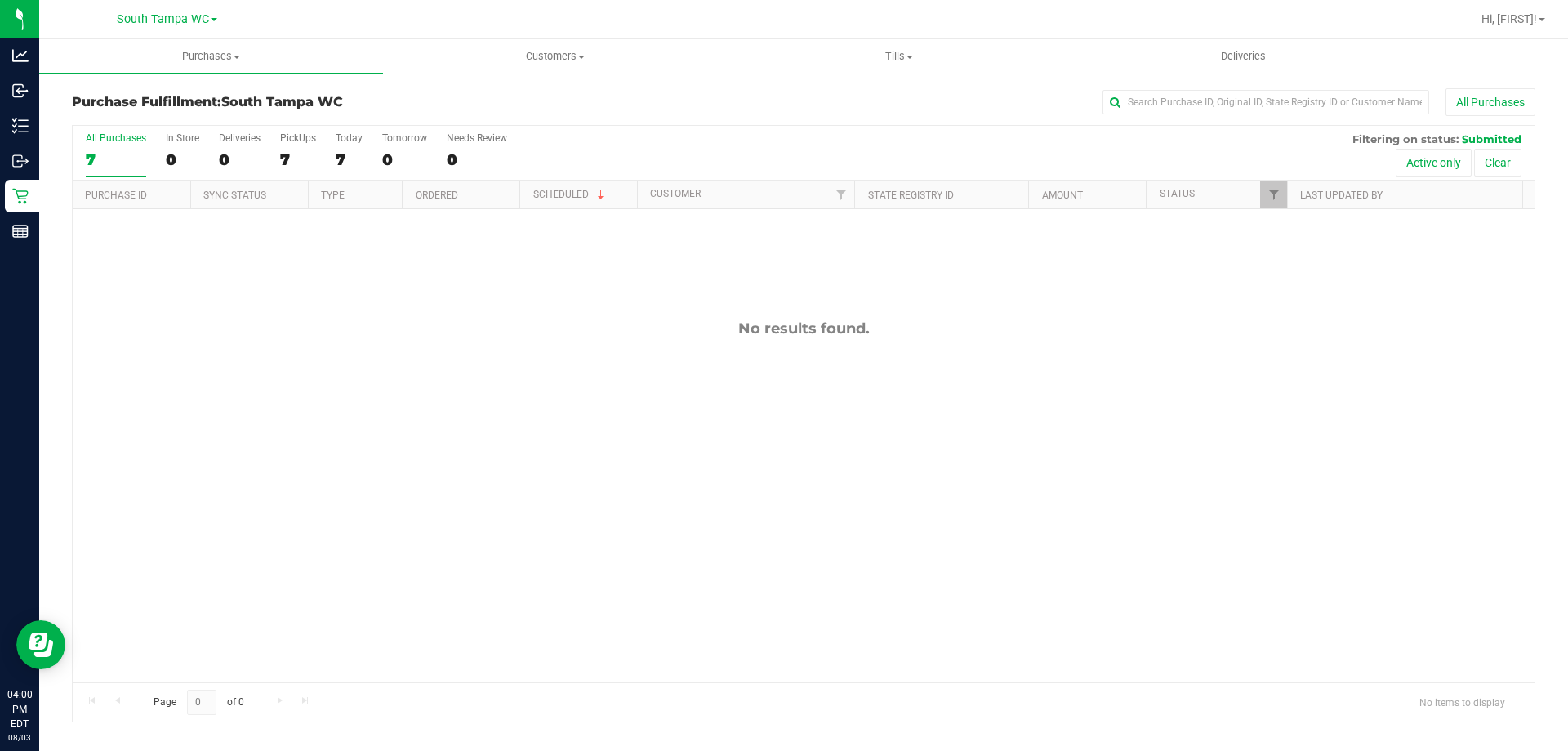 click on "Purchases
Summary of purchases
Fulfillment
All purchases" at bounding box center (211, 56) 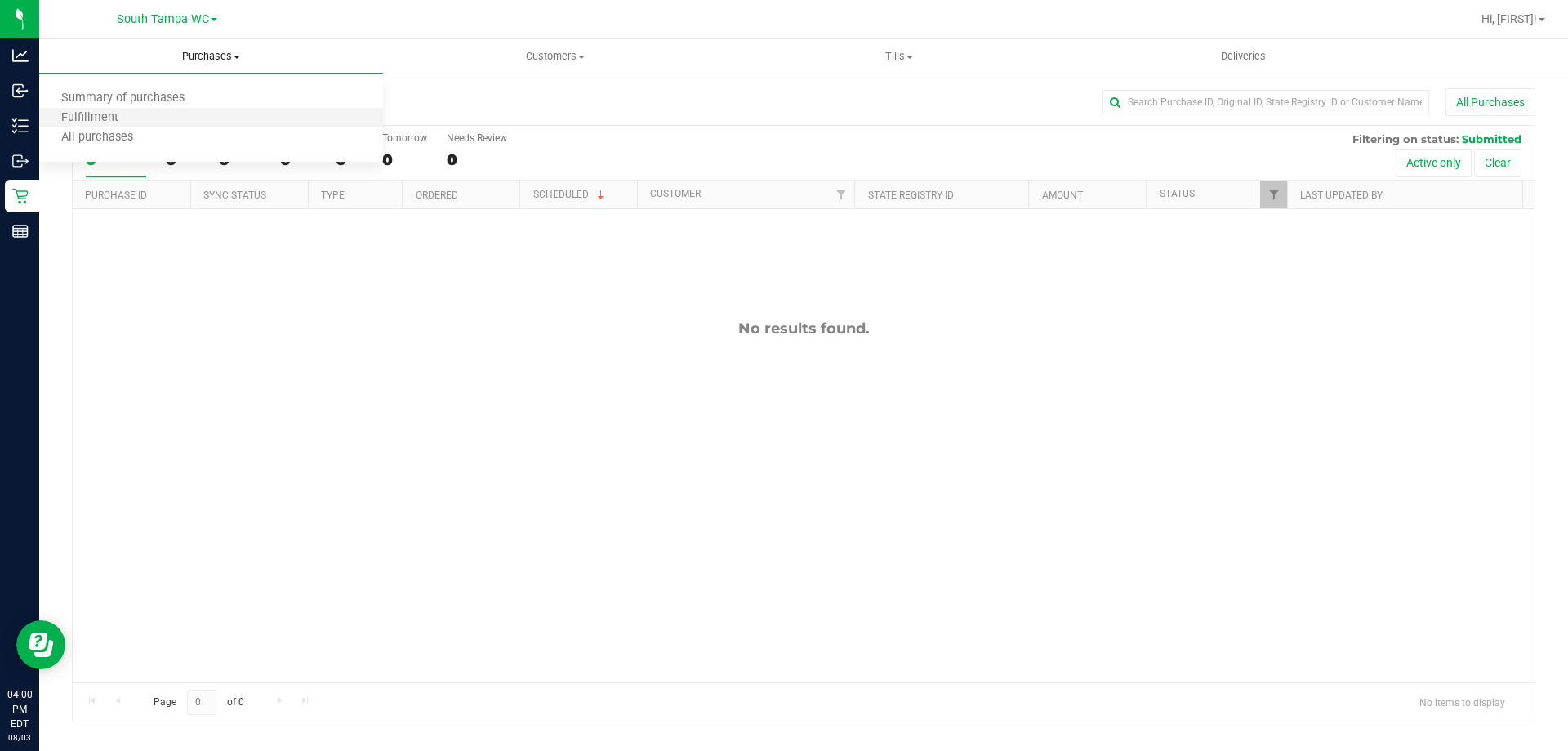 click on "Fulfillment" at bounding box center [211, 118] 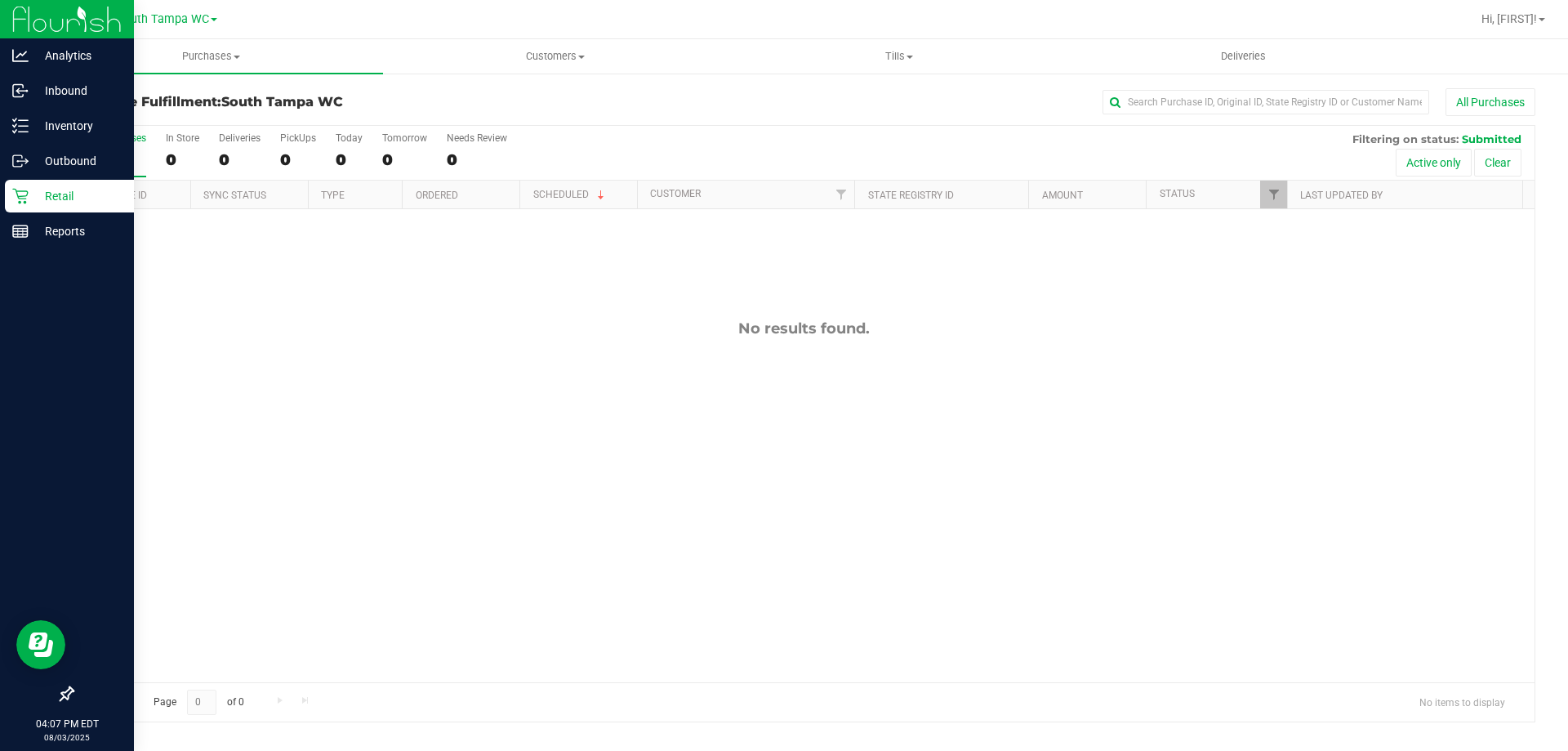click on "Retail" at bounding box center (69, 196) 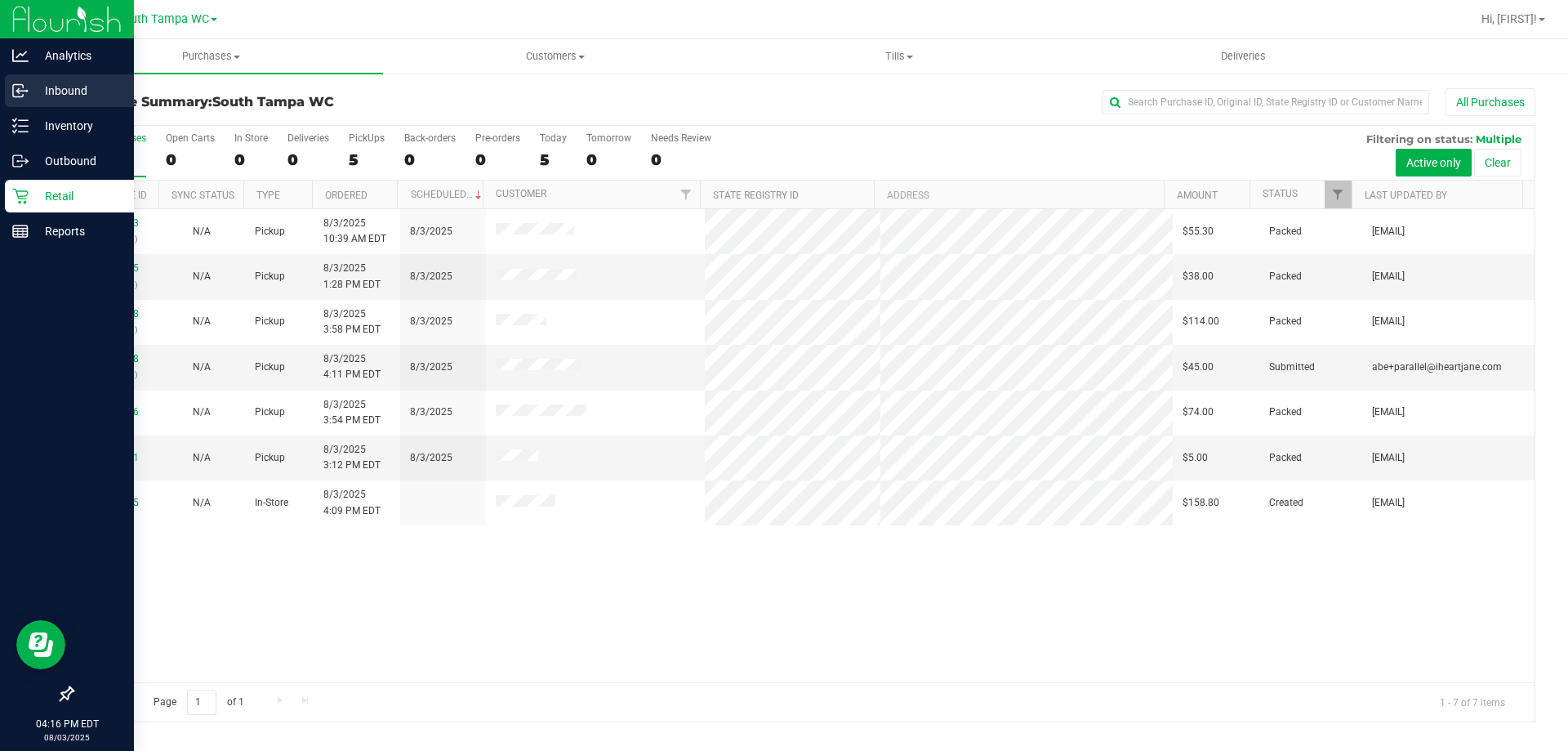 click on "Inbound" at bounding box center (67, 92) 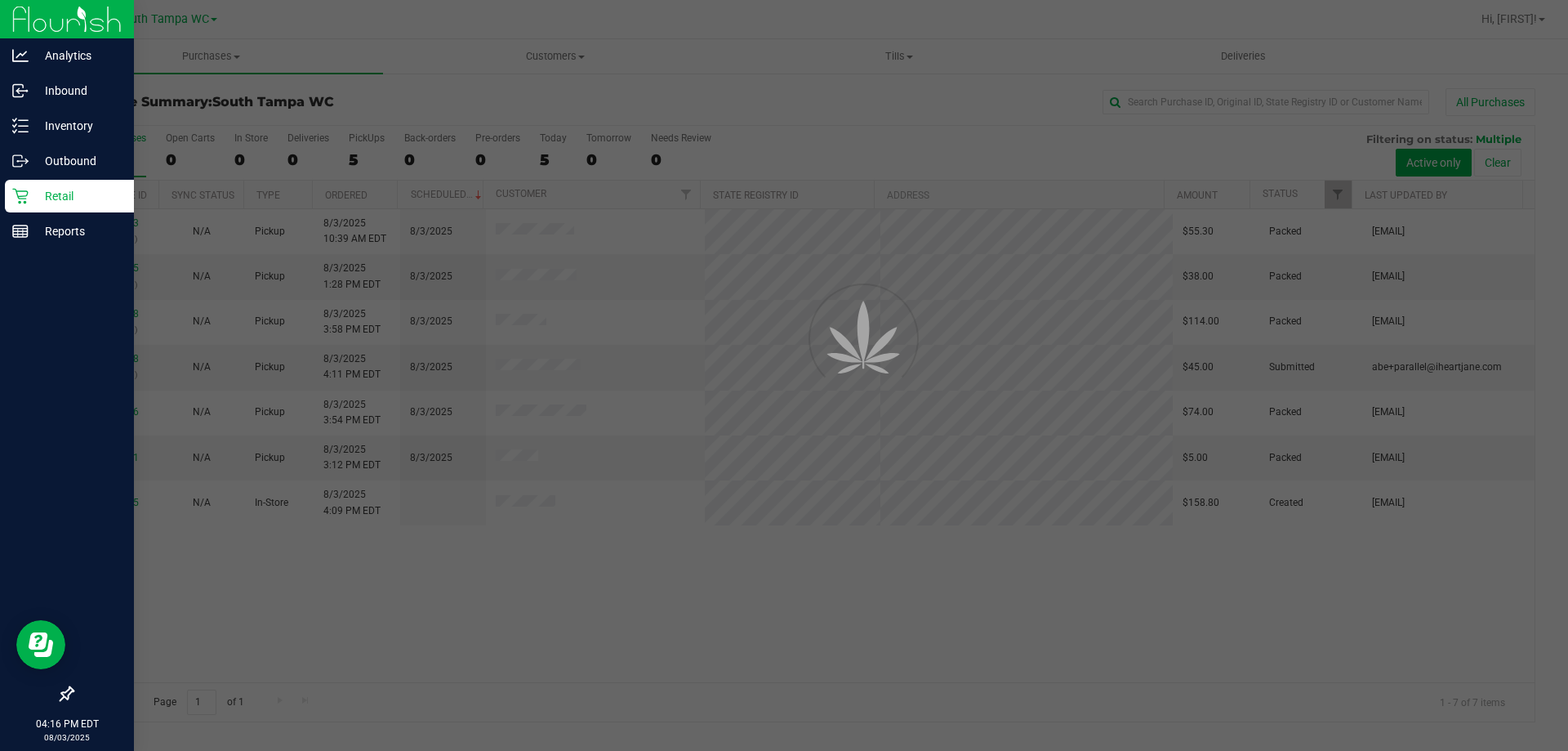 click on "Inventory" at bounding box center (67, 127) 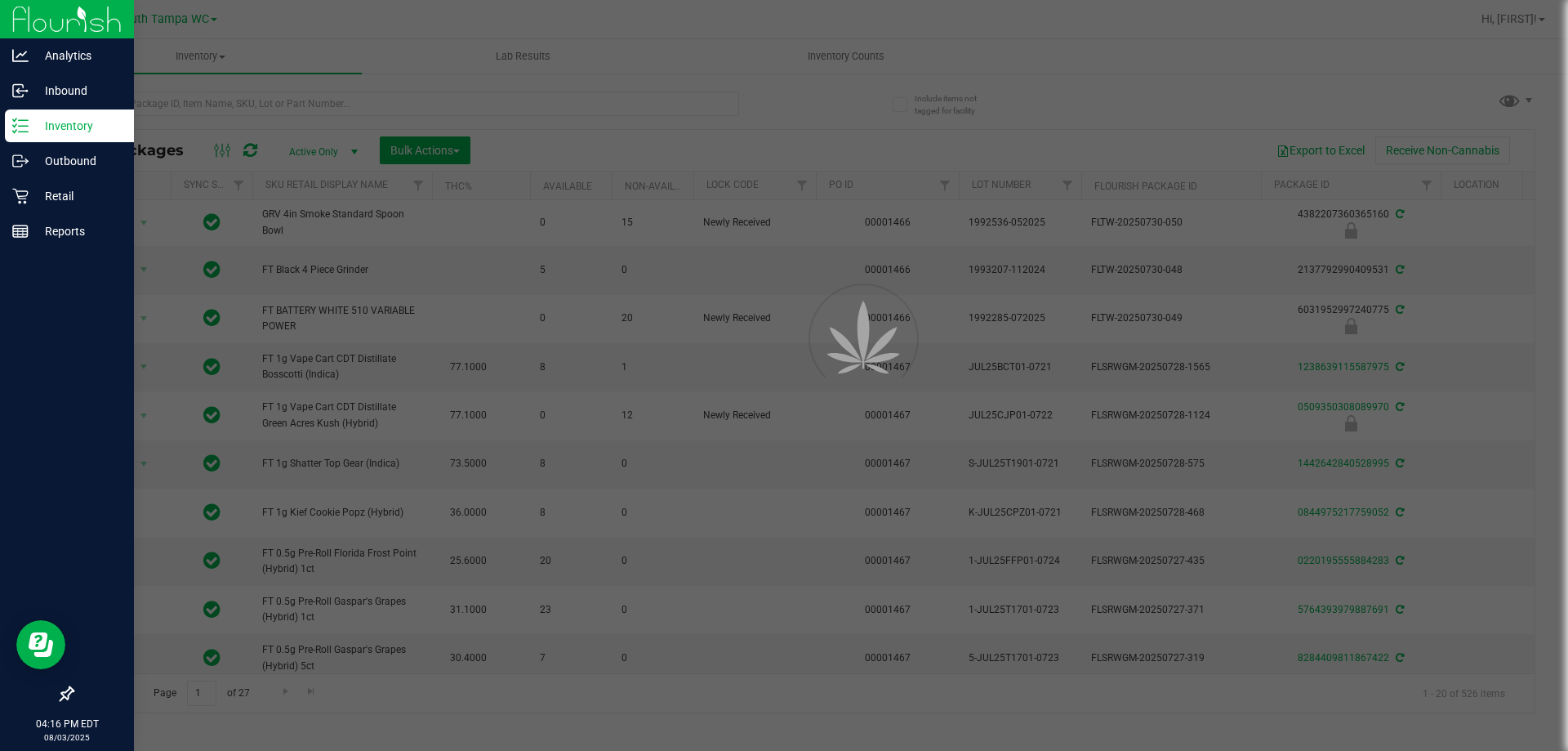 click at bounding box center (784, 375) 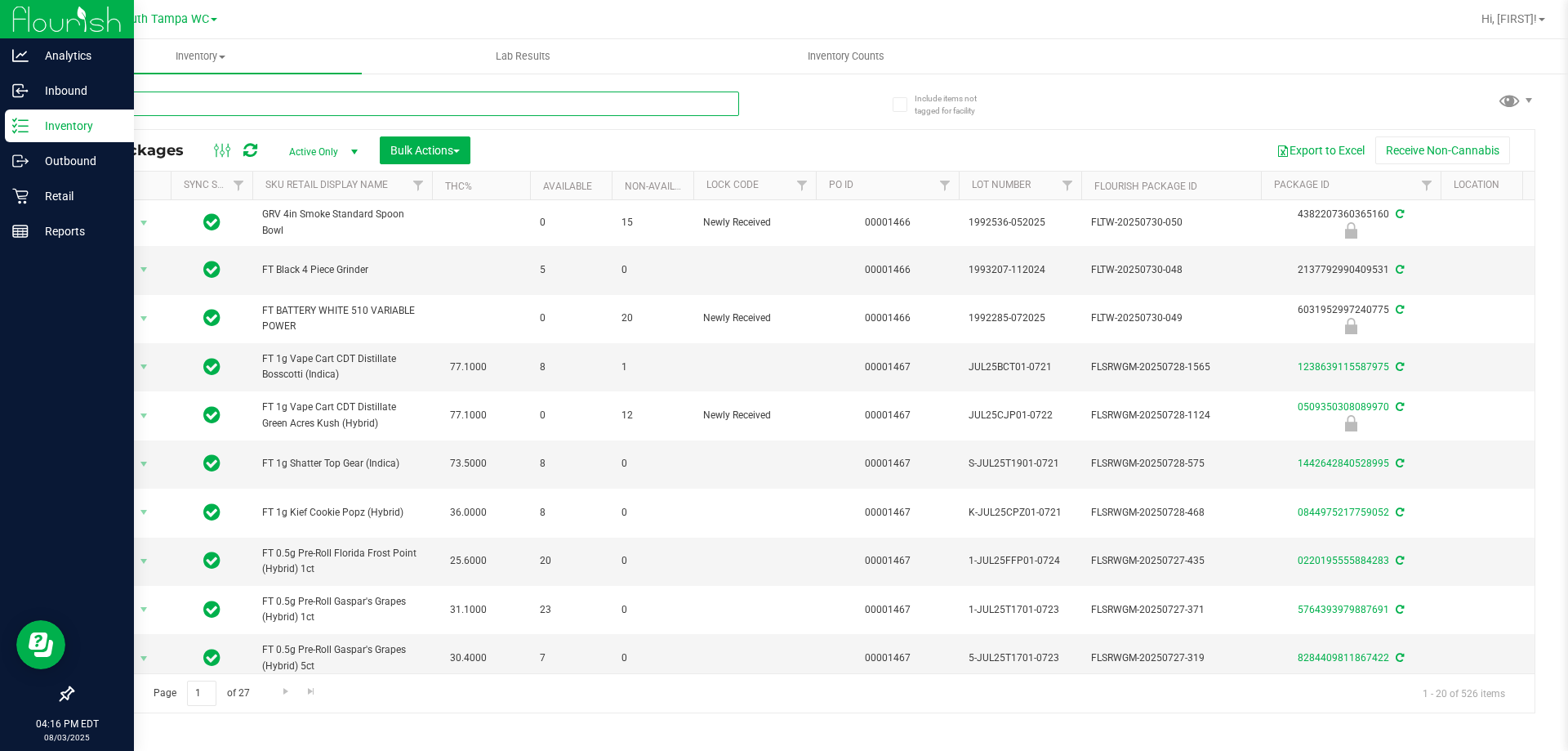 click at bounding box center [405, 104] 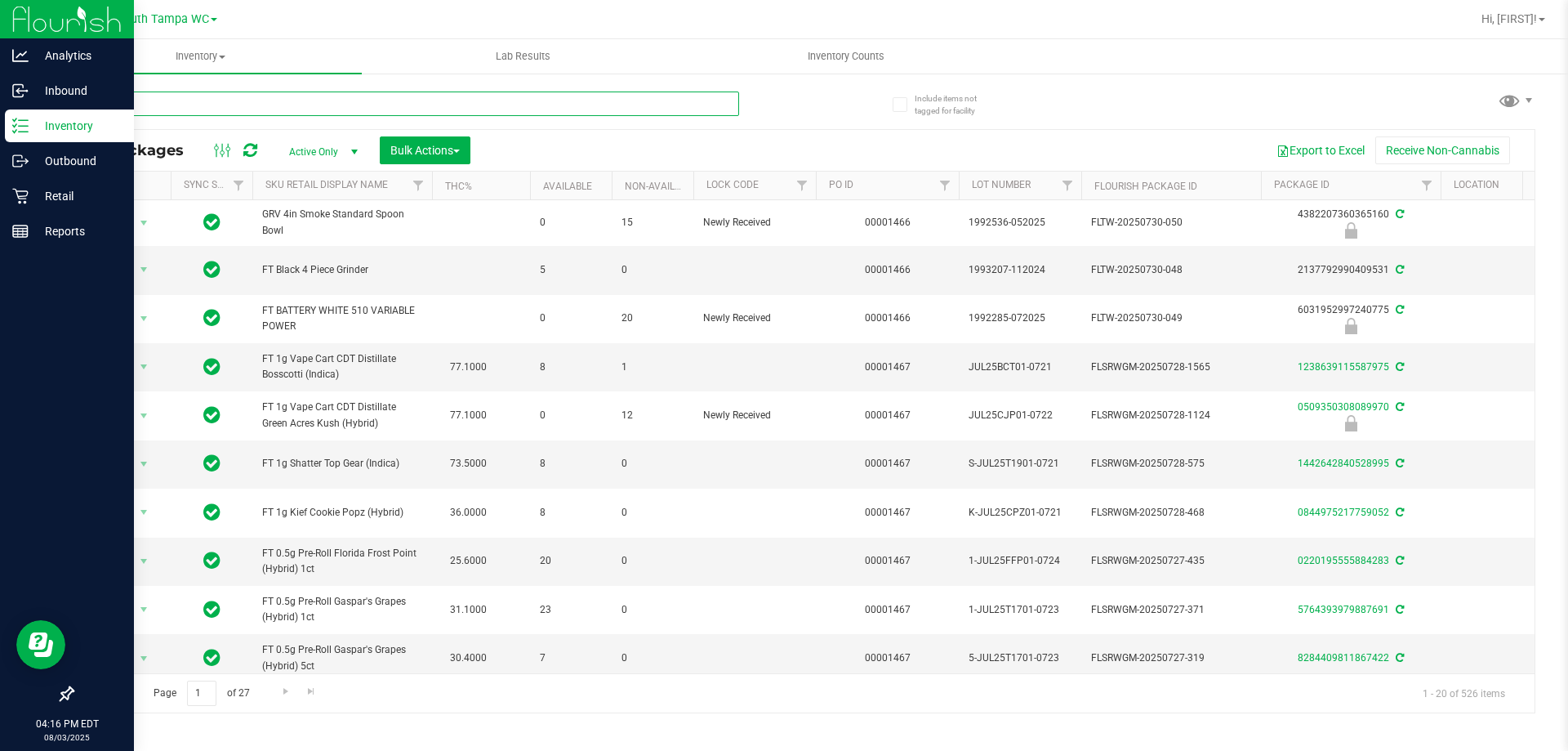 type on "t17" 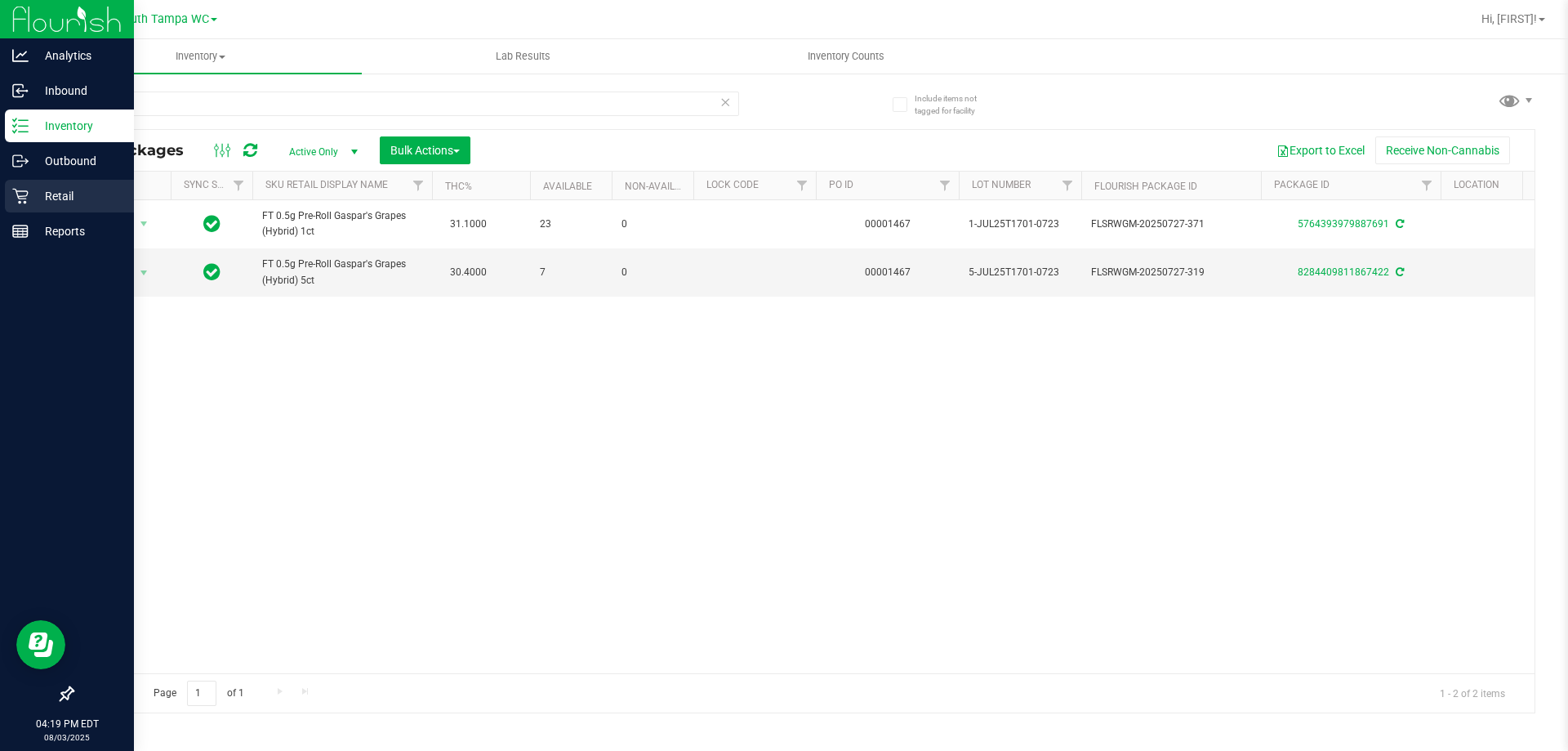 click 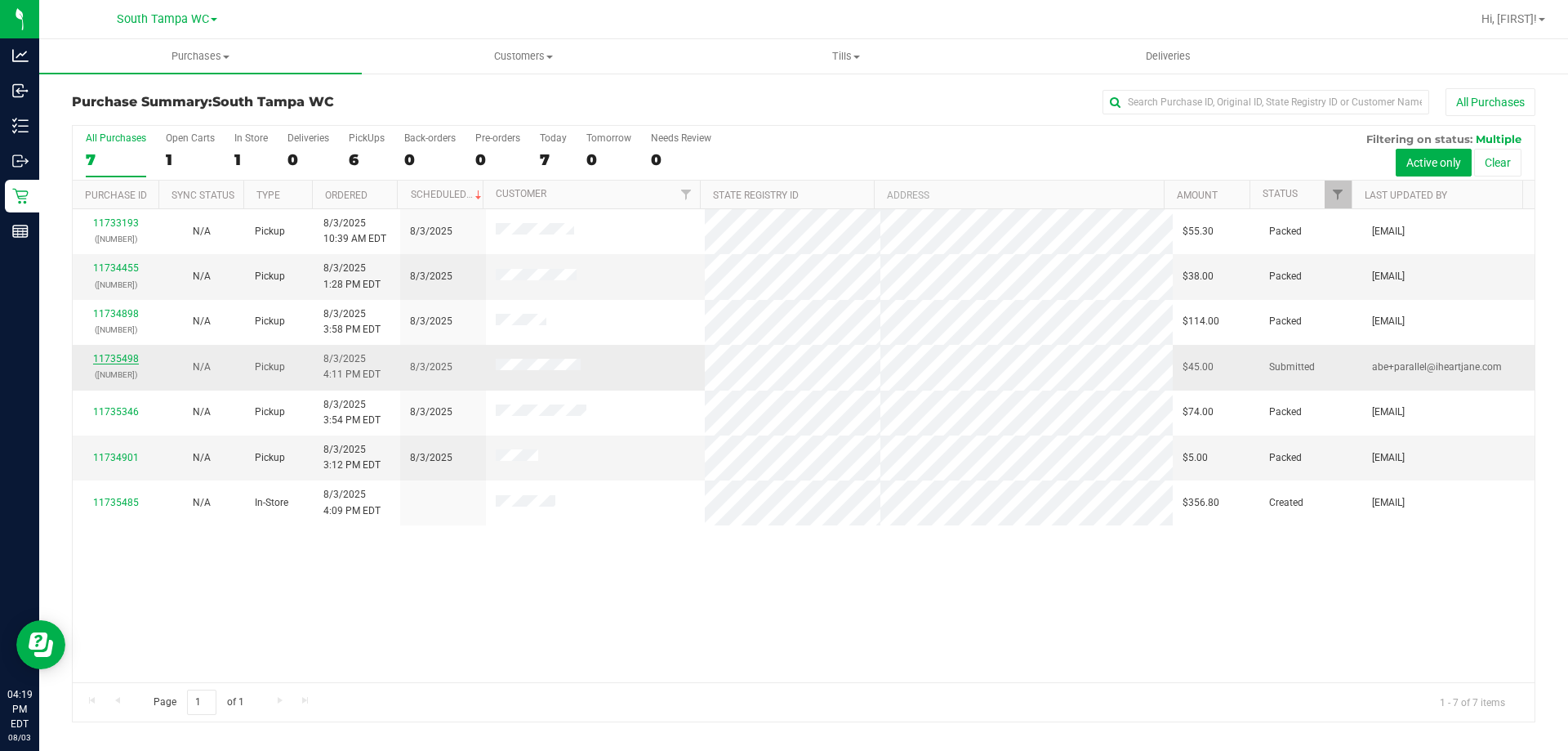 click on "11735498" at bounding box center (116, 359) 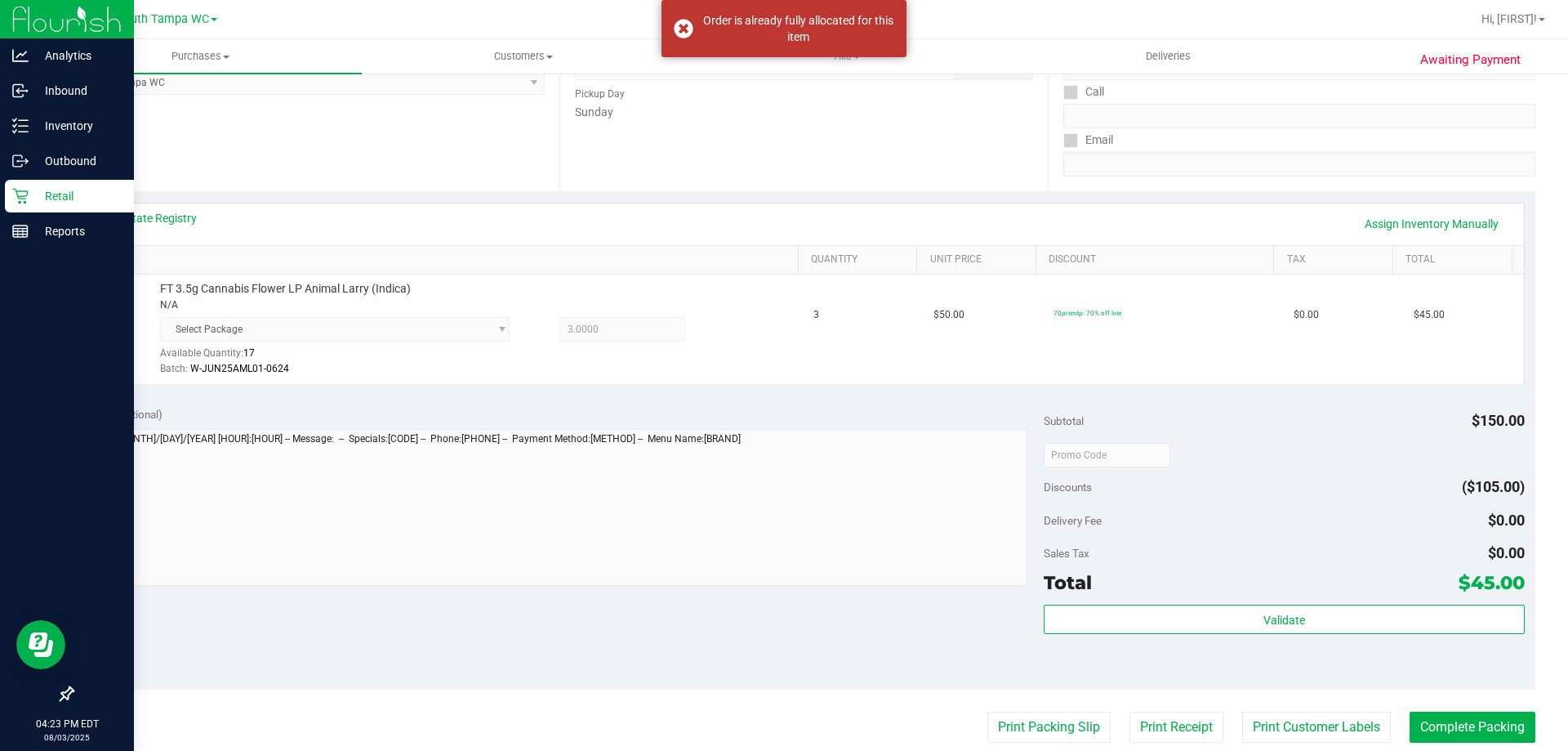 scroll, scrollTop: 261, scrollLeft: 0, axis: vertical 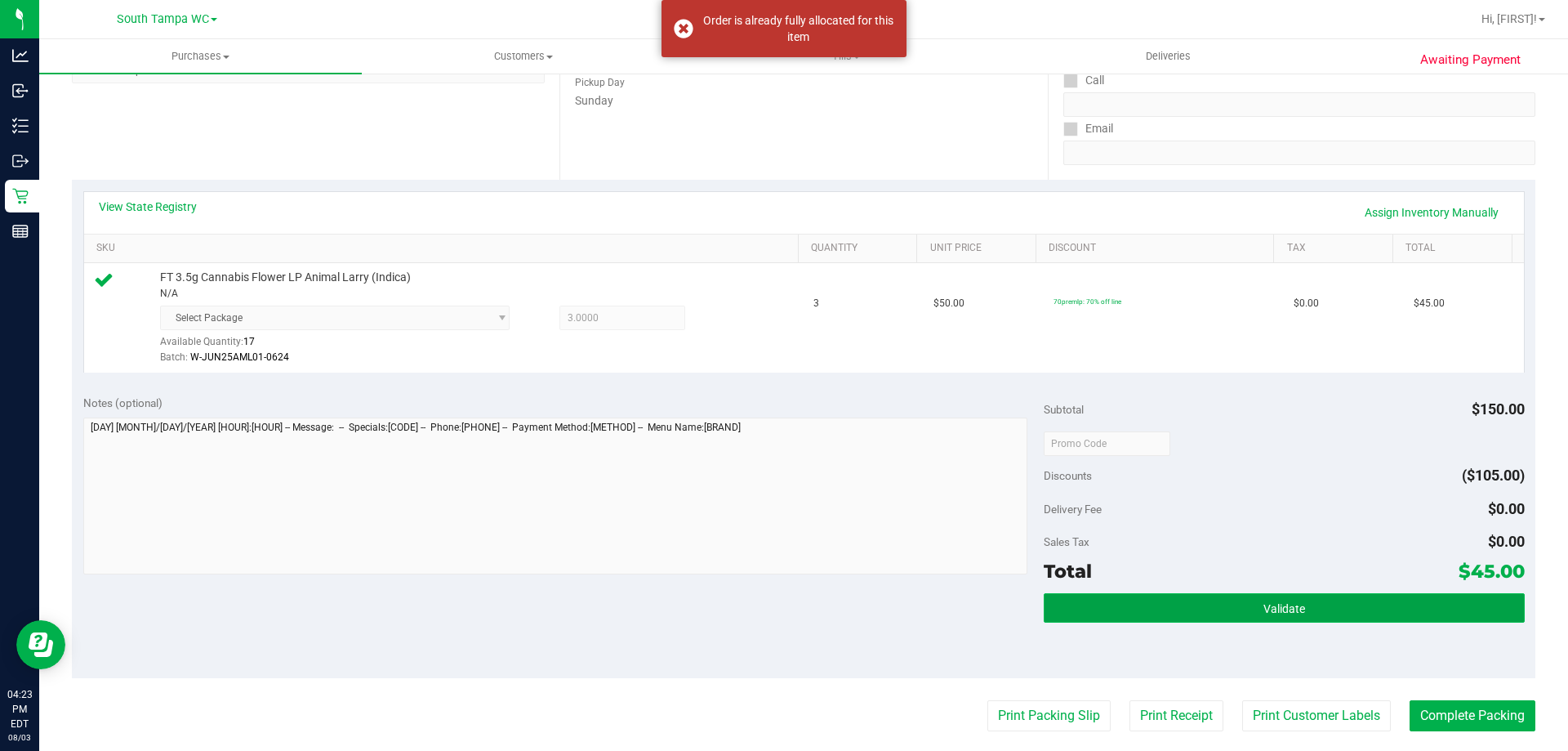click on "Validate" at bounding box center [1284, 608] 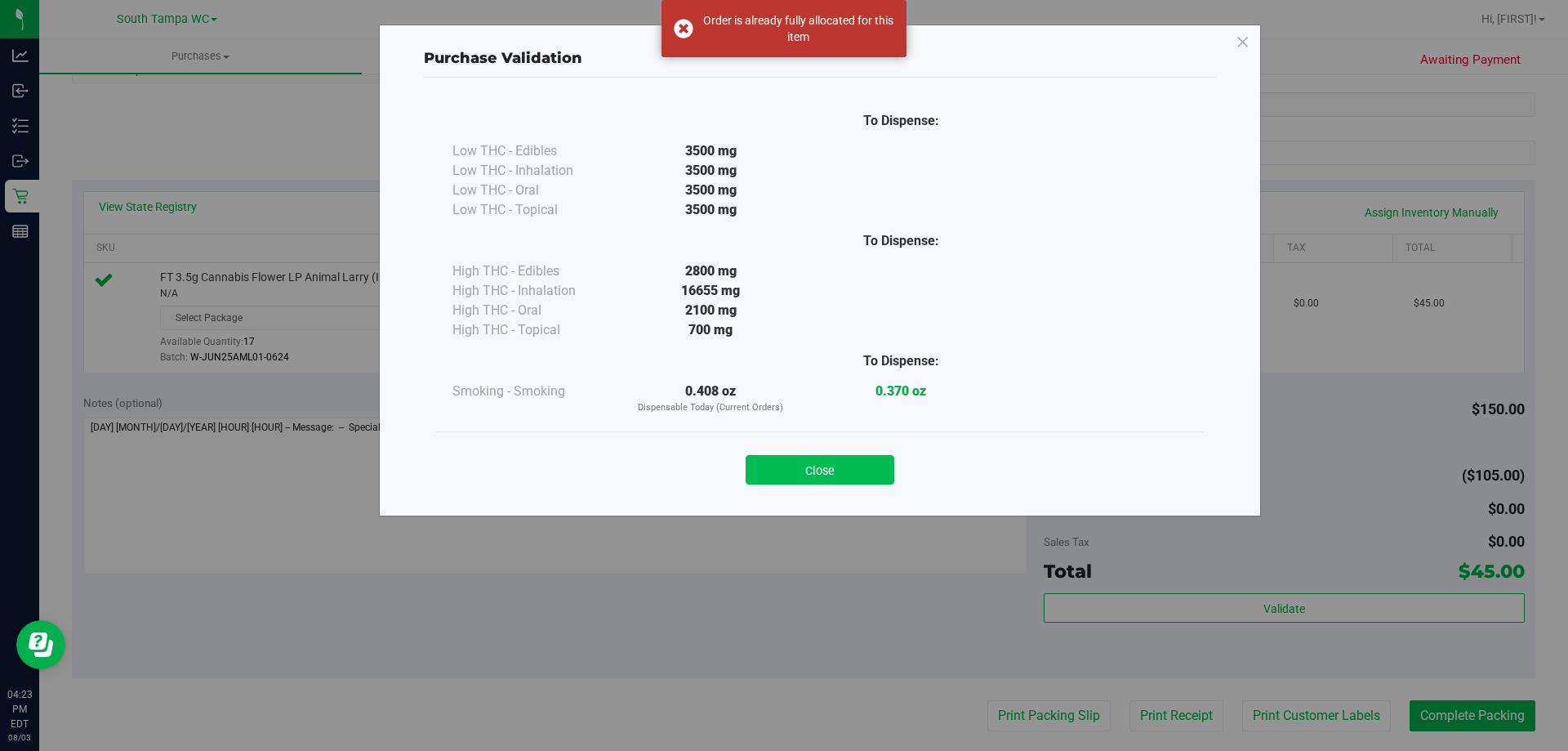 click on "Close" at bounding box center (820, 470) 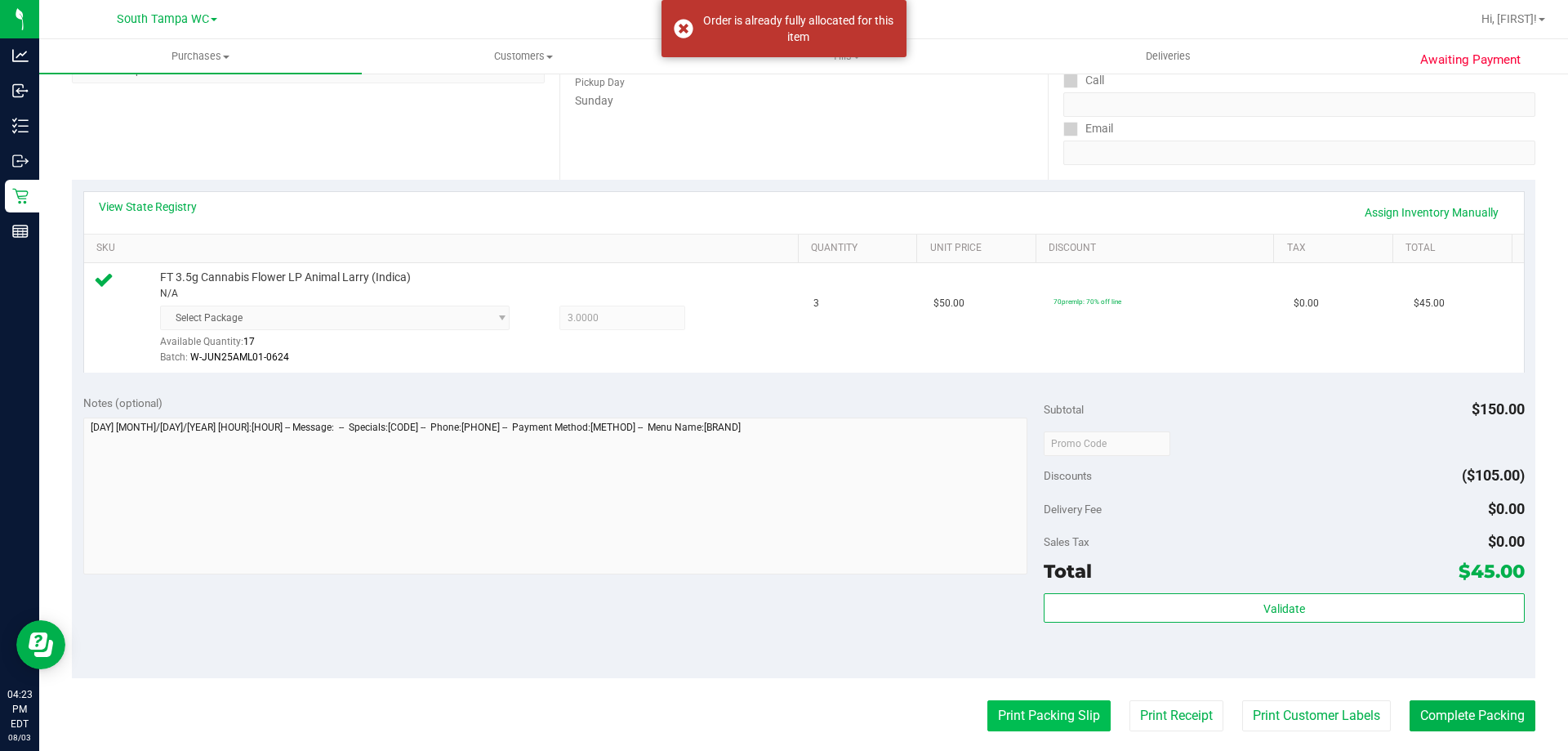 click on "Print Packing Slip" at bounding box center (1049, 716) 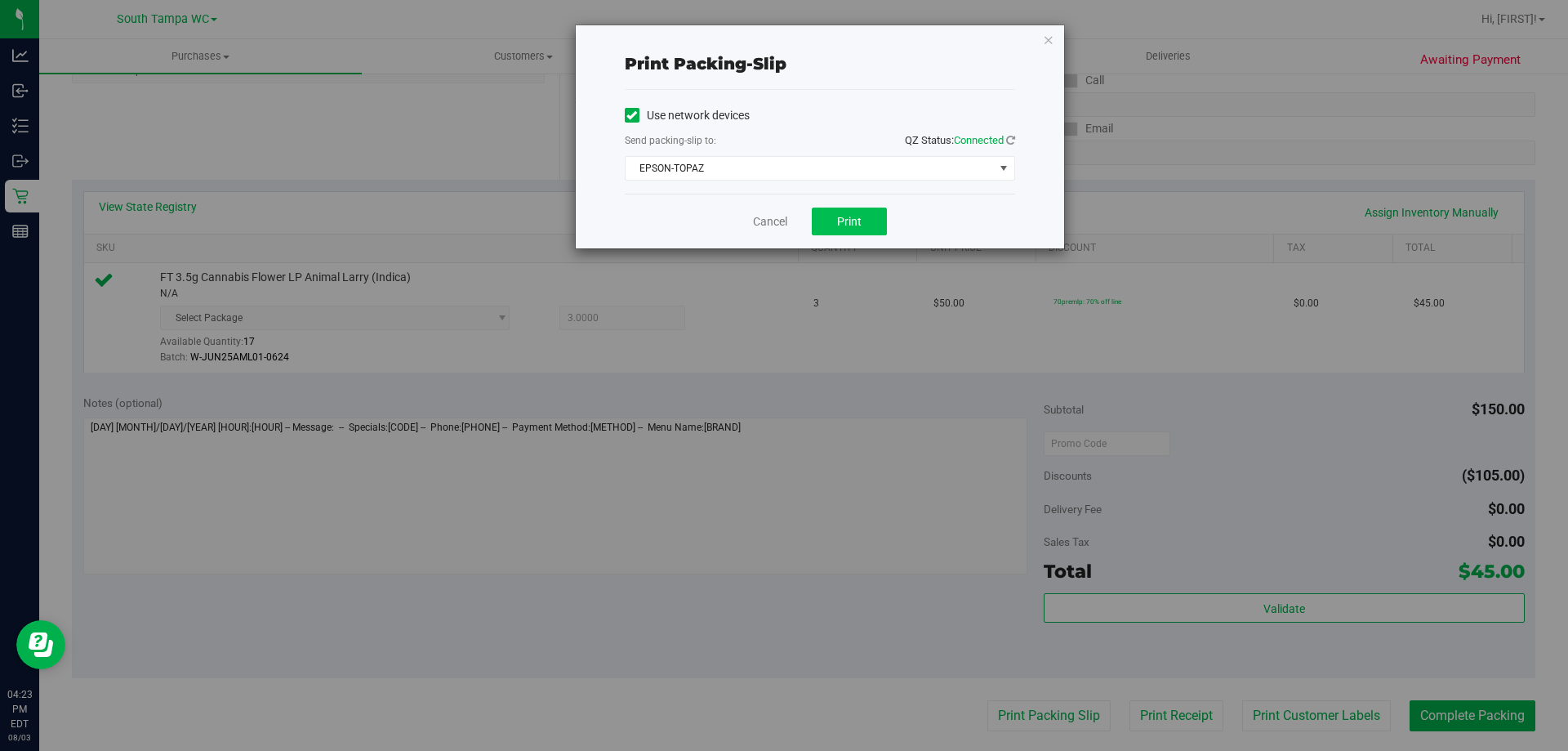 click on "Print" at bounding box center (849, 221) 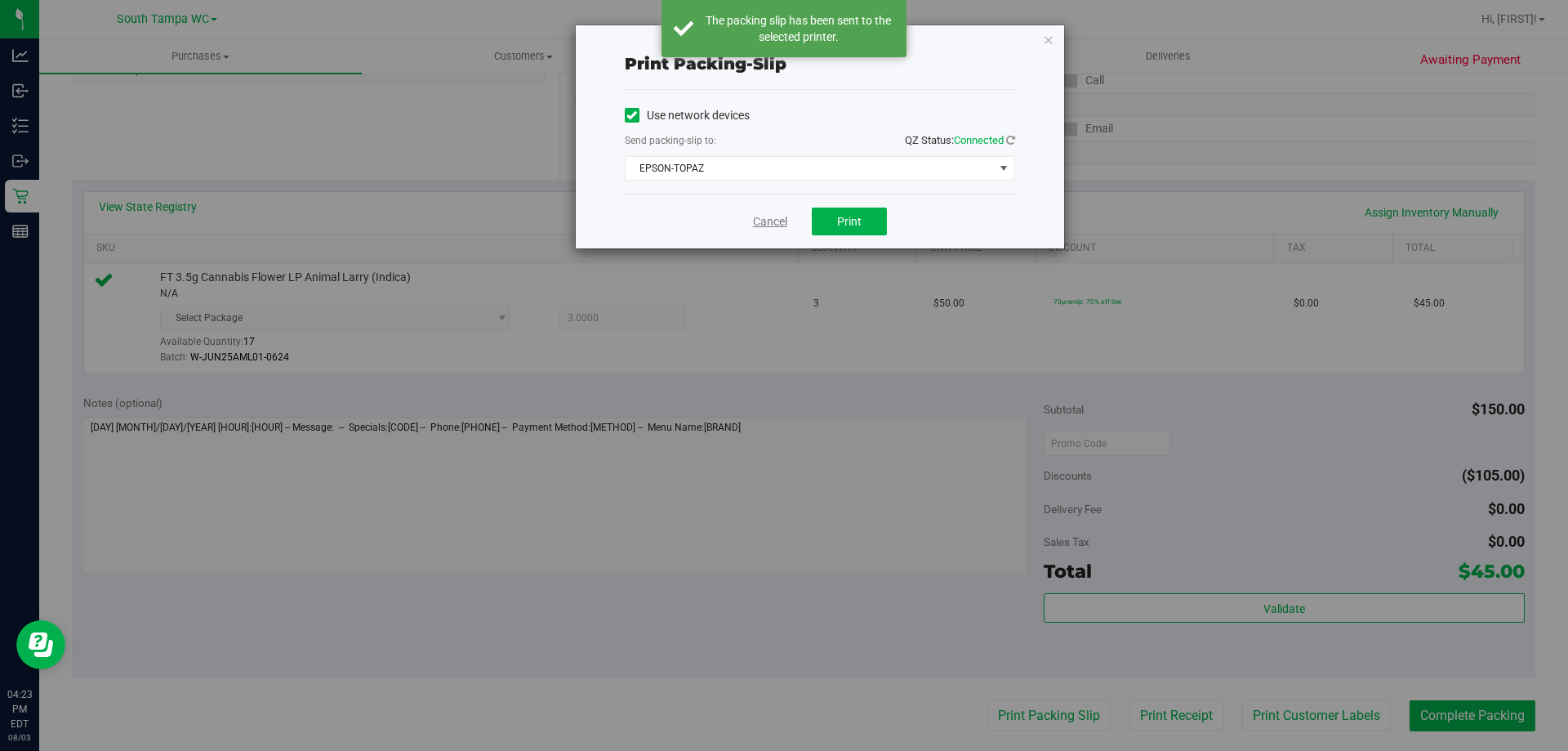 click on "Cancel" at bounding box center [770, 221] 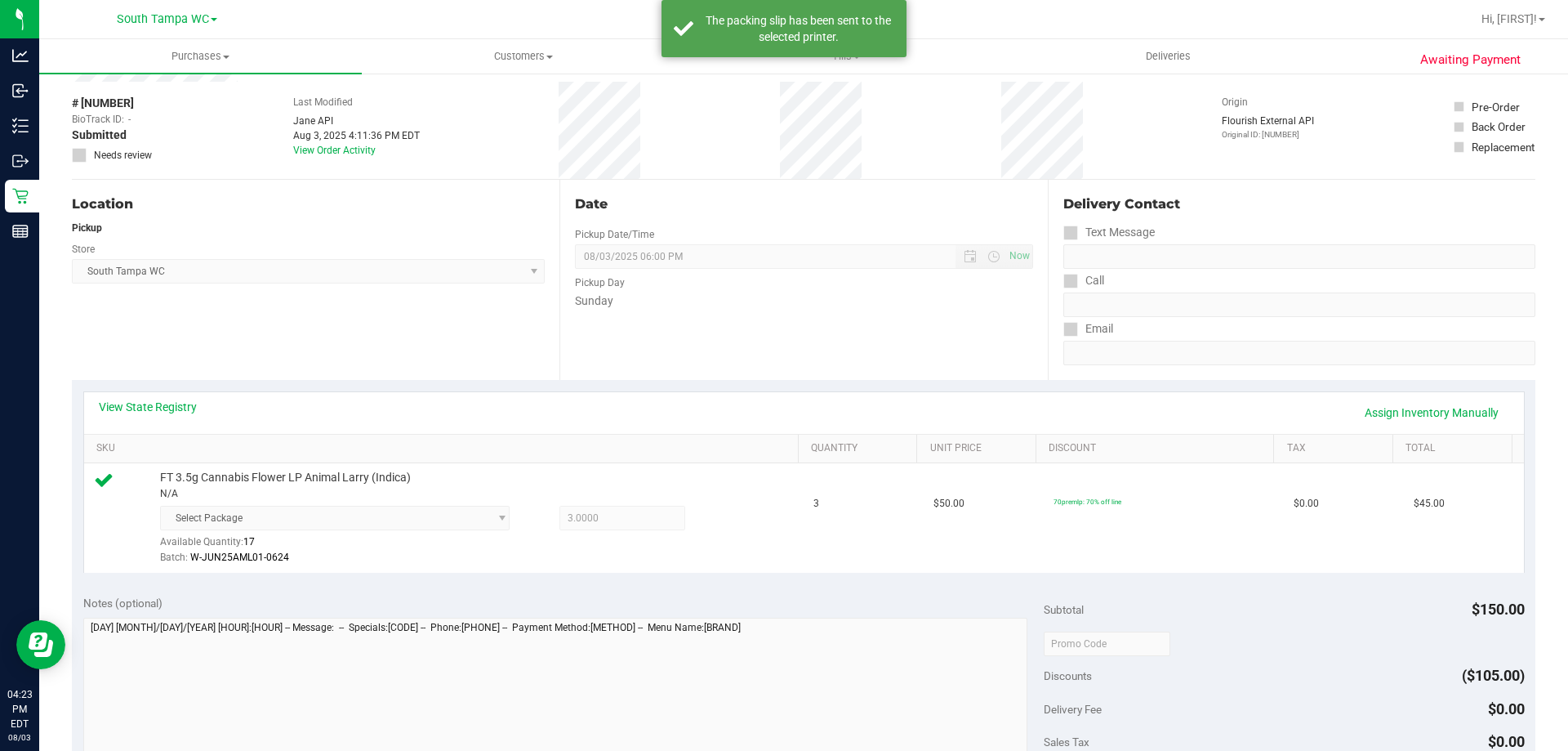 scroll, scrollTop: 0, scrollLeft: 0, axis: both 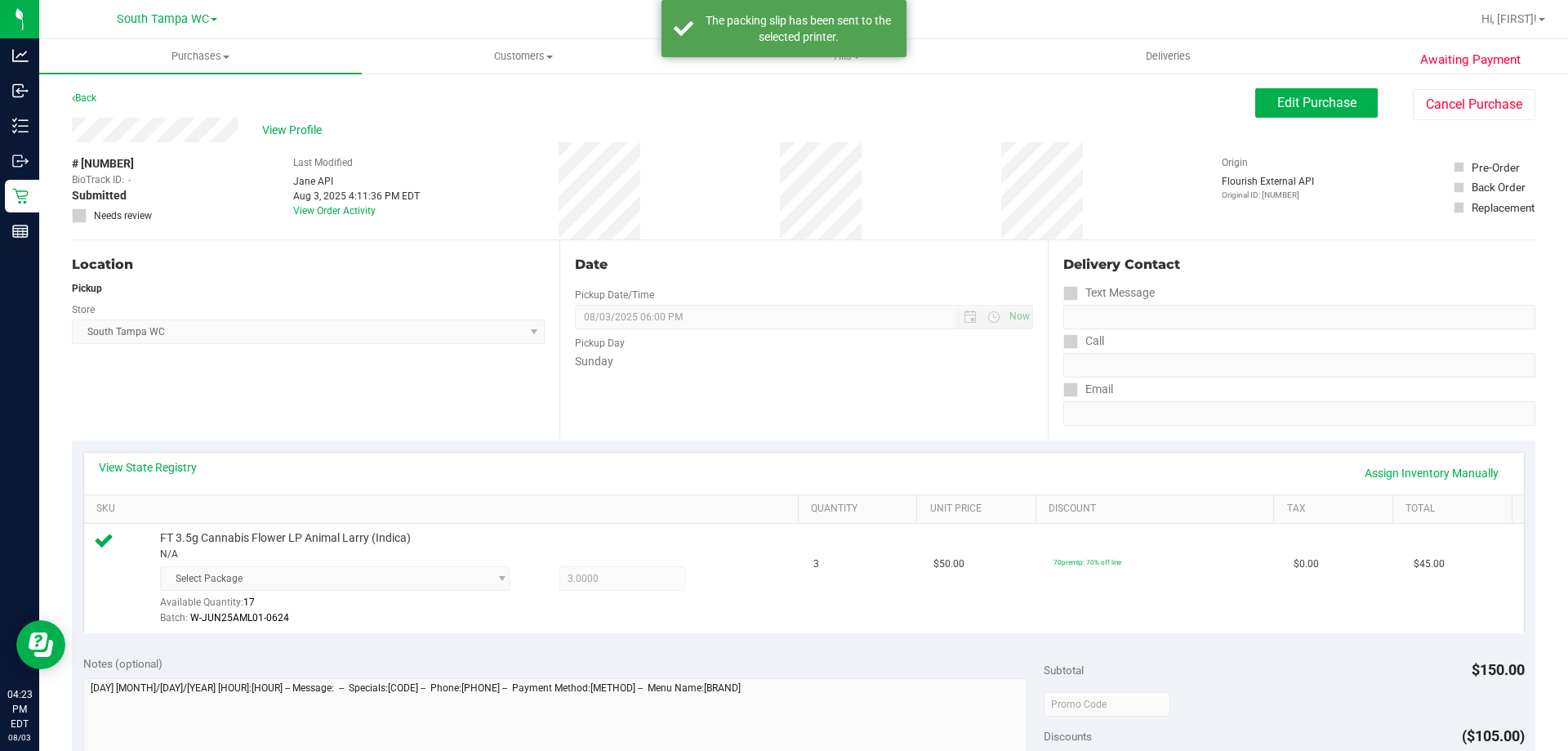 type 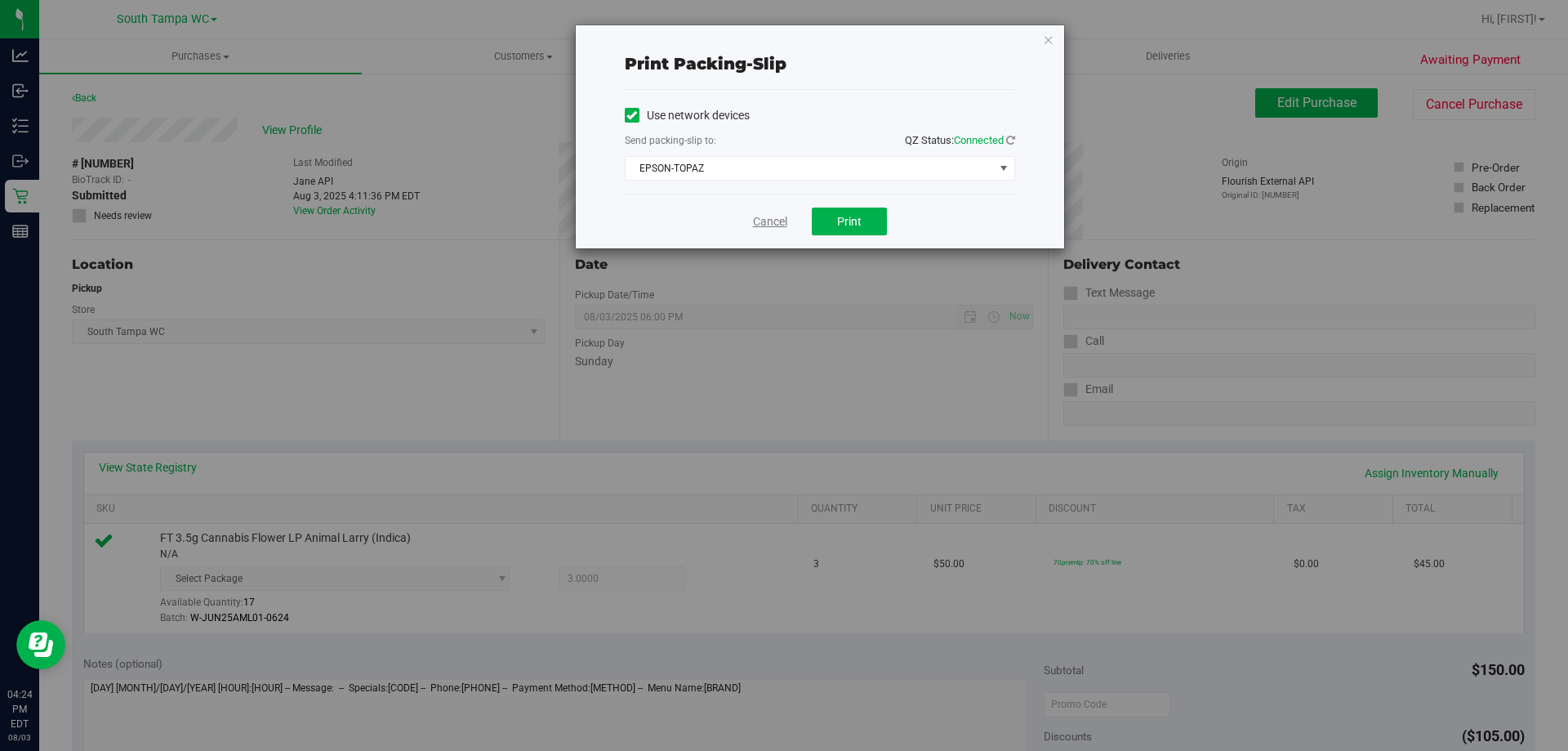 click on "Cancel" at bounding box center [770, 221] 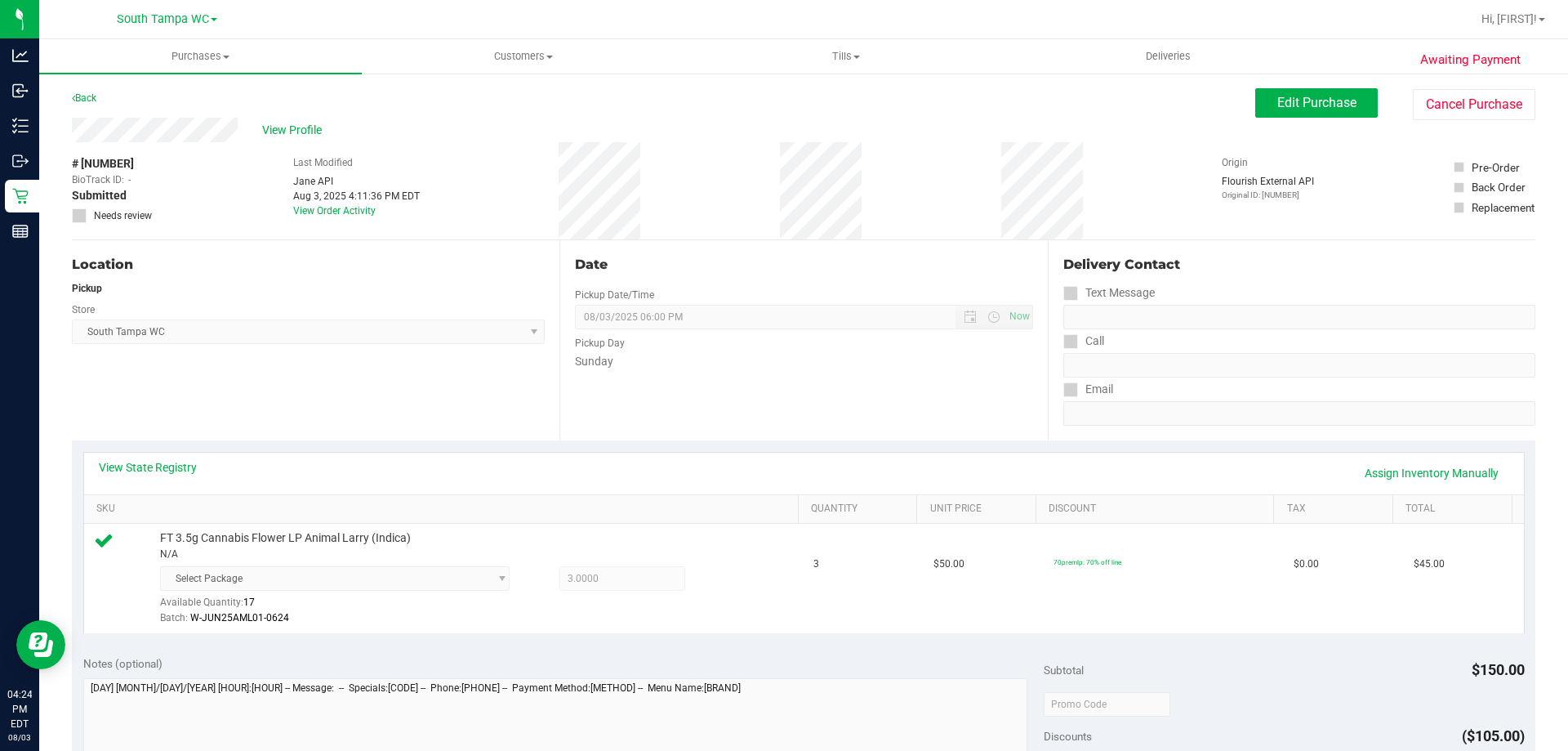 scroll, scrollTop: 581, scrollLeft: 0, axis: vertical 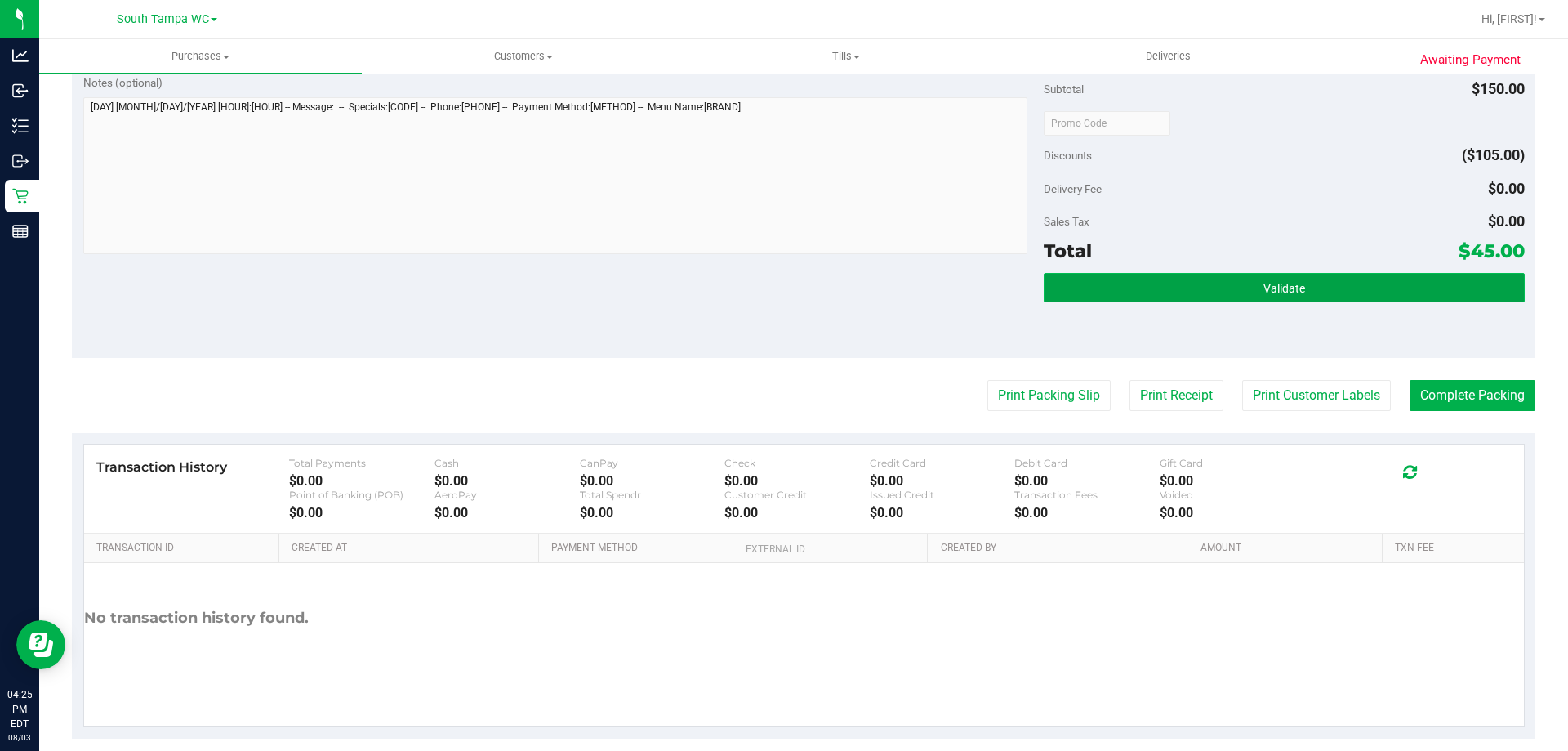 click on "Validate" at bounding box center (1284, 288) 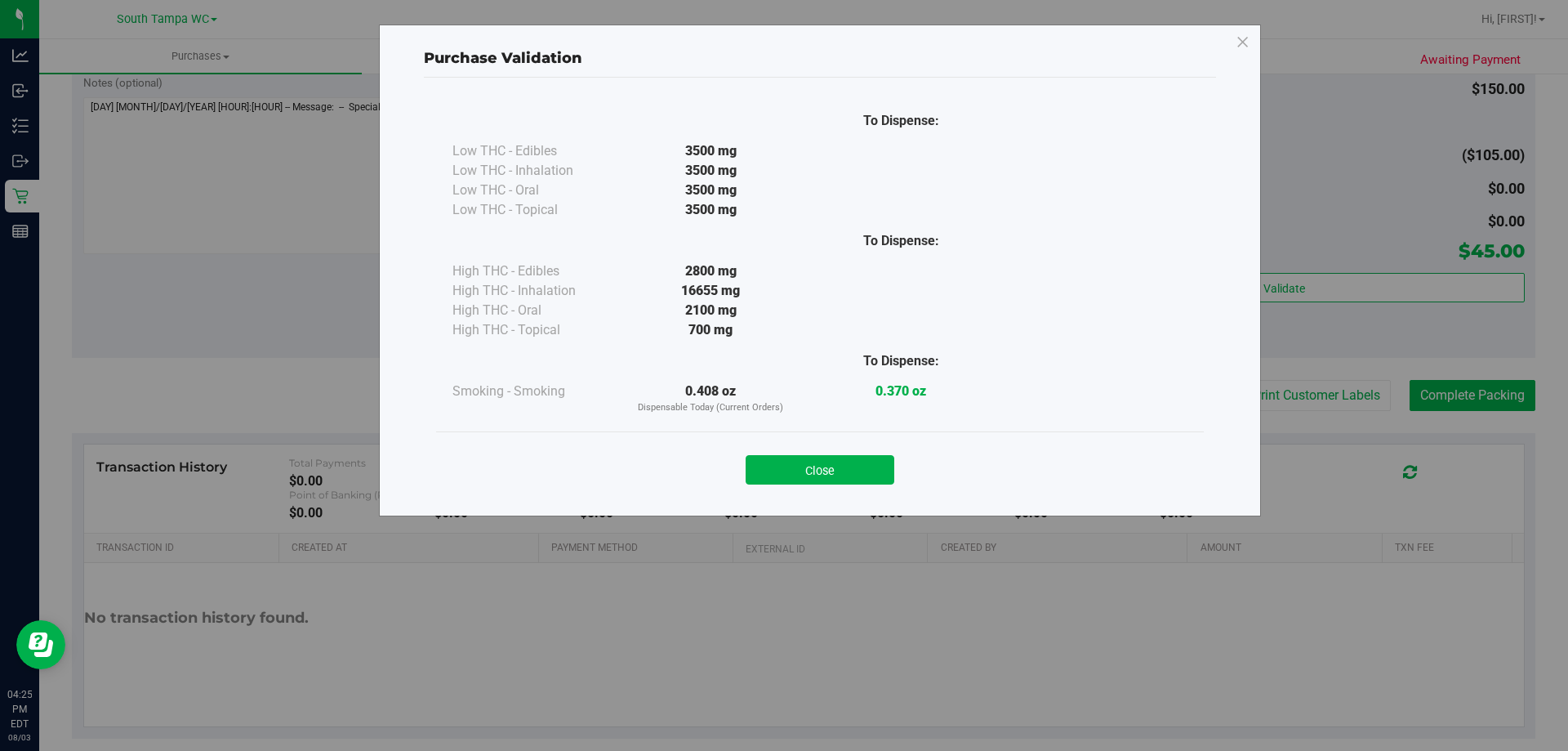 click on "To Dispense:
Low THC - Edibles
3500 mg" at bounding box center (820, 289) 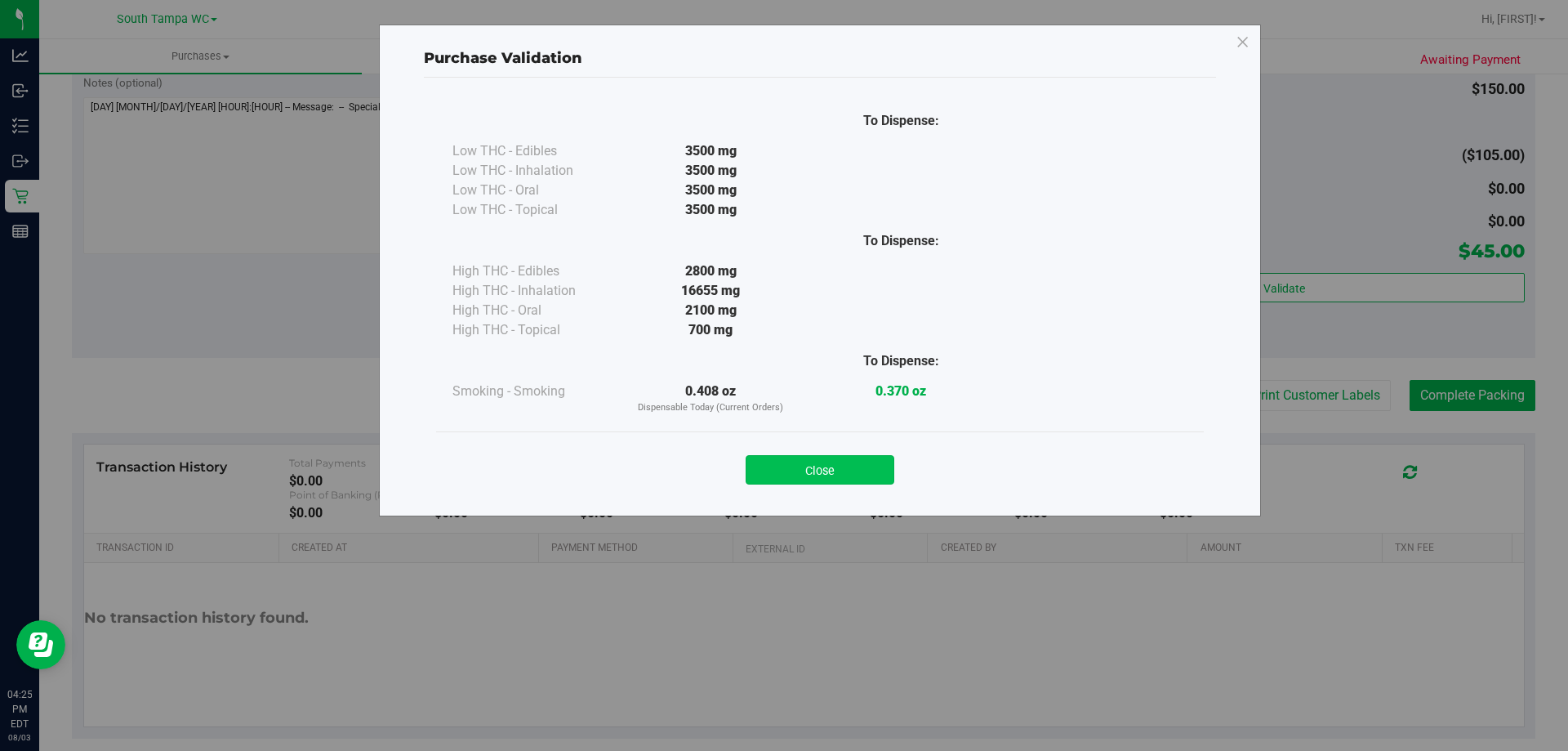 click on "Close" at bounding box center [820, 470] 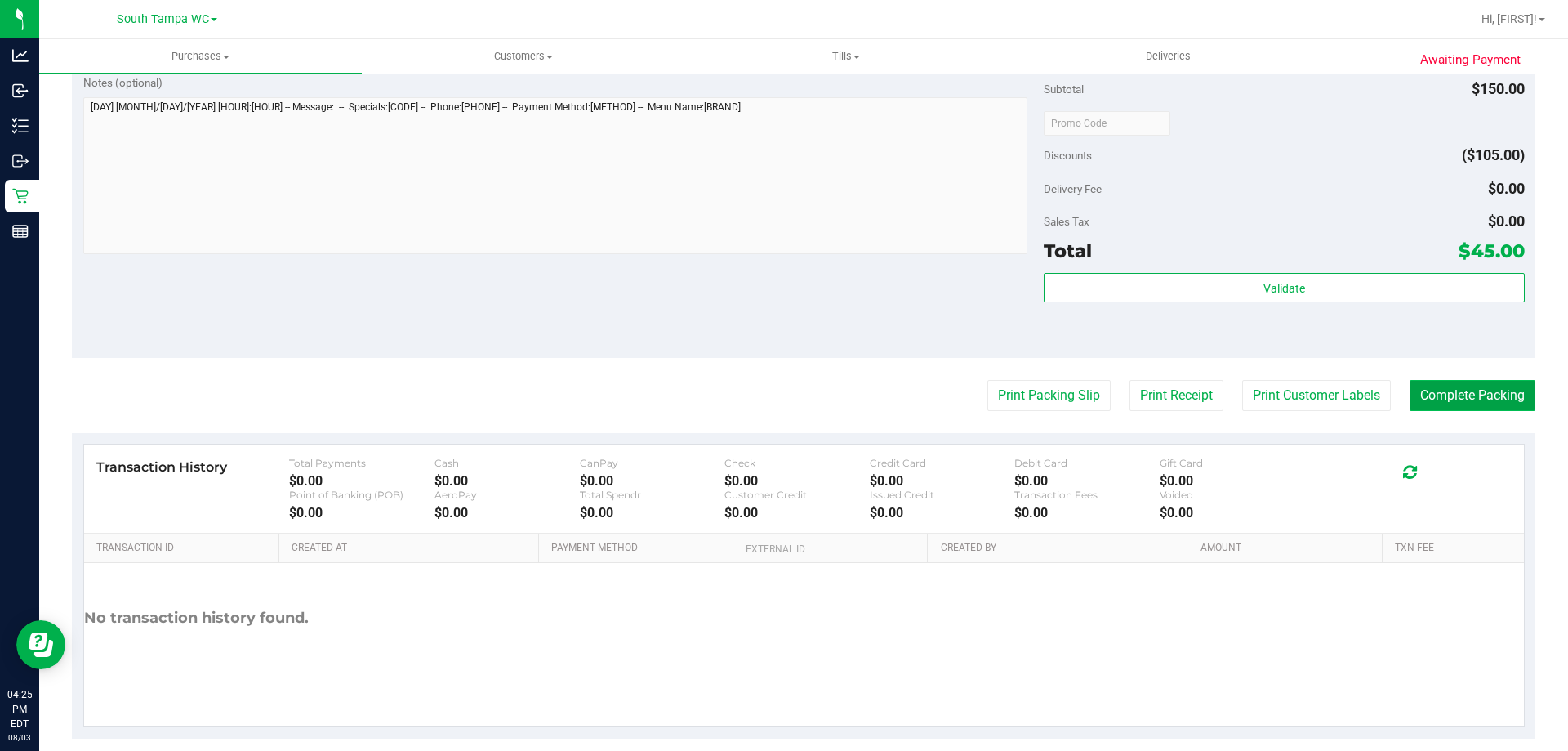 click on "Complete Packing" at bounding box center [1472, 396] 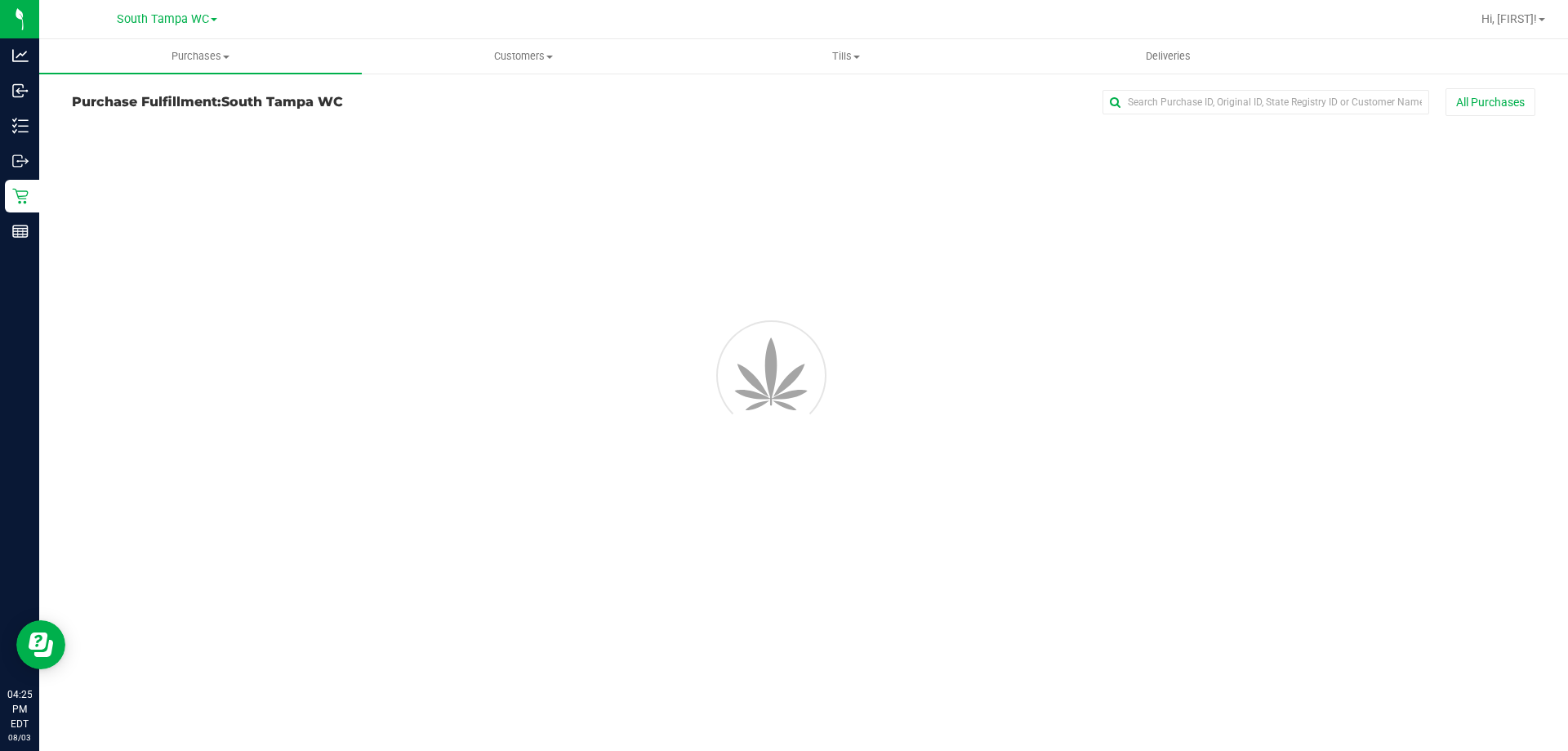 scroll, scrollTop: 0, scrollLeft: 0, axis: both 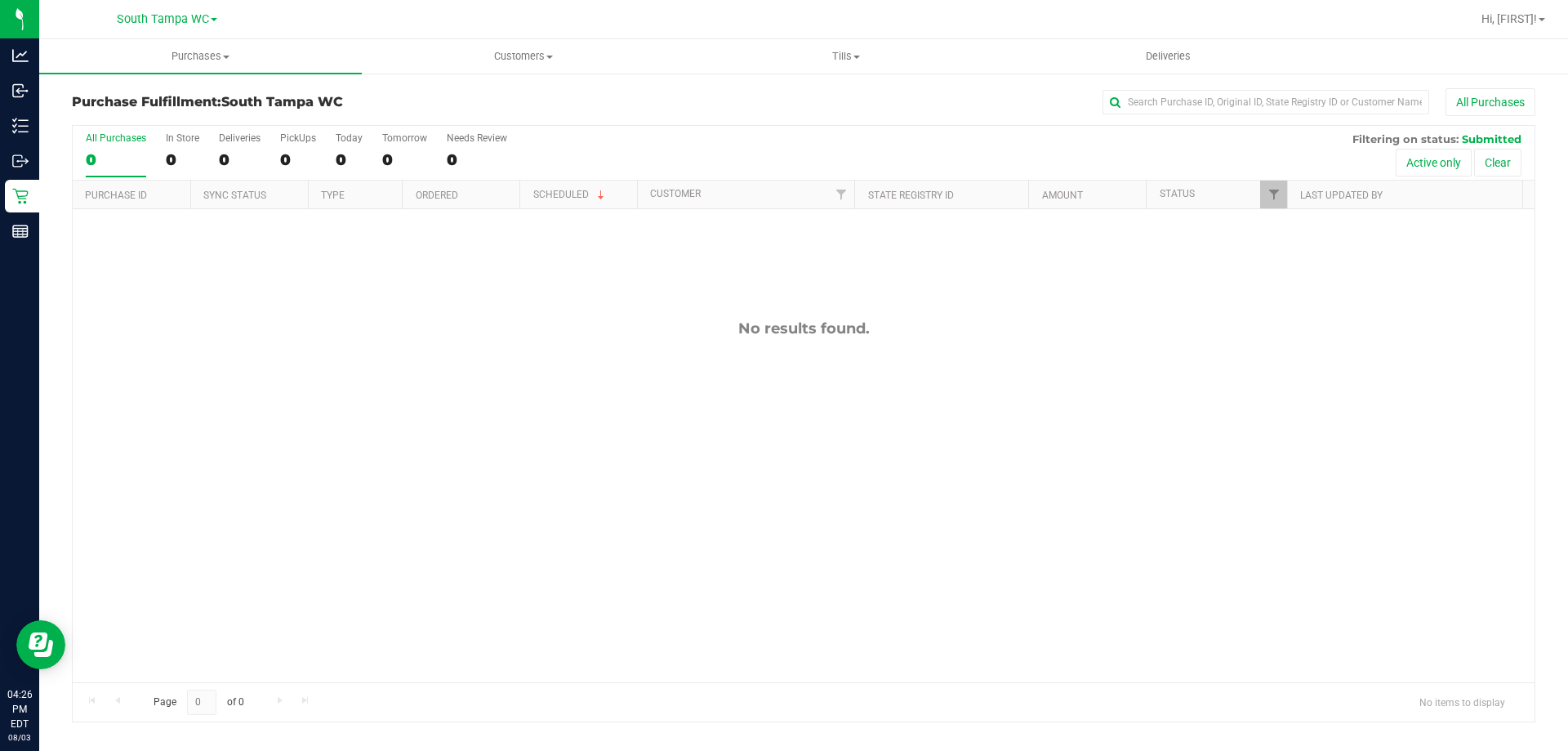 click on "No results found." at bounding box center (804, 501) 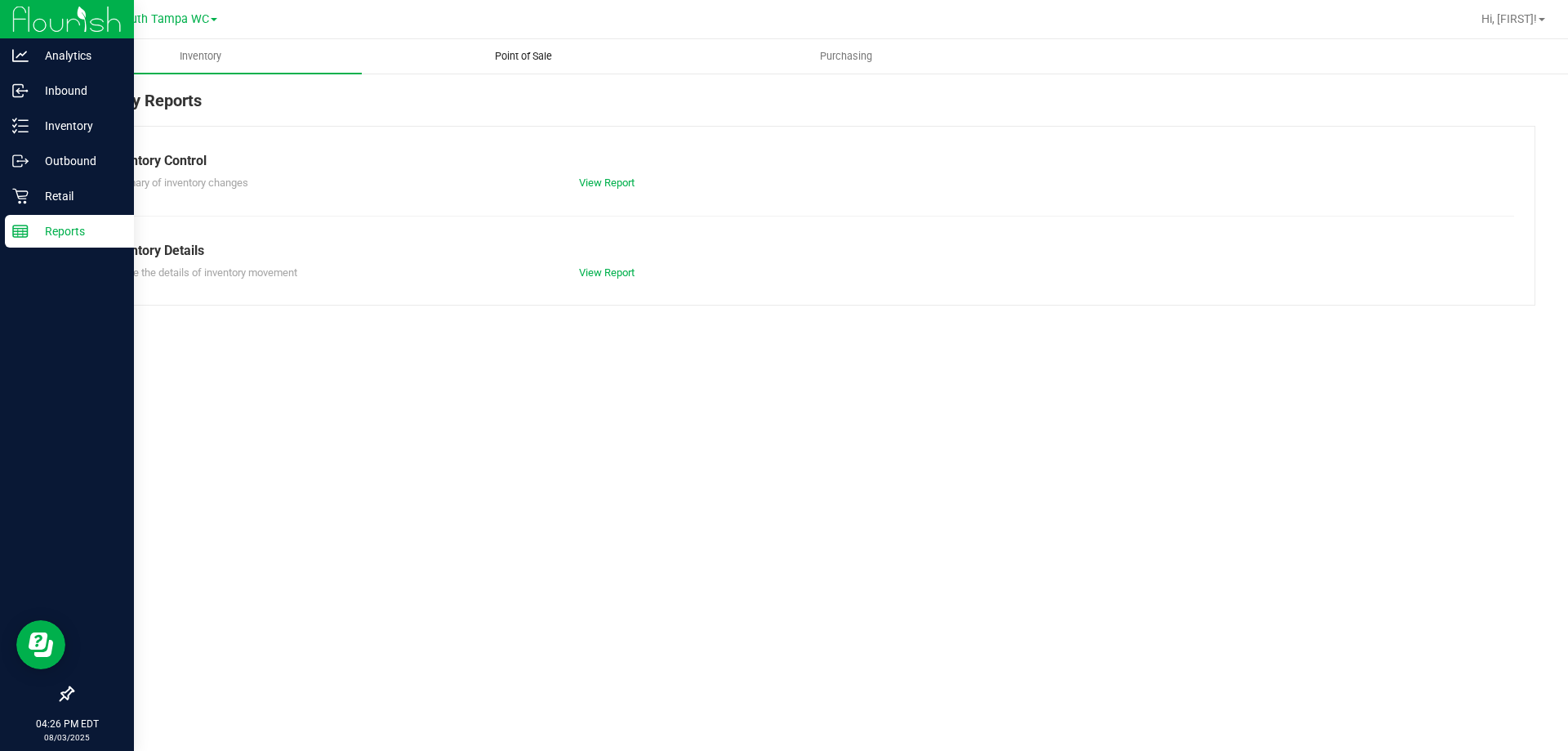 click on "Point of Sale" at bounding box center [523, 56] 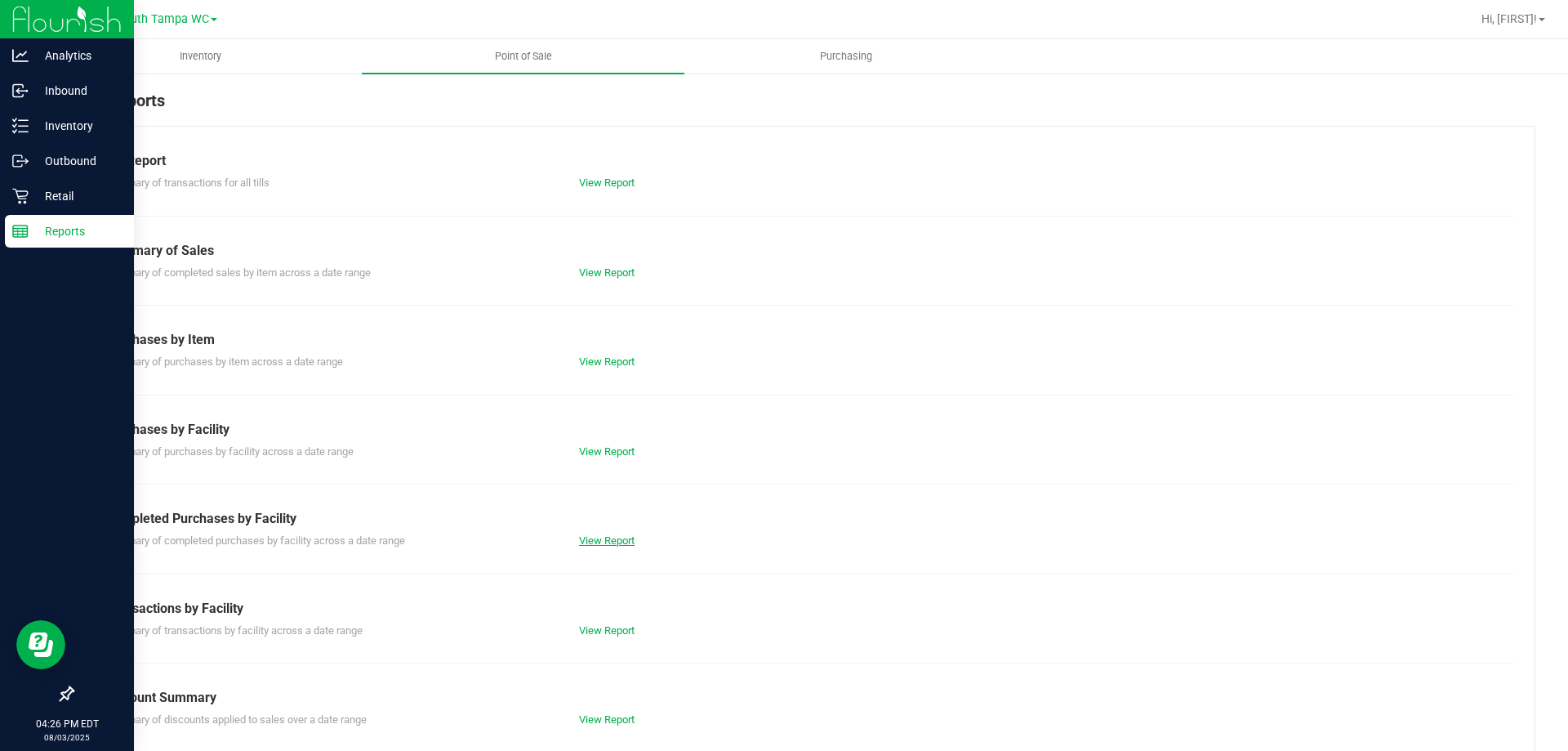 click on "View Report" at bounding box center (607, 540) 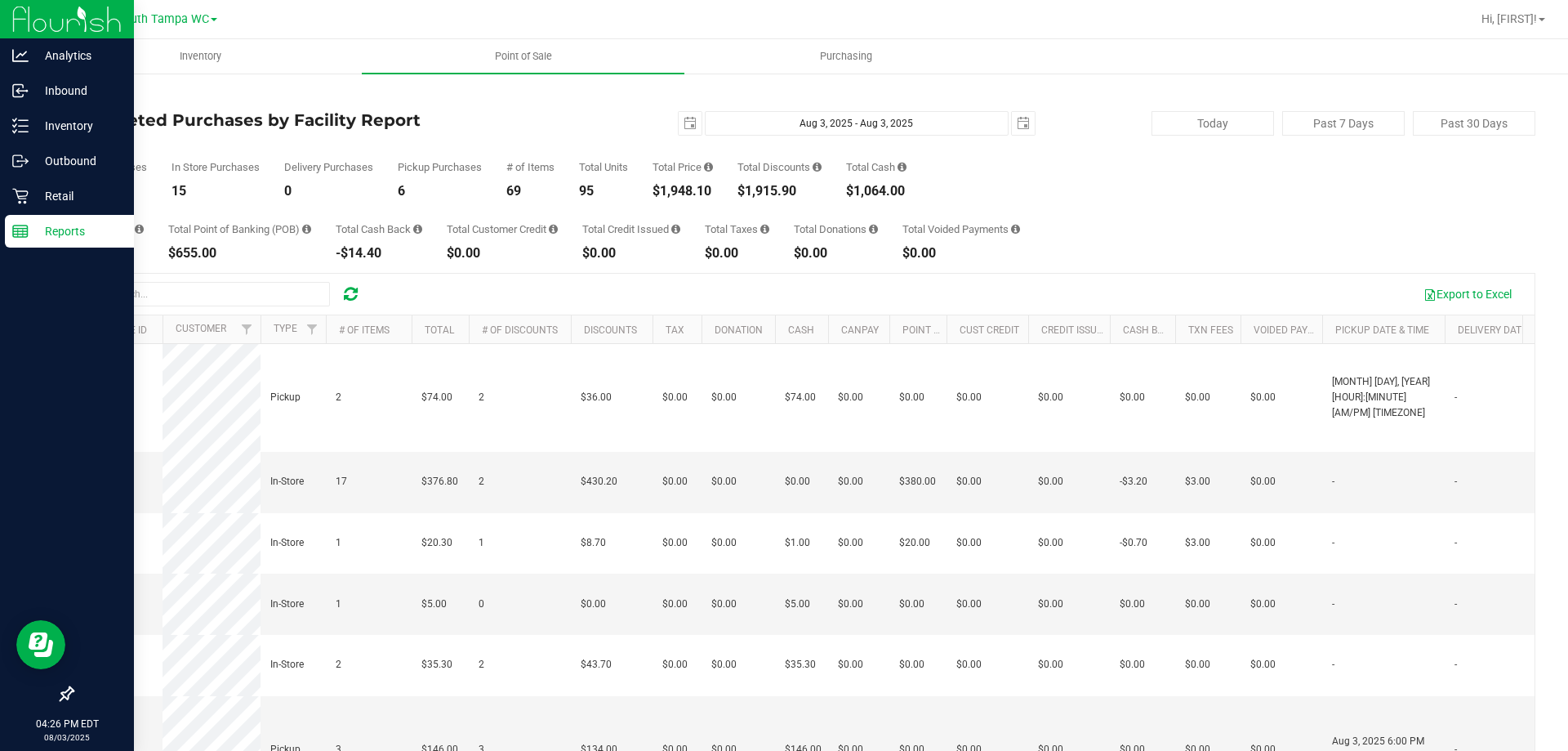 click on "Reports" at bounding box center [69, 231] 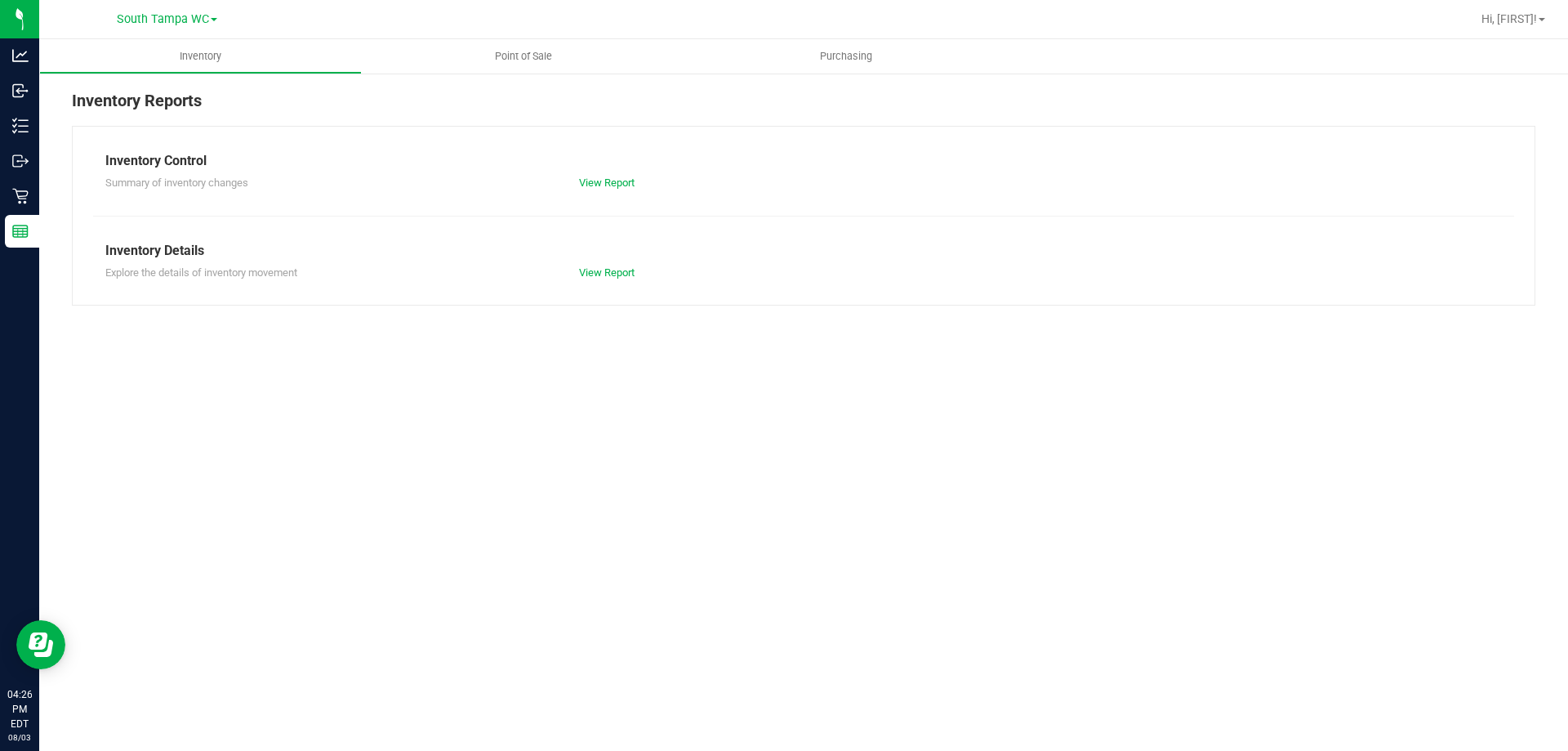 click on "Inventory
Point of Sale
Purchasing
Inventory Reports
Inventory Control
Summary of inventory changes
View Report
Inventory Details
Explore the details of inventory movement
View Report" at bounding box center [804, 395] 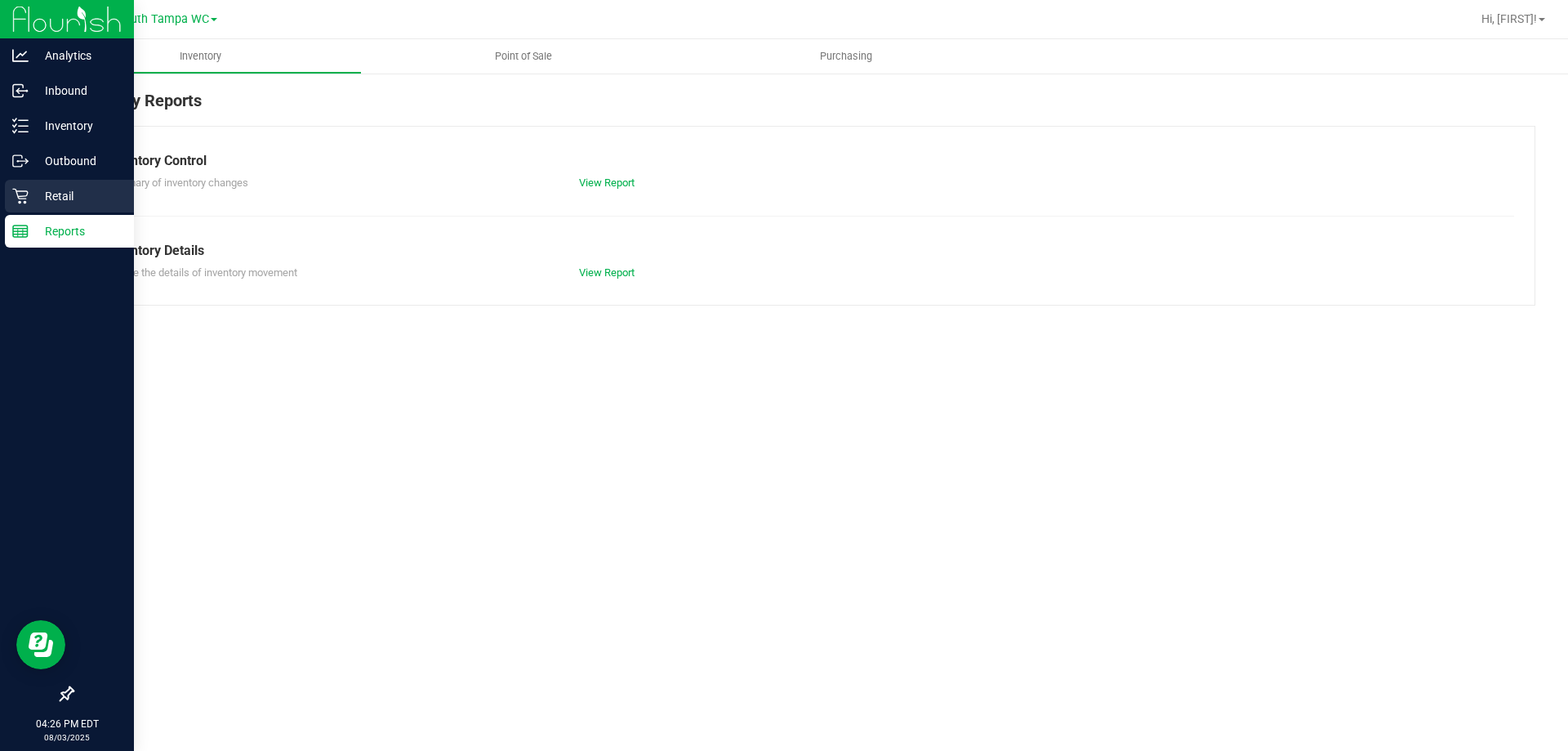 click on "Retail" at bounding box center (69, 196) 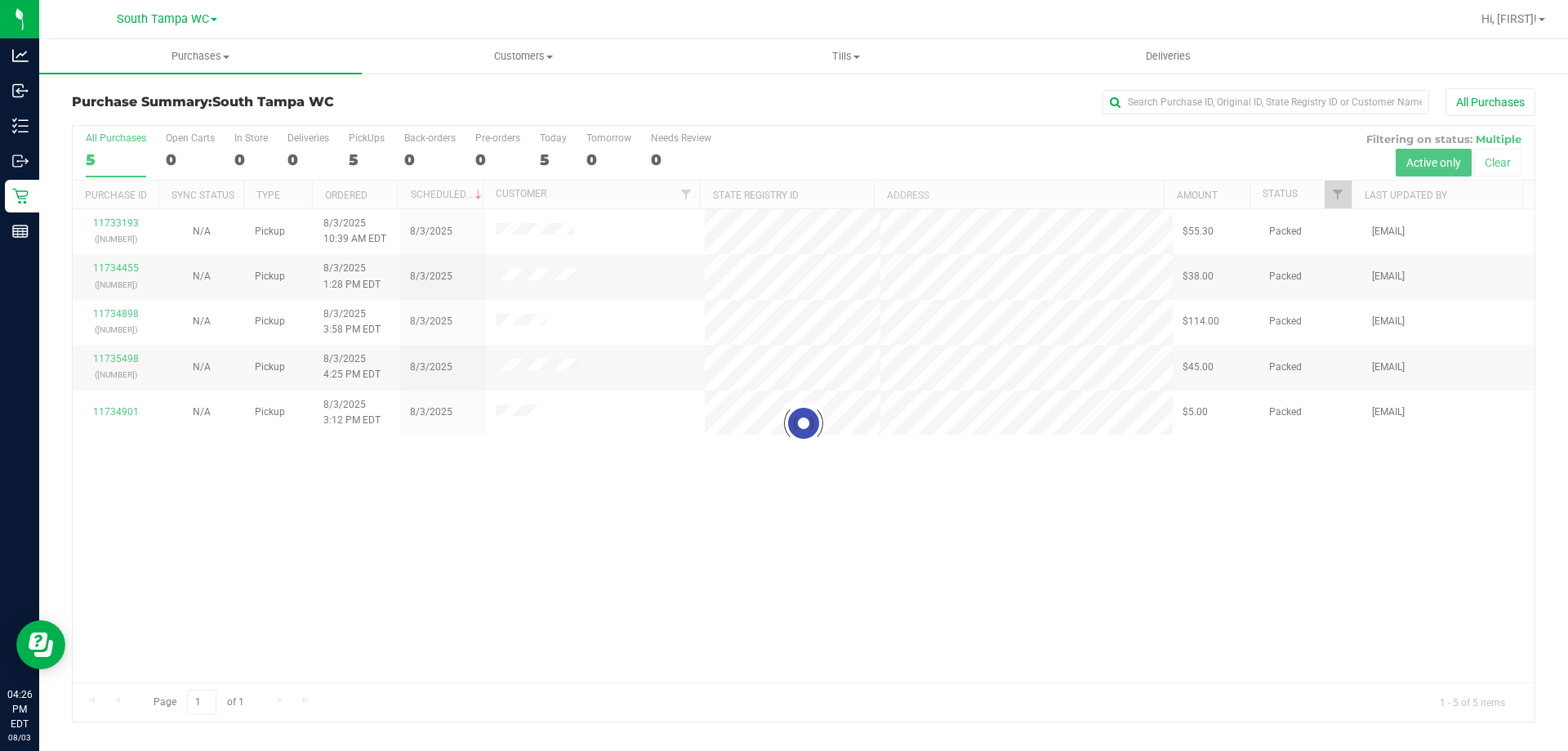 click at bounding box center [804, 423] 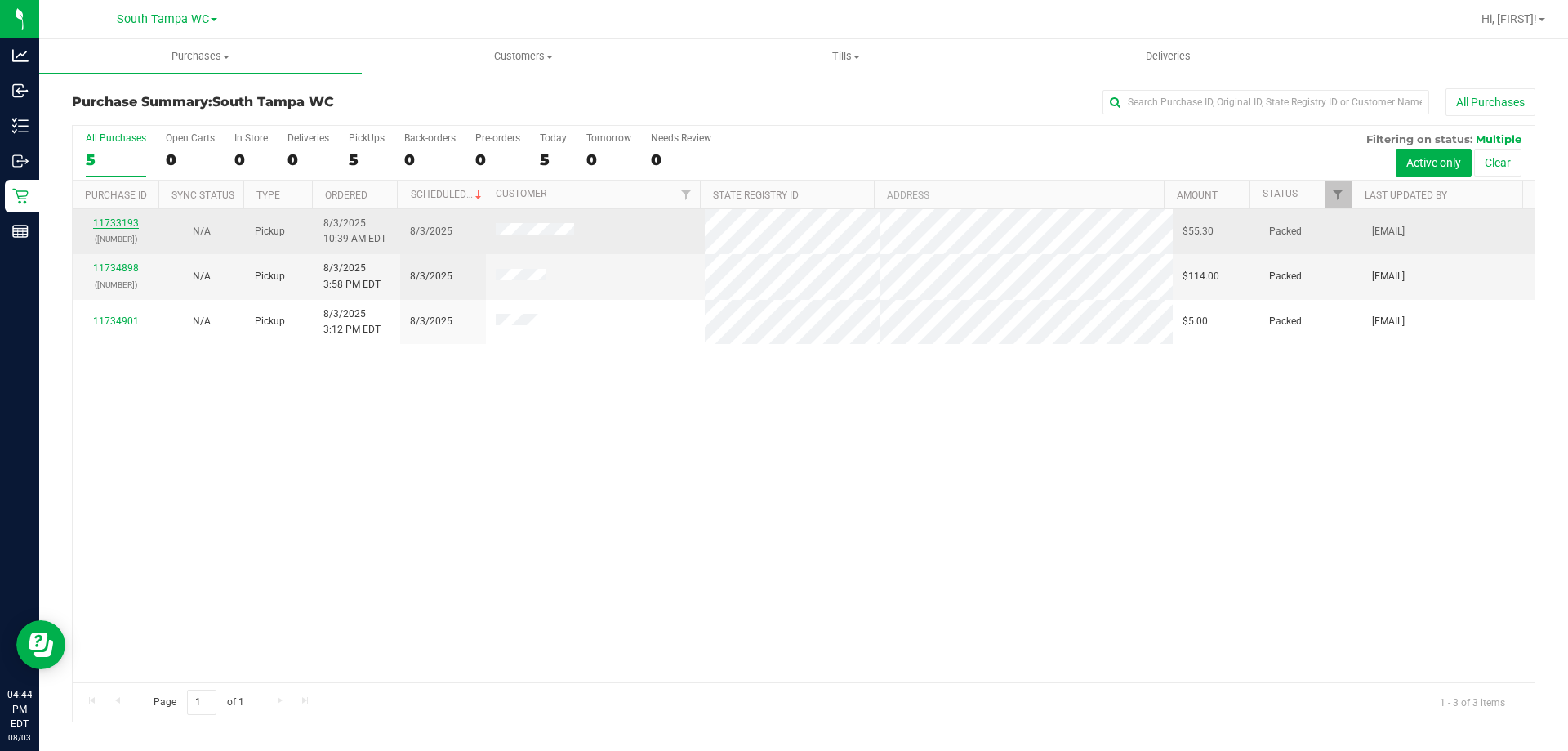 click on "11733193" at bounding box center (116, 223) 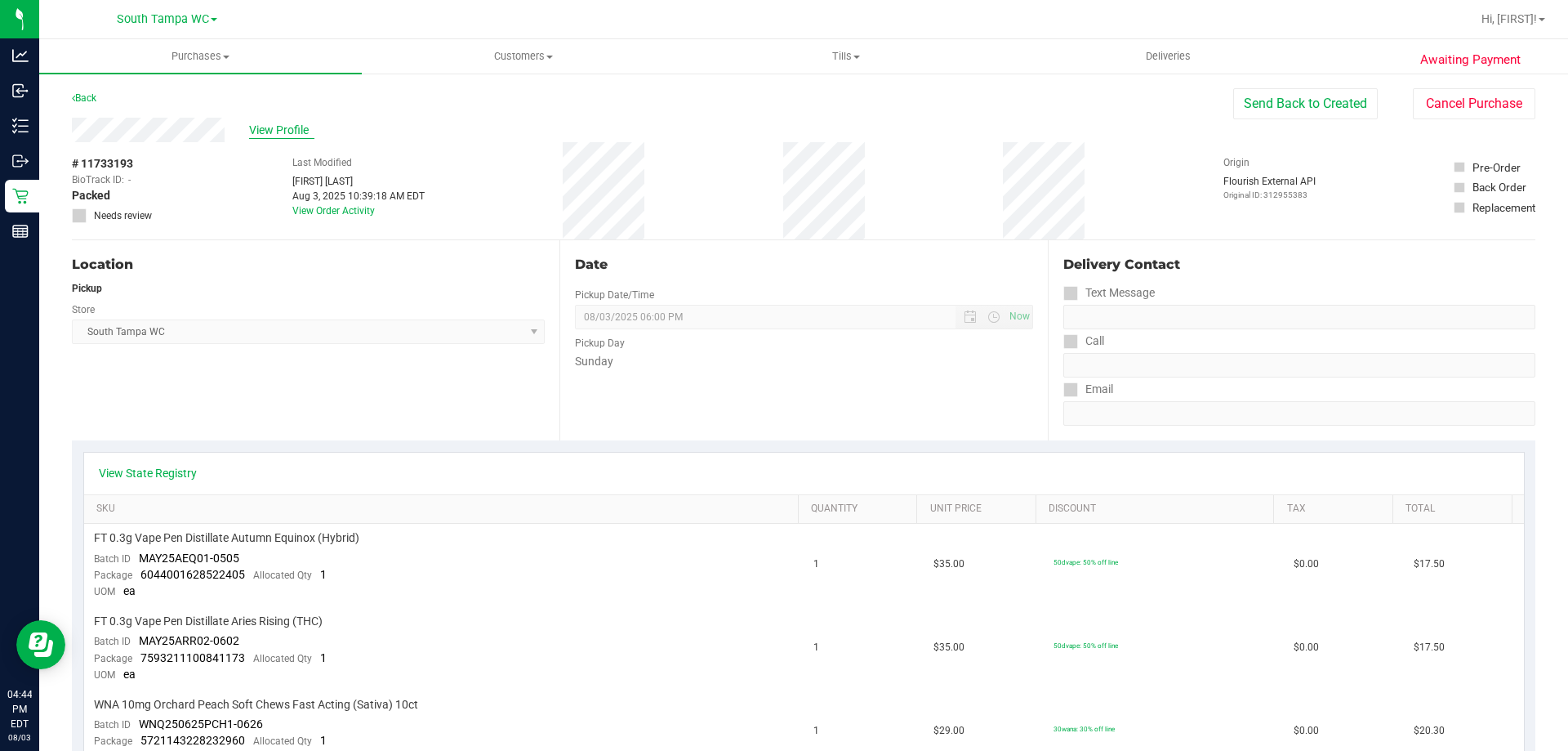 click on "View Profile" at bounding box center [282, 130] 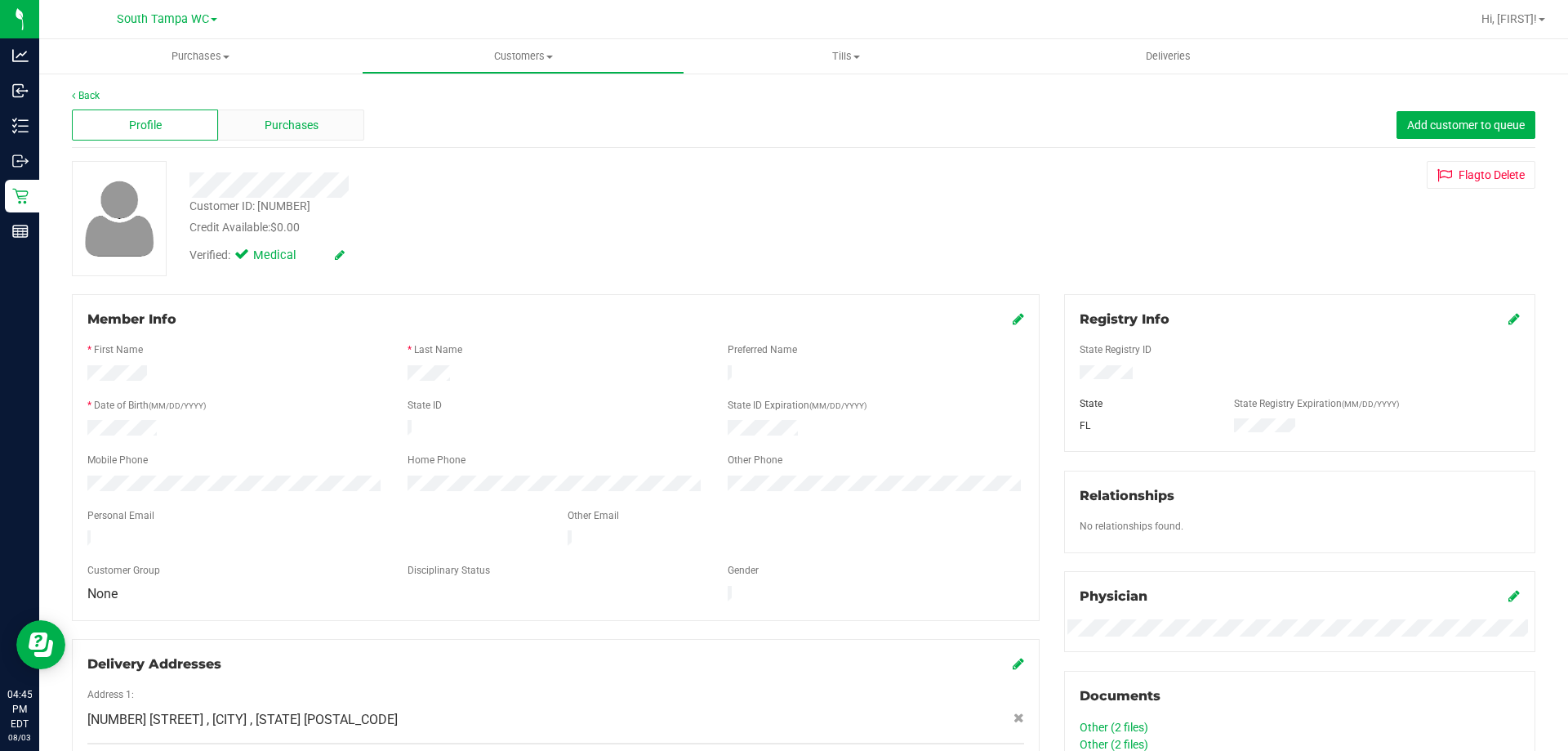 click on "Purchases" at bounding box center (292, 125) 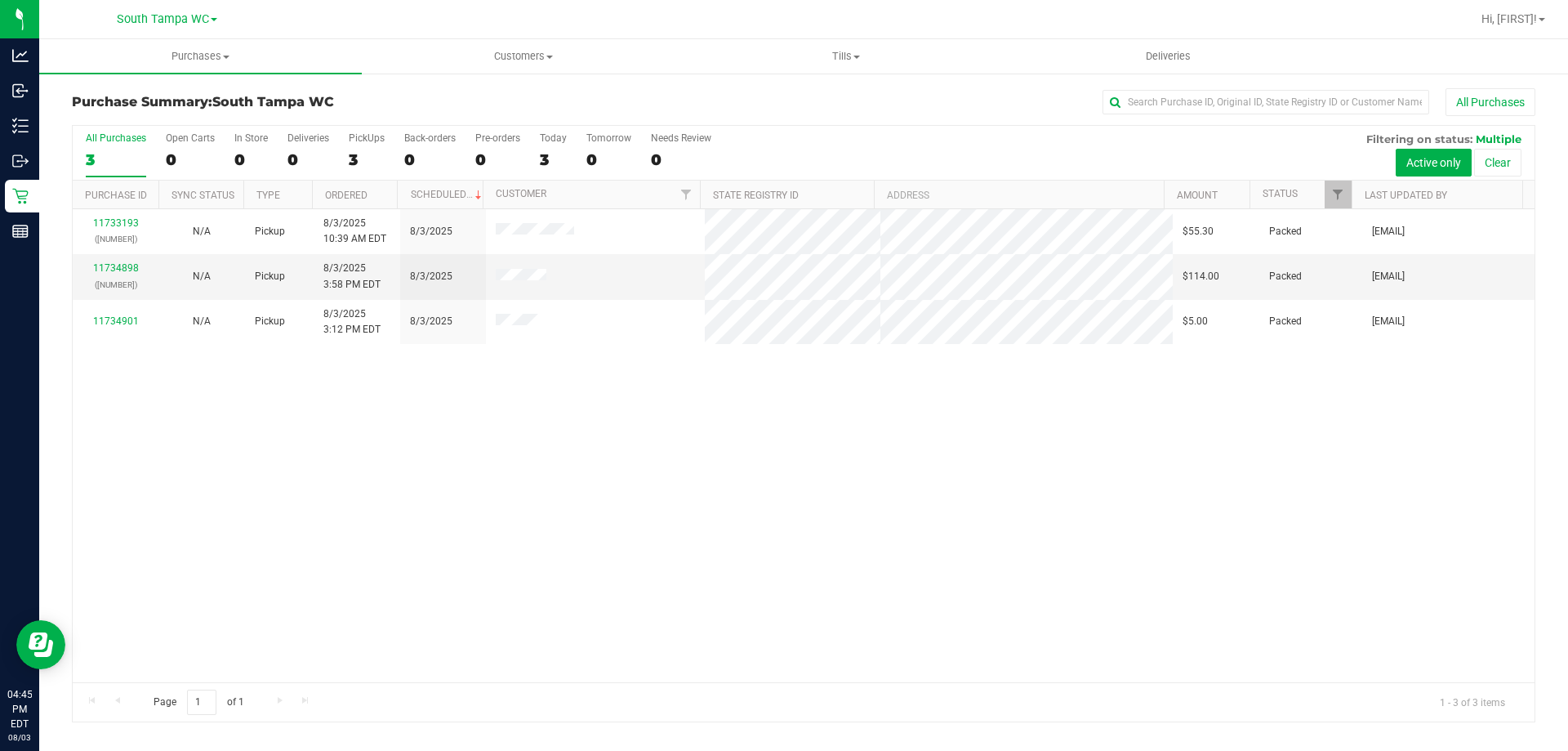 click on "$55.30
Packed [EMAIL]
[NUMBER]
([NUMBER])
N/A
Pickup [MONTH]/[DAY]/[YEAR] [HOUR]:[MINUTE] [AM/PM] [TIMEZONE] [MONTH]/[DAY]/[YEAR]
$114.00
Packed [EMAIL]
[NUMBER]
([NUMBER])
N/A
Pickup [MONTH]/[DAY]/[YEAR] [HOUR]:[MINUTE] [AM/PM] [TIMEZONE] [MONTH]/[DAY]/[YEAR]
$5.00
Packed [EMAIL]" at bounding box center (804, 445) 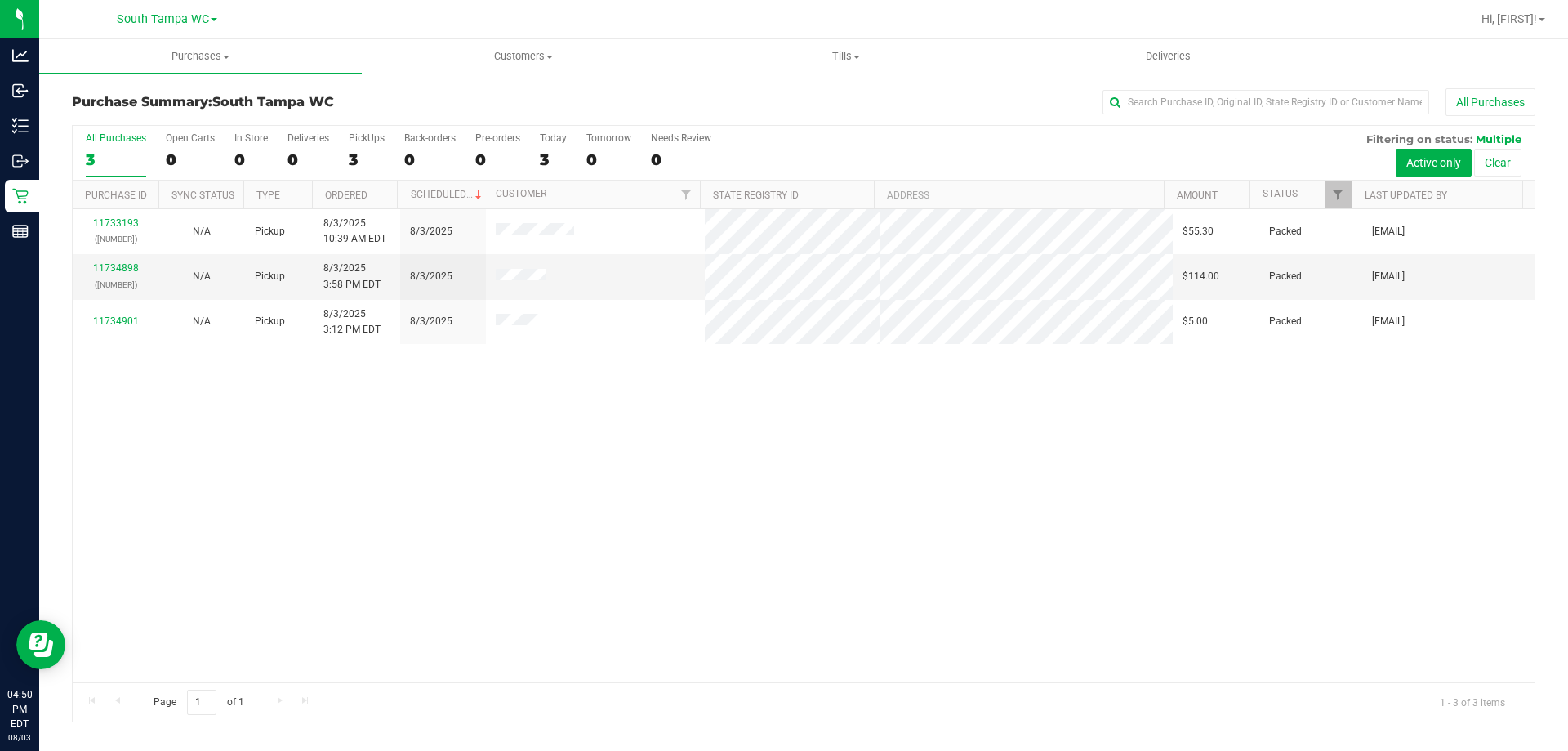 click on "$55.30
Packed [EMAIL]
[NUMBER]
([NUMBER])
N/A
Pickup [MONTH]/[DAY]/[YEAR] [HOUR]:[MINUTE] [AM/PM] [TIMEZONE] [MONTH]/[DAY]/[YEAR]
$114.00
Packed [EMAIL]
[NUMBER]
([NUMBER])
N/A
Pickup [MONTH]/[DAY]/[YEAR] [HOUR]:[MINUTE] [AM/PM] [TIMEZONE] [MONTH]/[DAY]/[YEAR]
$5.00
Packed [EMAIL]" at bounding box center [804, 445] 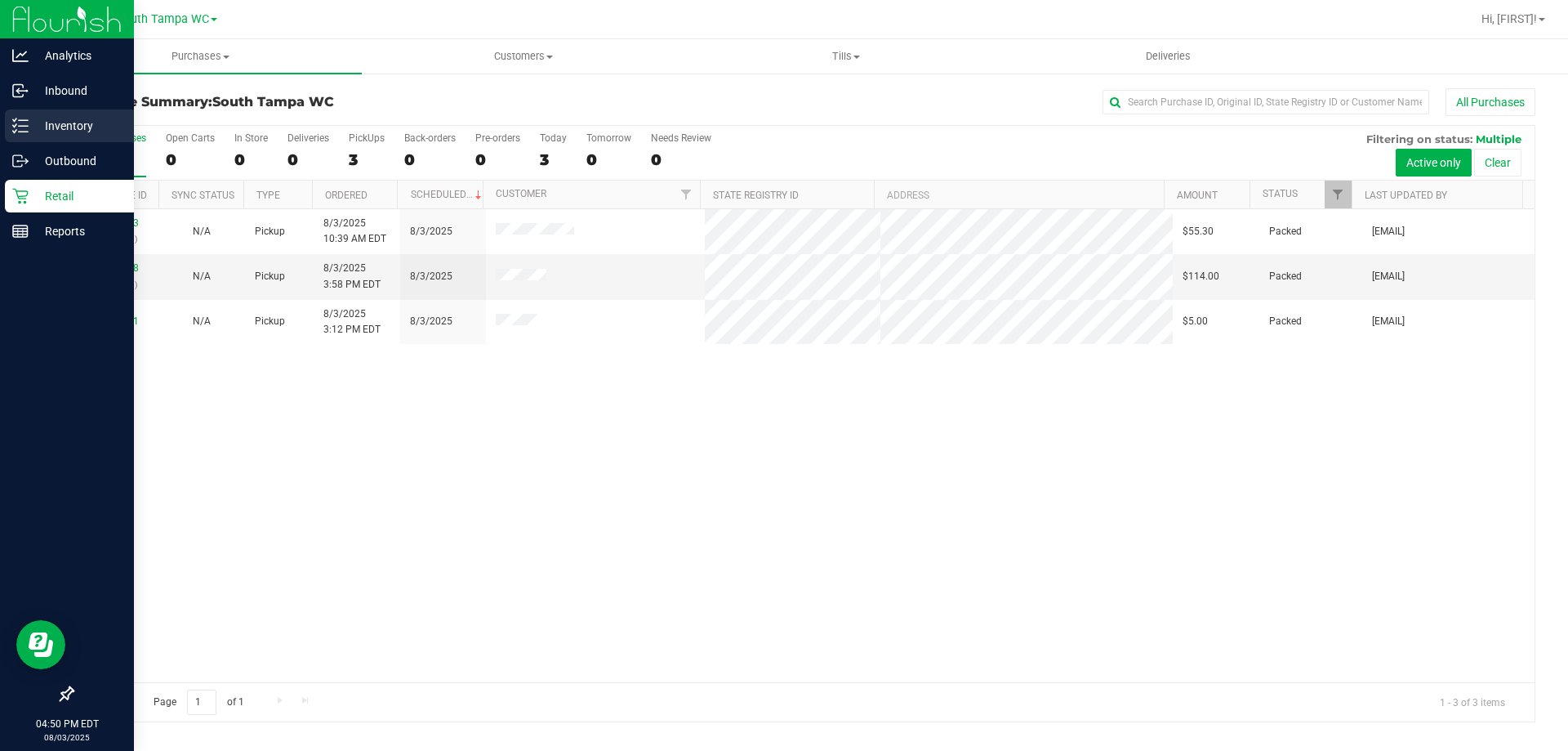 click 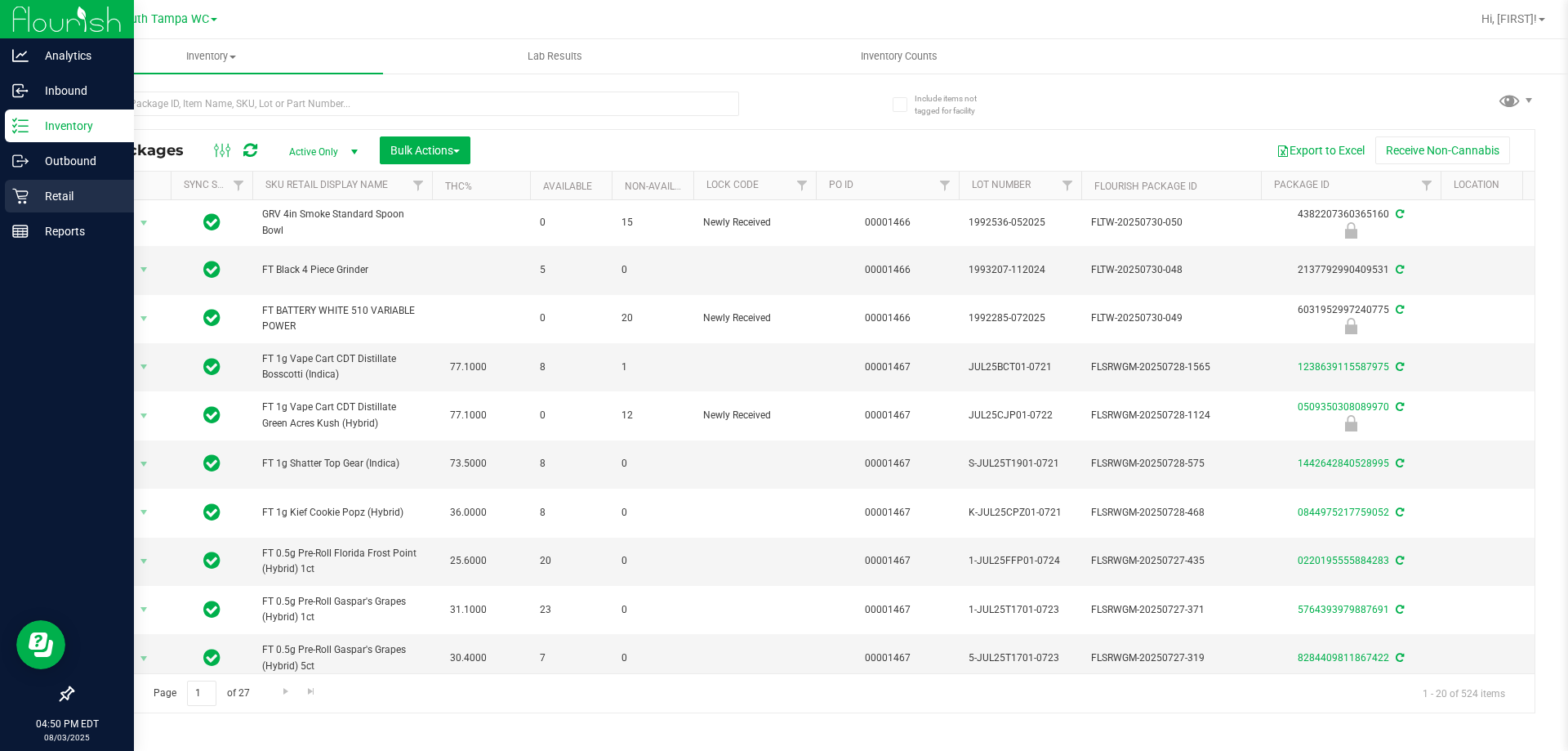 click 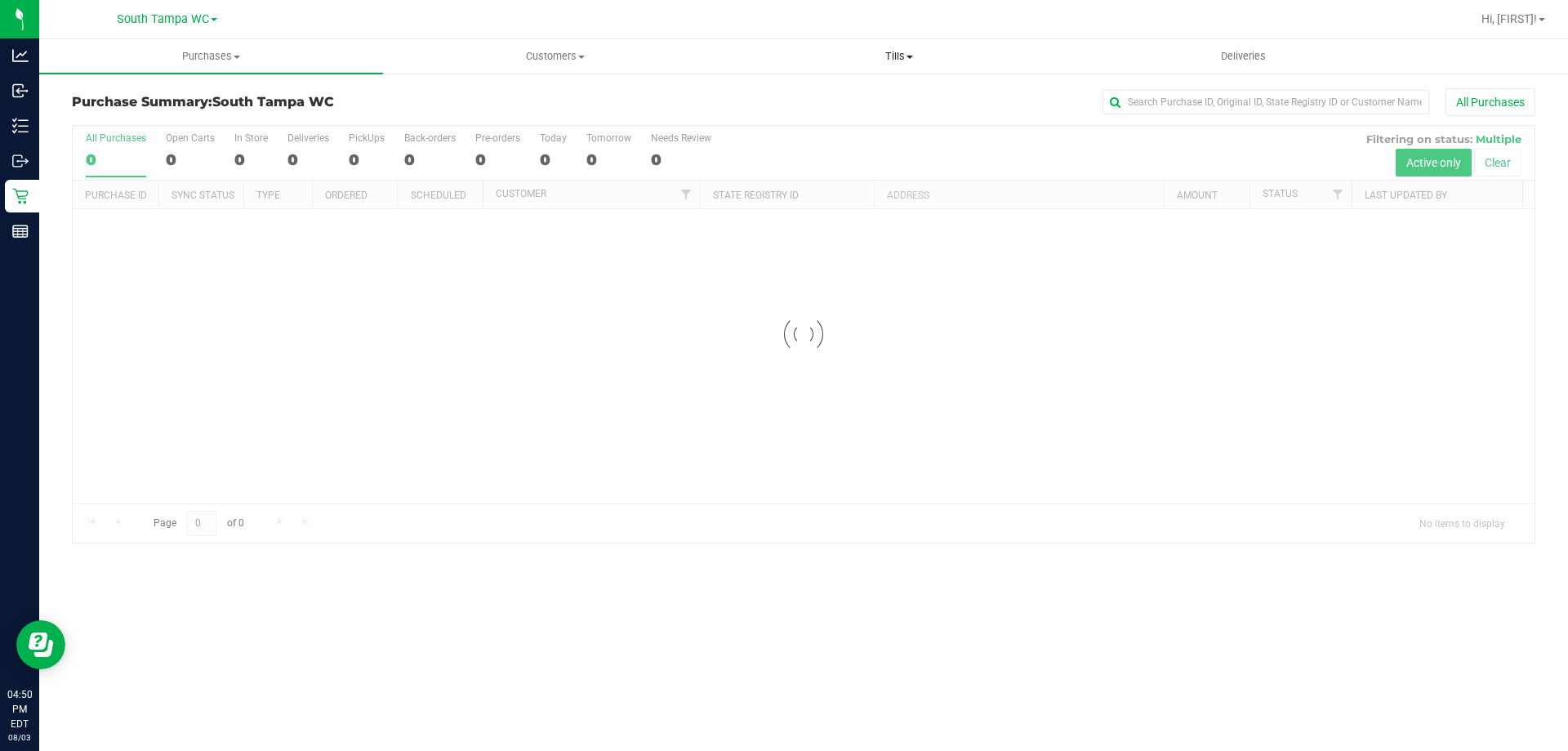 click on "Tills" at bounding box center [898, 56] 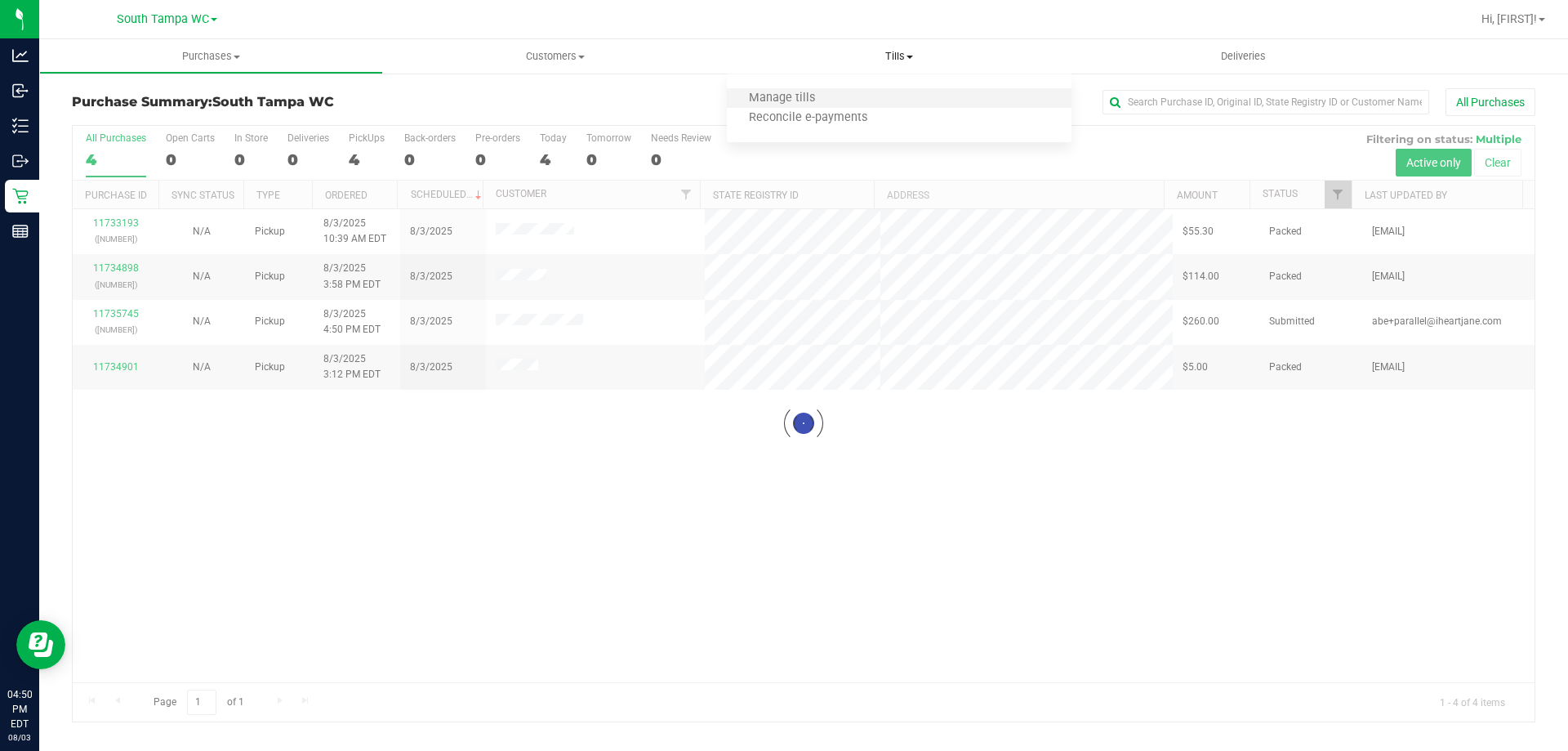 click on "Manage tills" at bounding box center (898, 99) 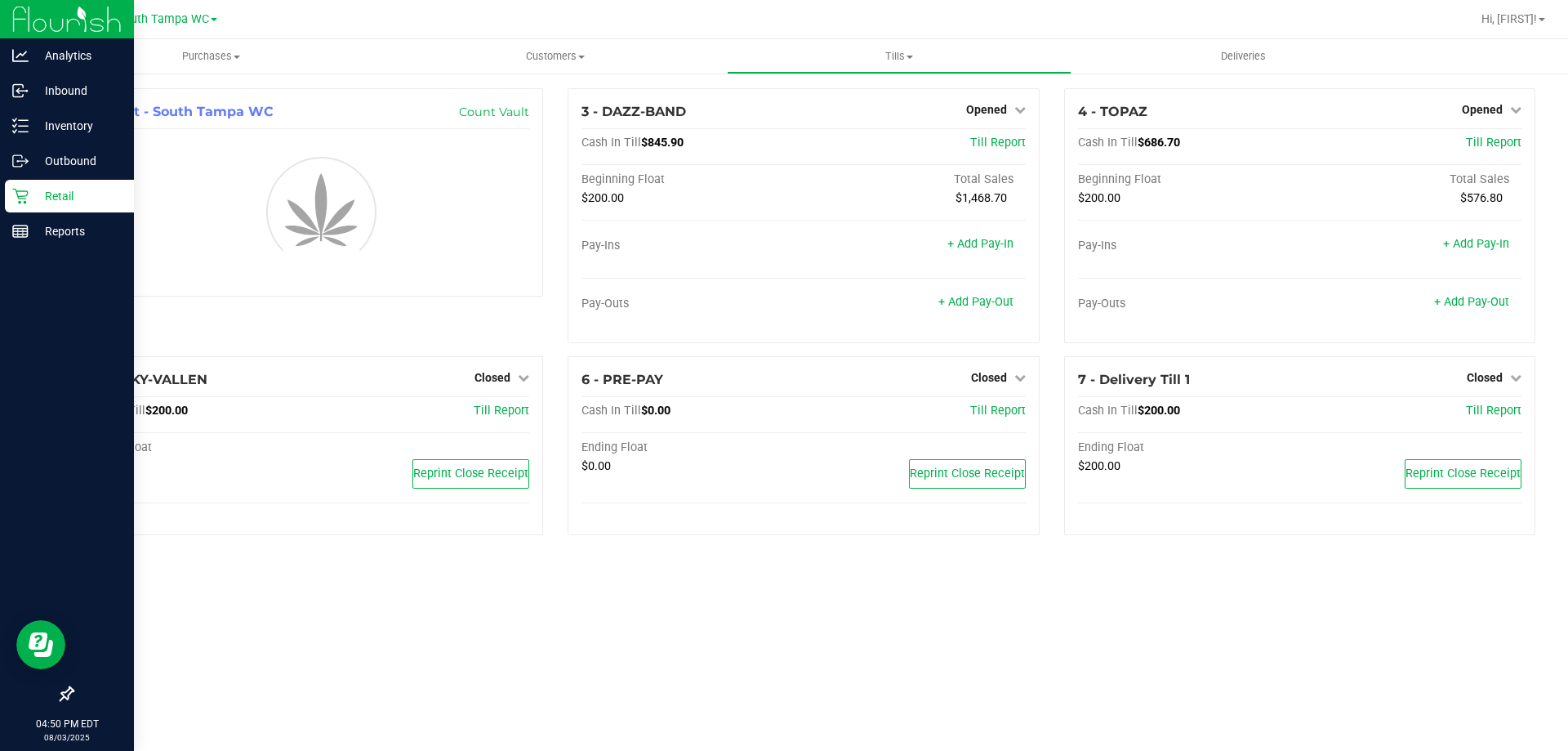 click 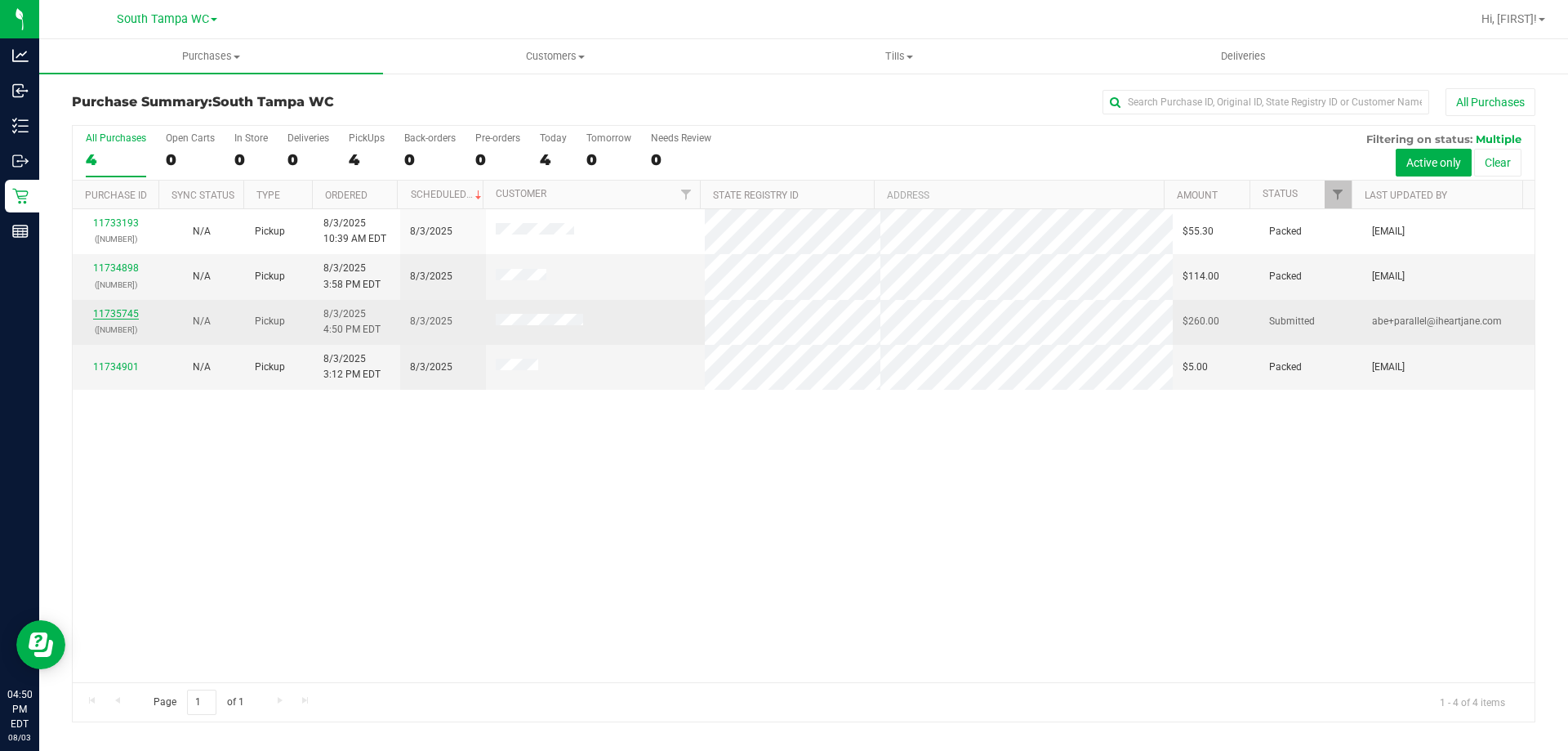 click on "11735745" at bounding box center (116, 314) 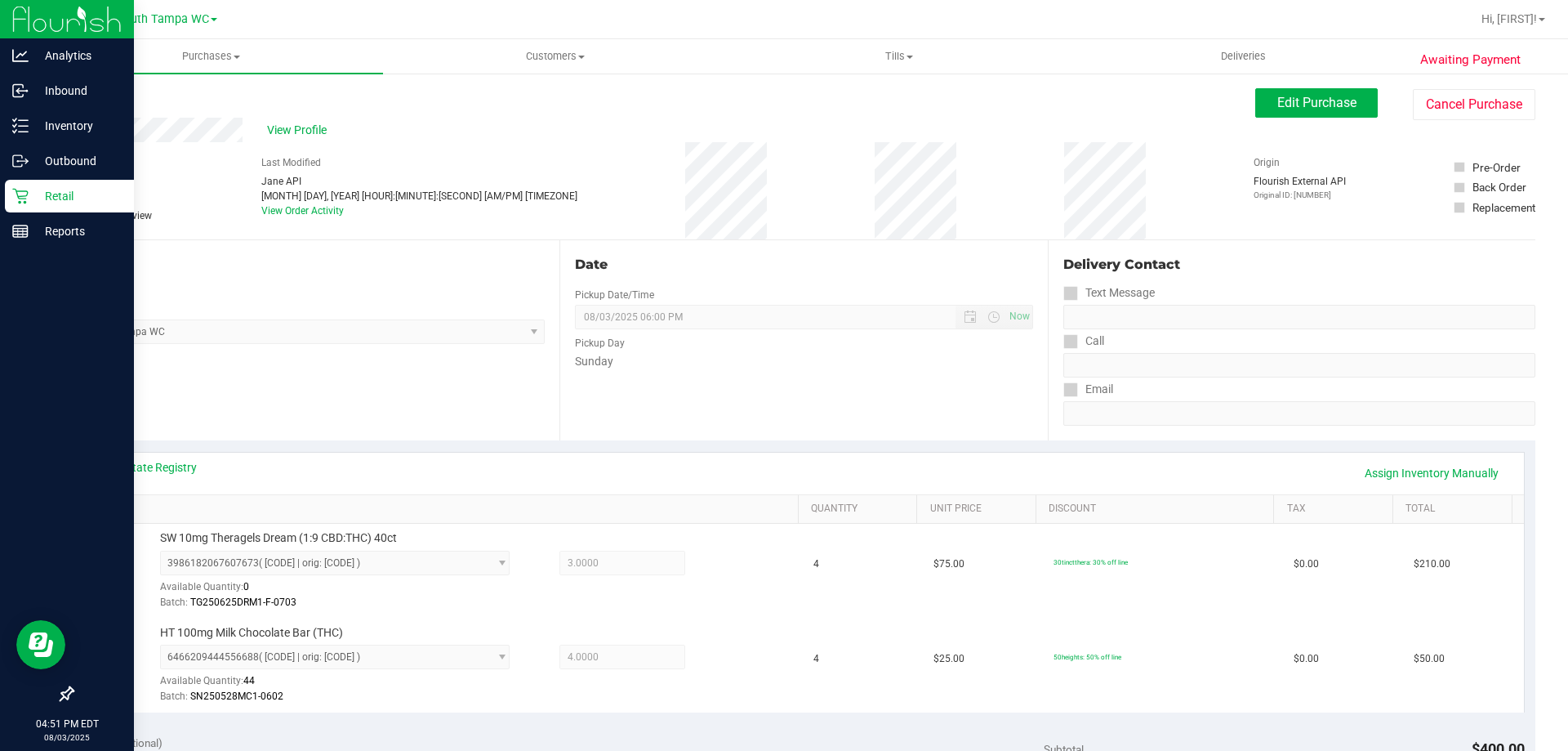 click on "Retail" at bounding box center (78, 196) 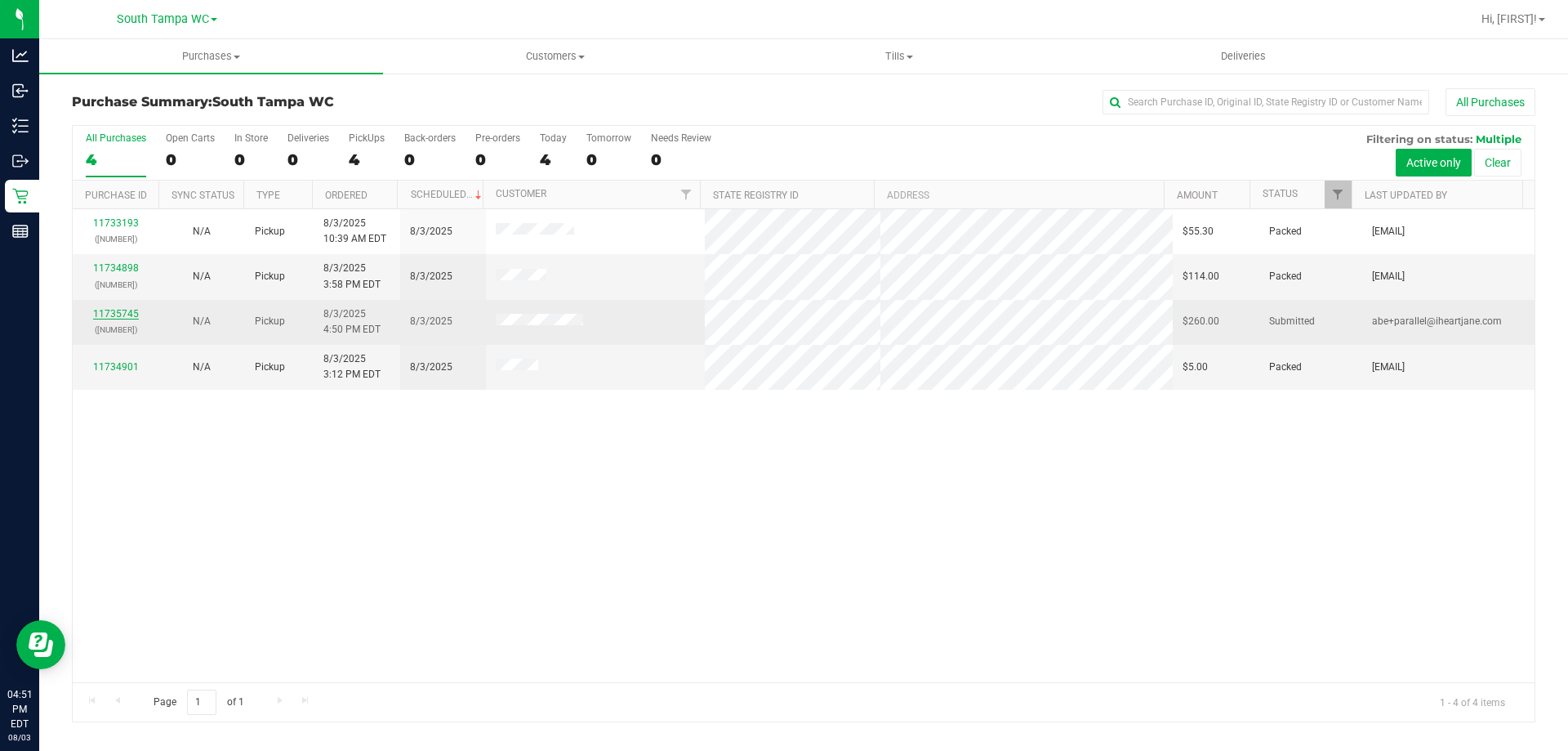 click on "11735745" at bounding box center [116, 314] 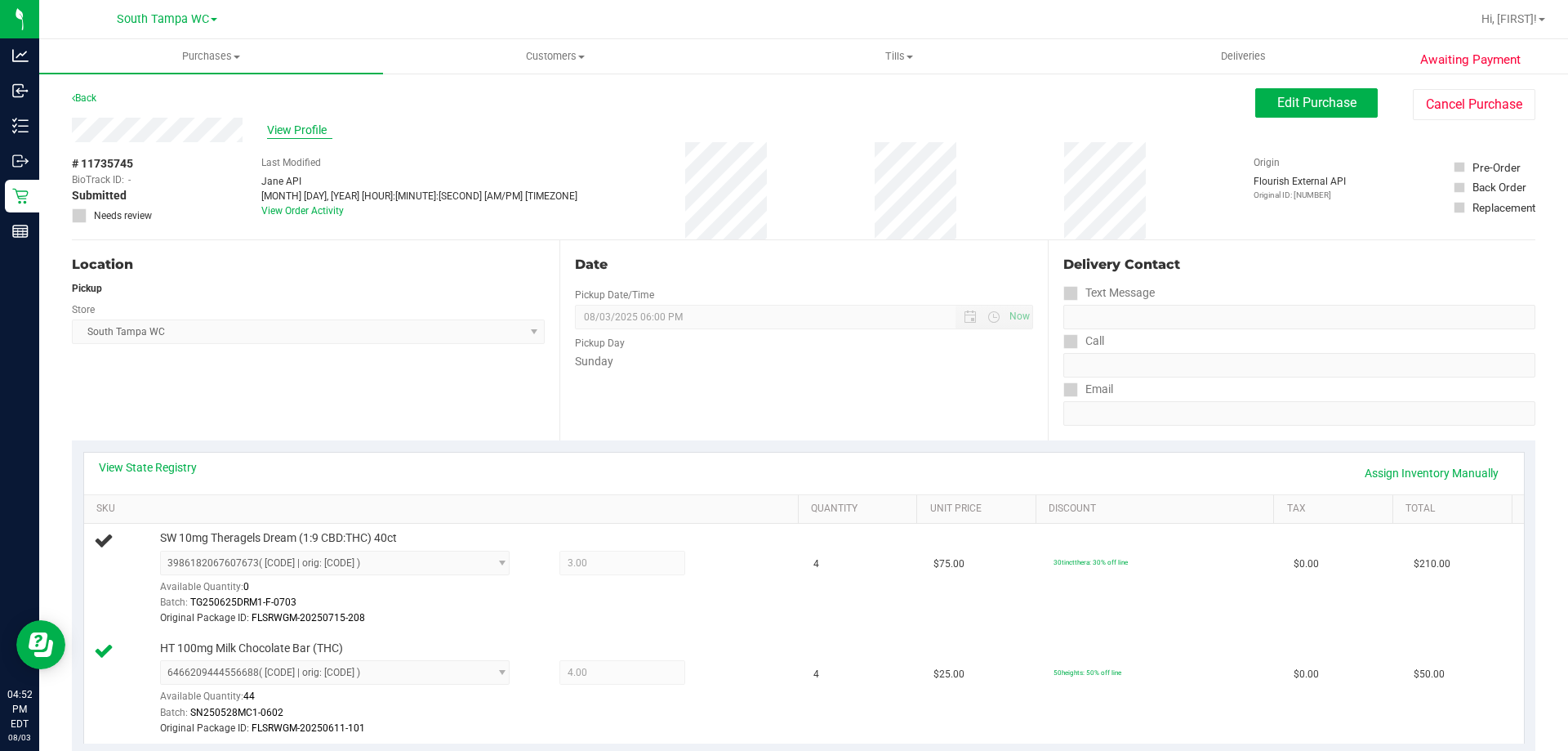 click on "View Profile" at bounding box center (300, 130) 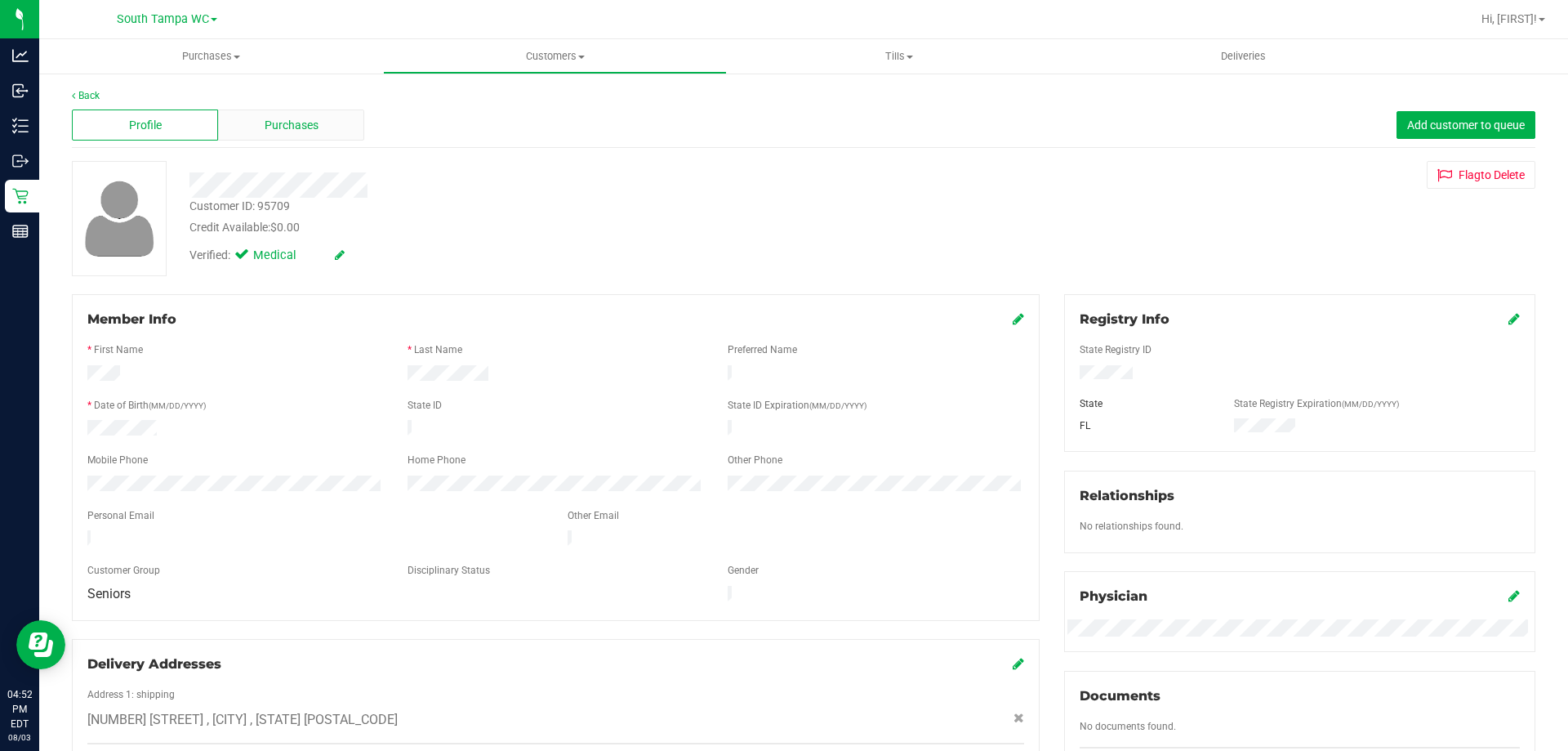 click on "Purchases" at bounding box center (291, 125) 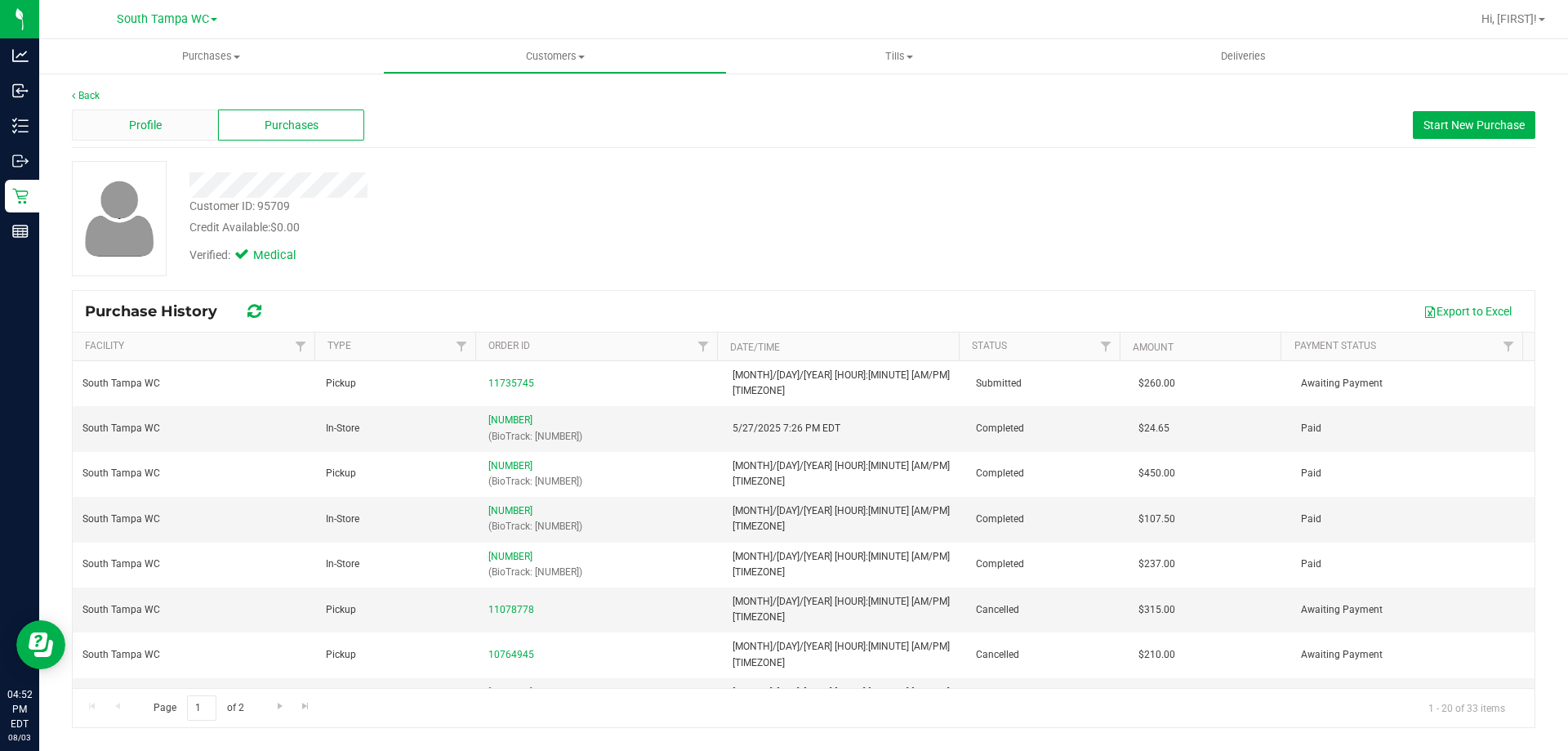 click on "Profile" at bounding box center (145, 125) 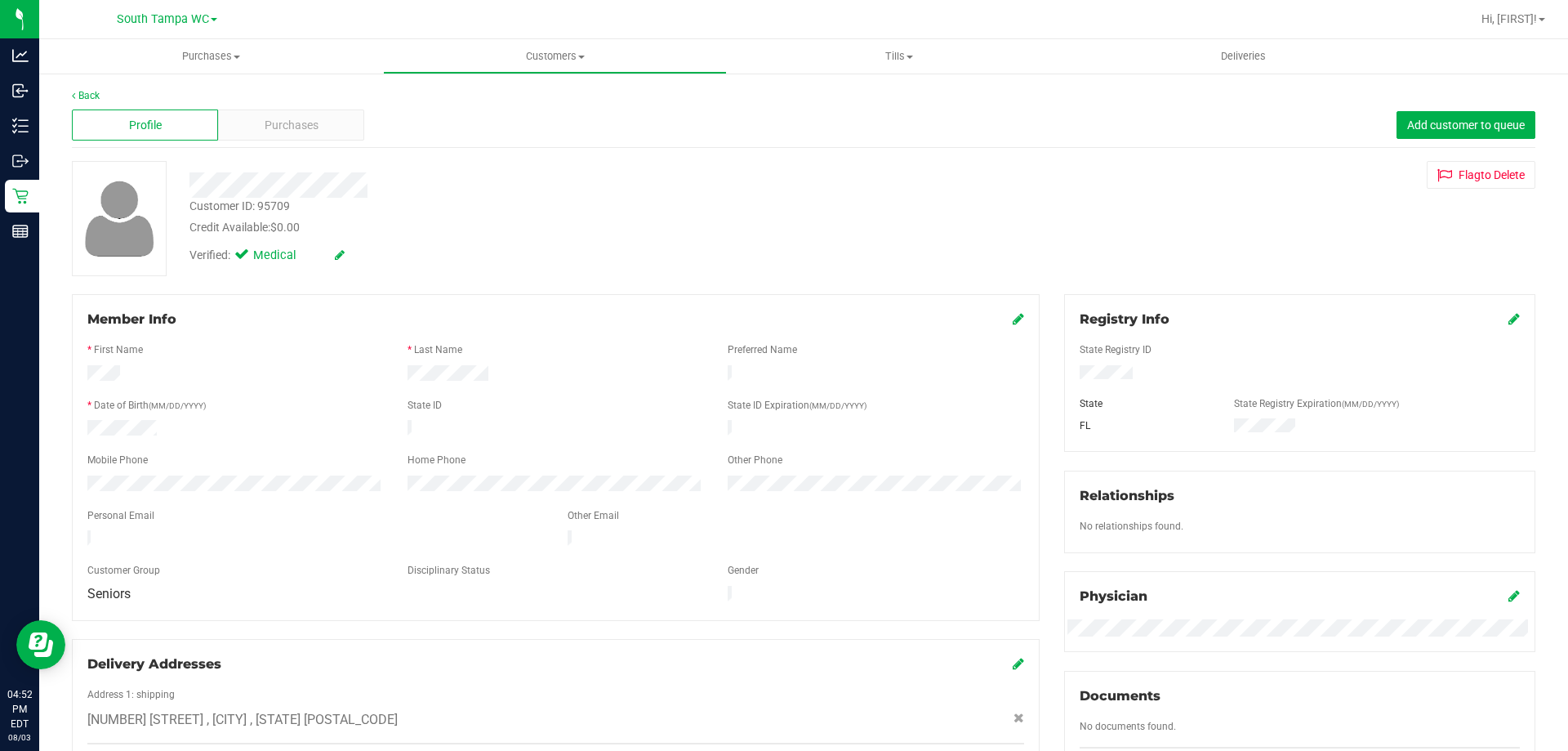 click on "Back" at bounding box center [804, 96] 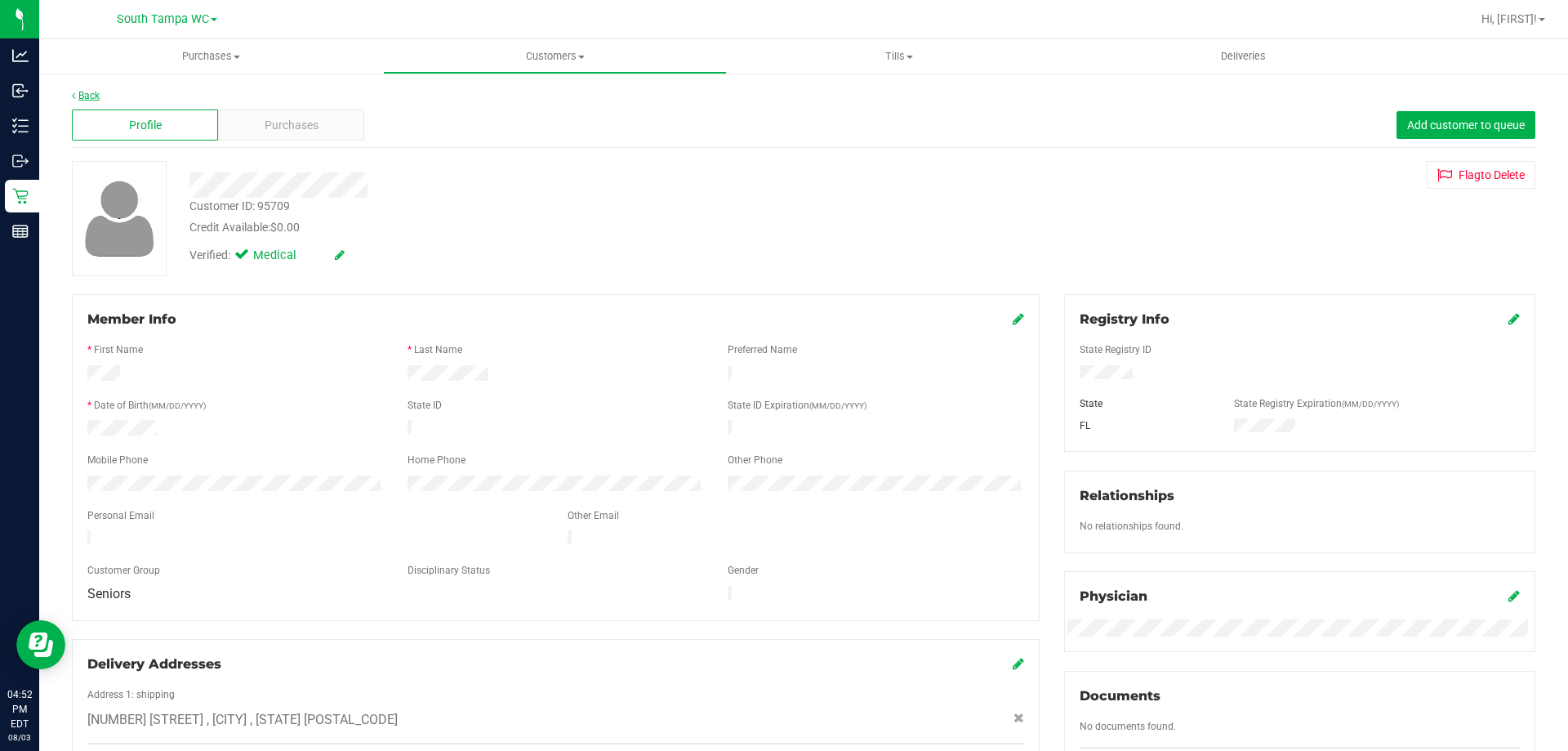 click on "Back" at bounding box center [86, 96] 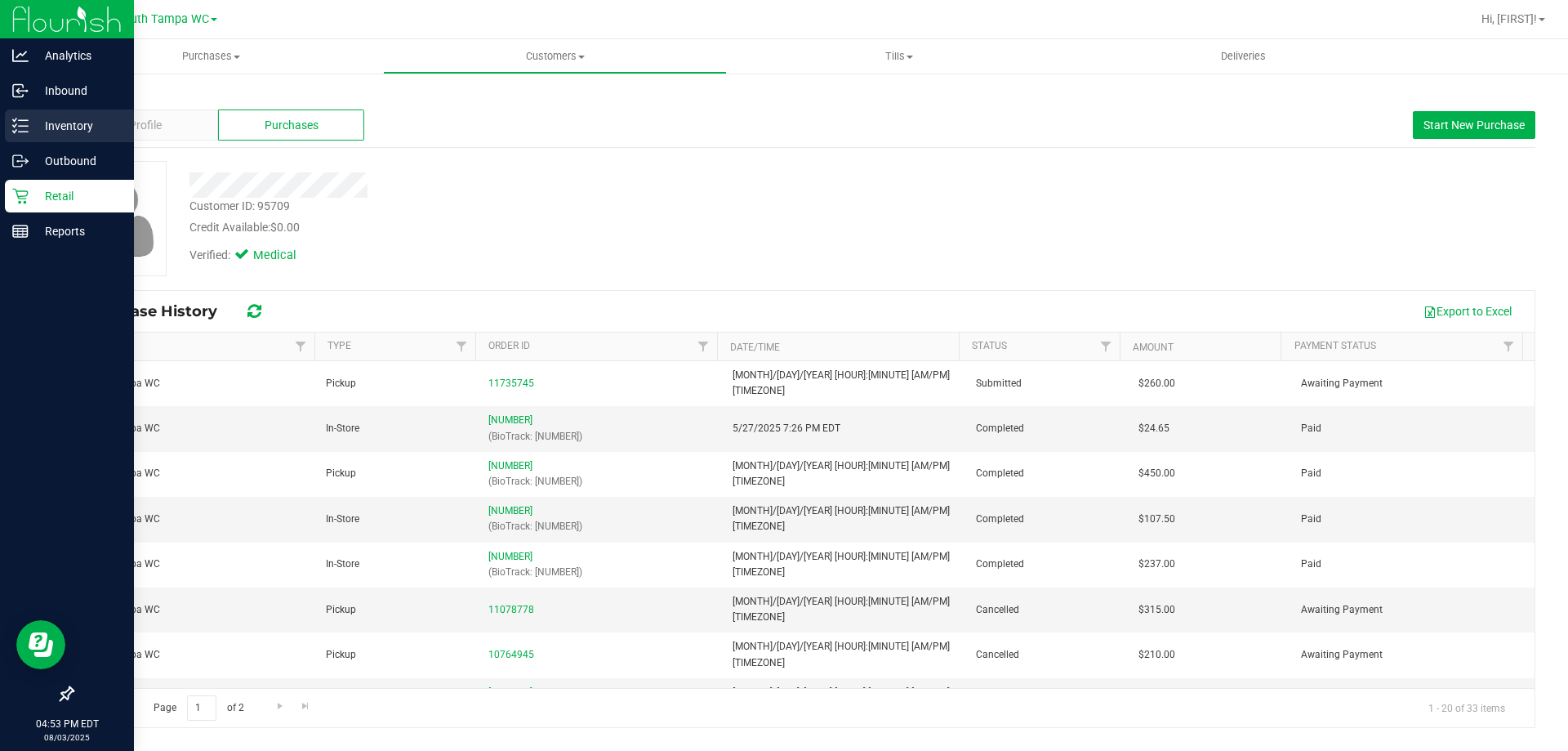 click 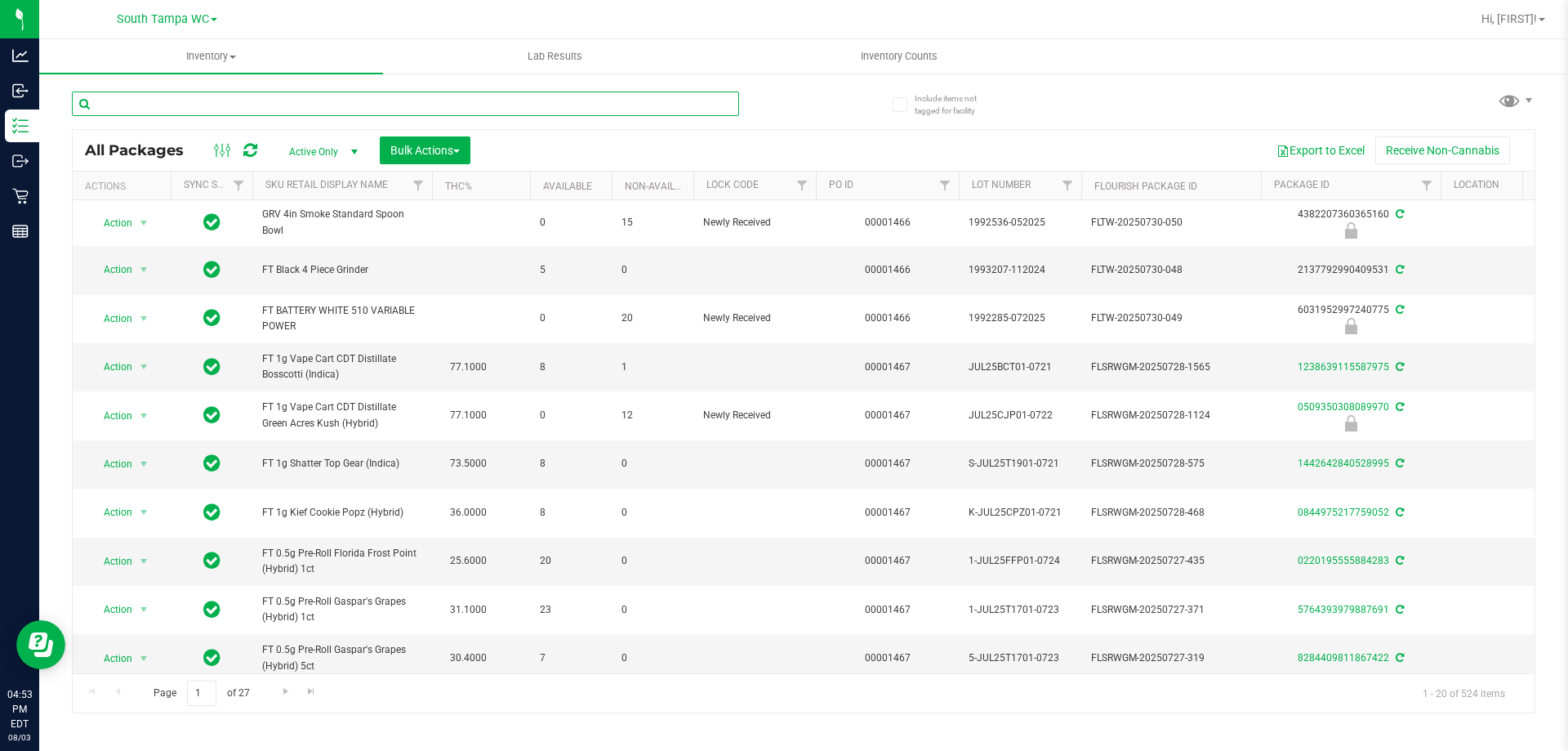click at bounding box center (405, 104) 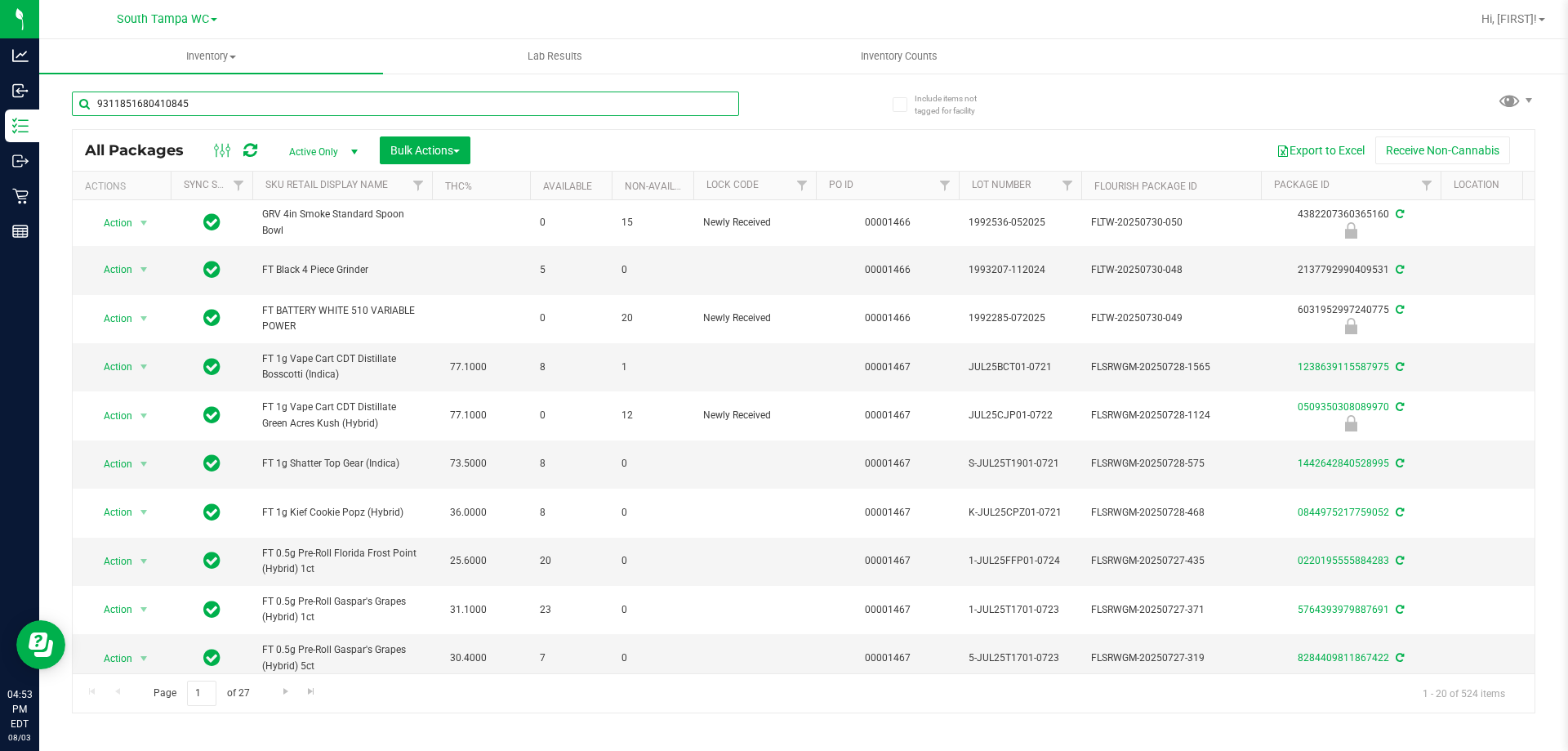 type on "9311851680410845" 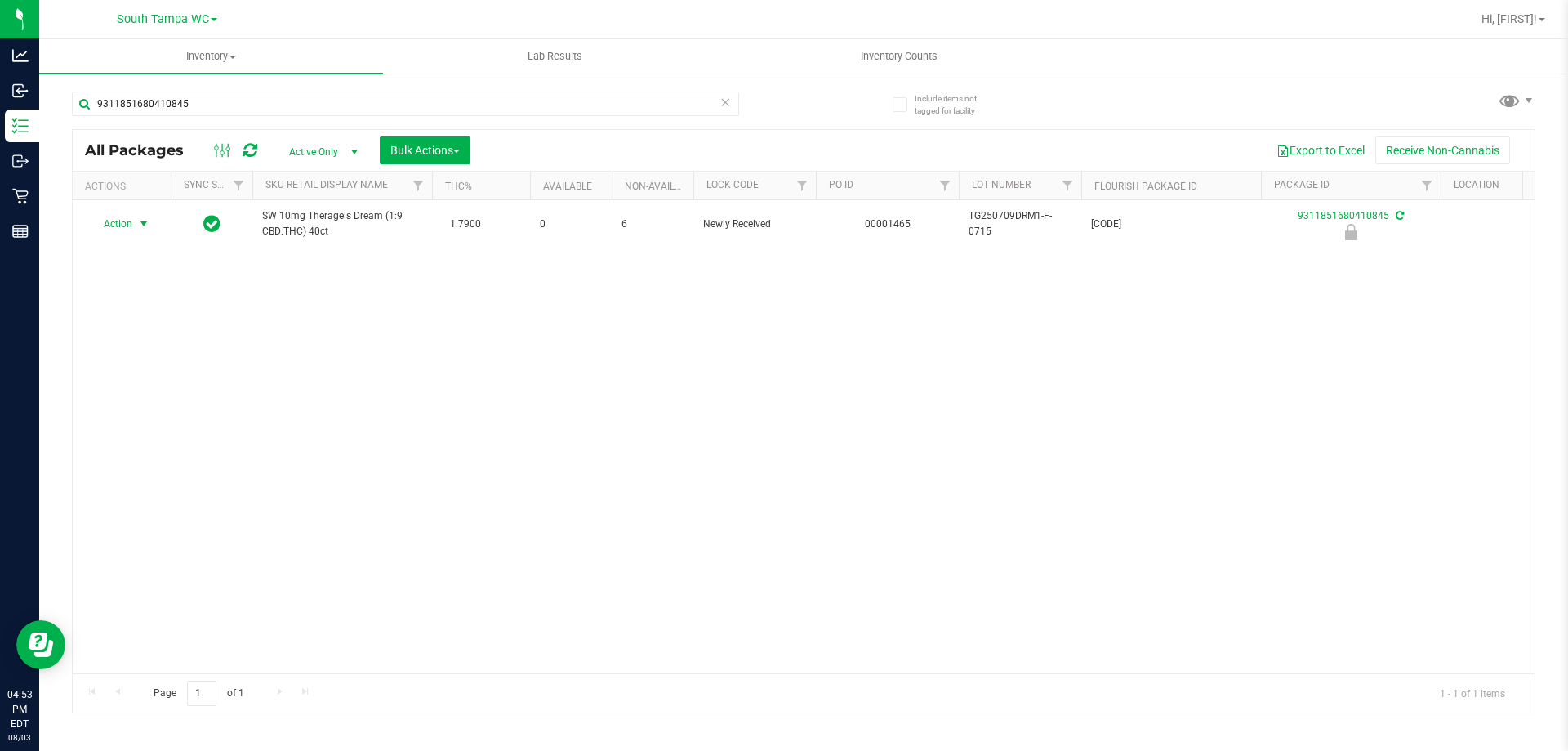click on "Action" at bounding box center (111, 224) 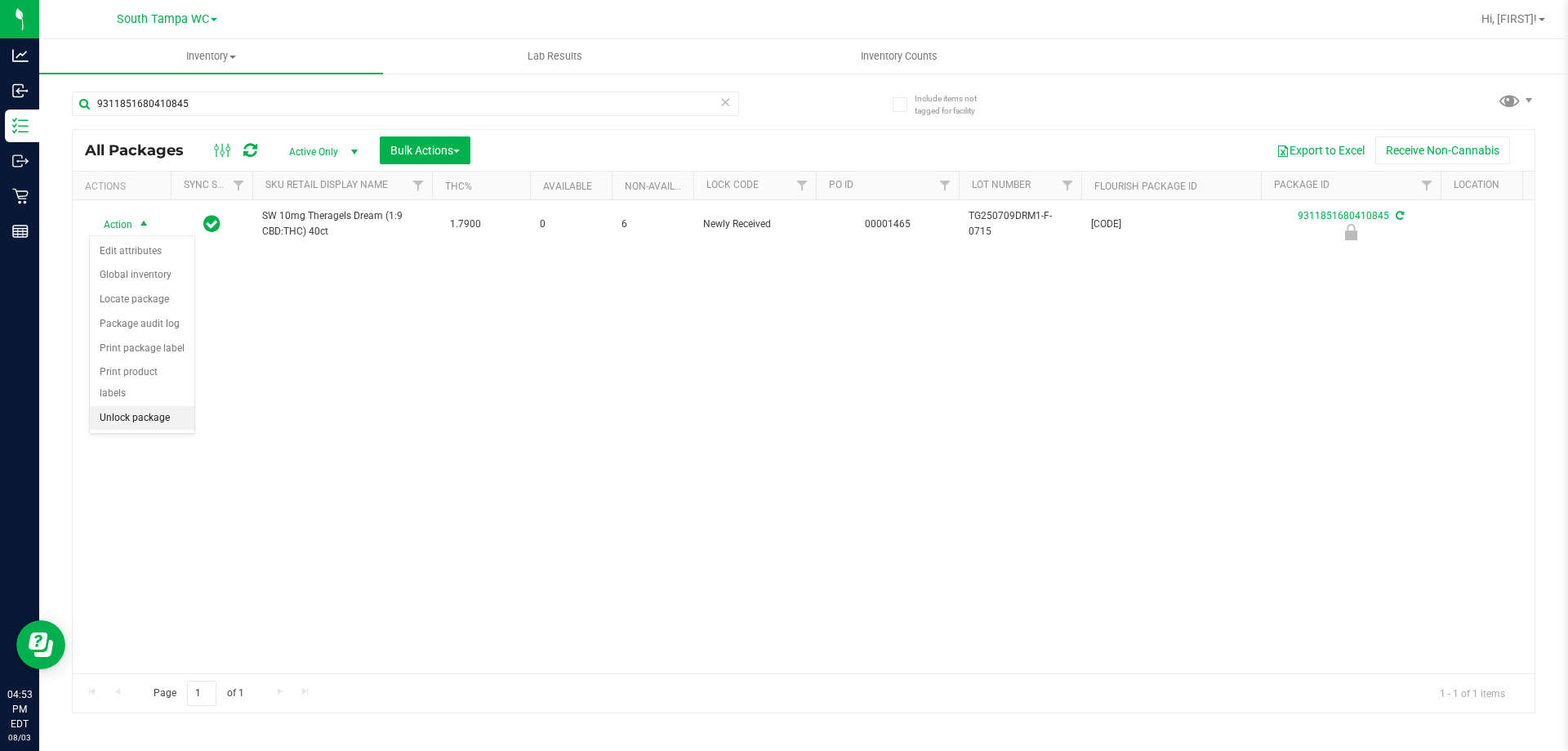 click on "Unlock package" at bounding box center [142, 418] 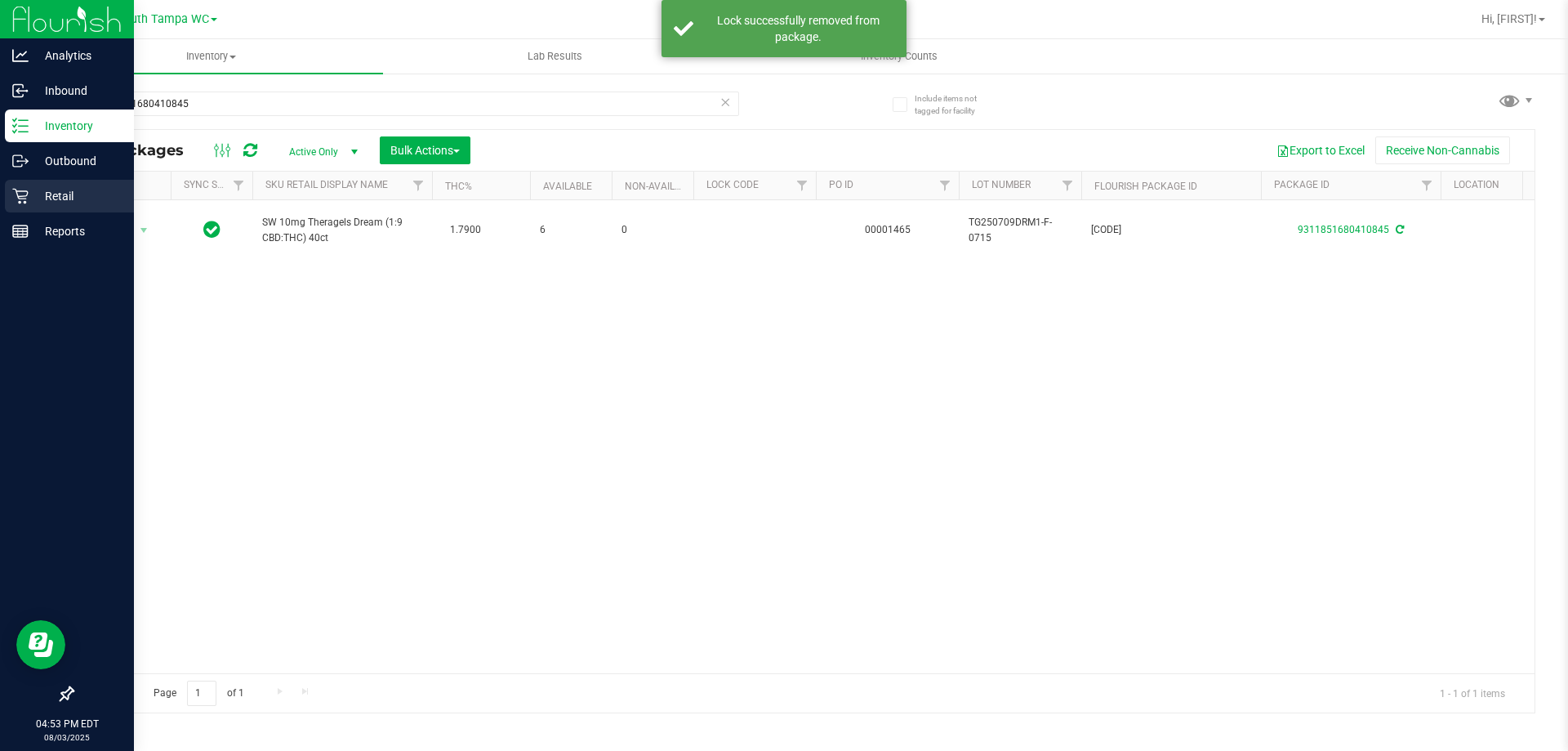 click on "Retail" at bounding box center [78, 196] 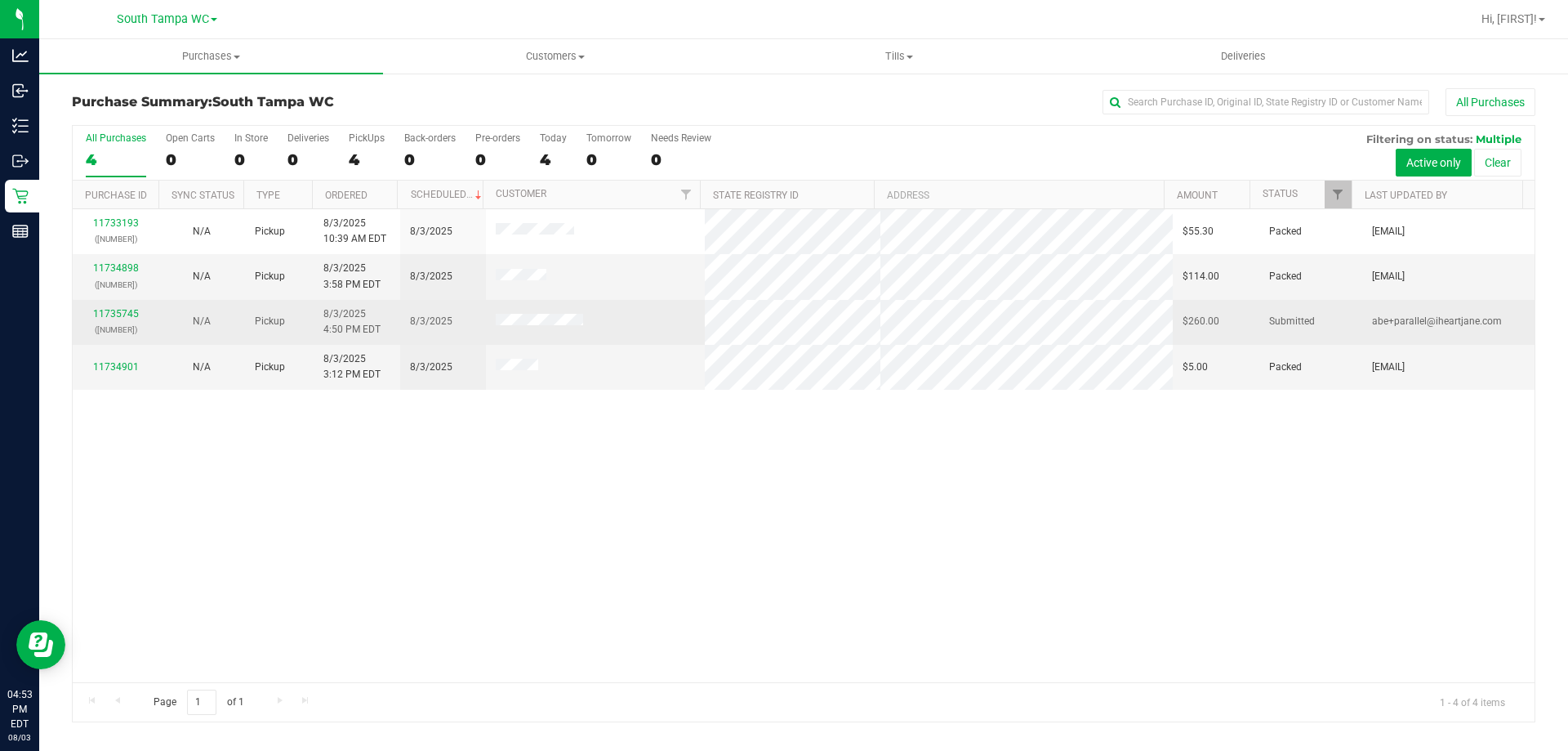 click on "[NUMBER]
([NUMBER])" at bounding box center (115, 322) 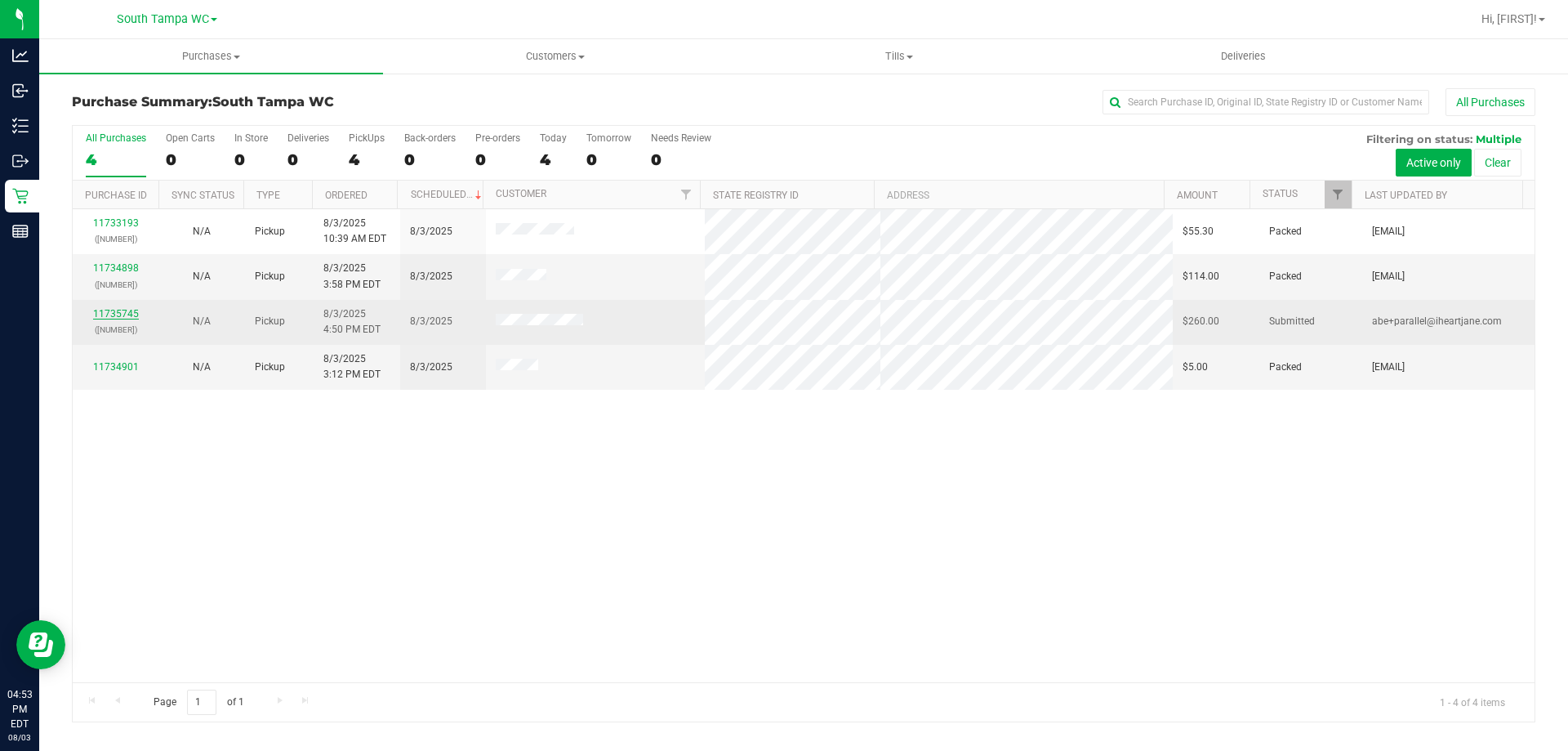 click on "11735745" at bounding box center [116, 314] 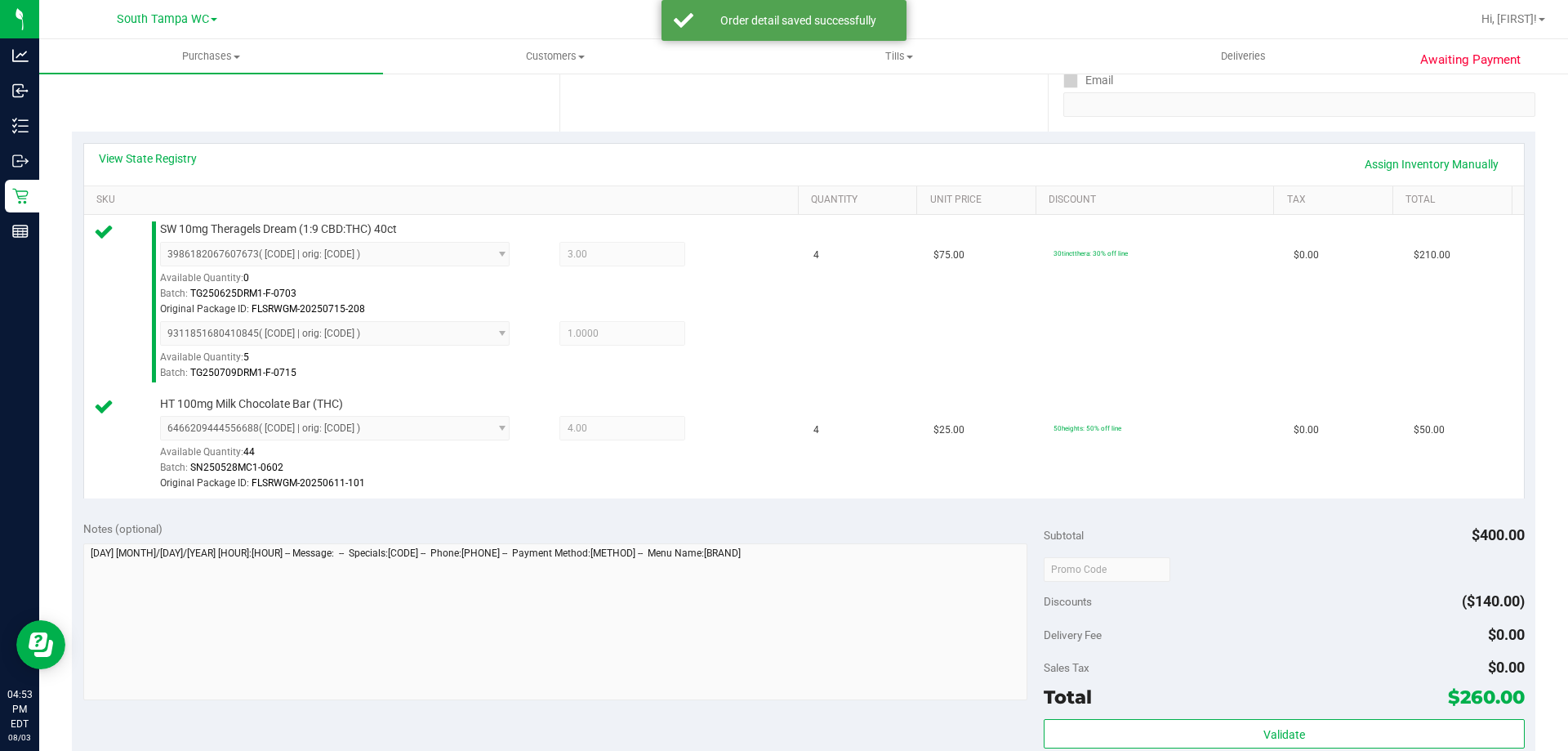 scroll, scrollTop: 572, scrollLeft: 0, axis: vertical 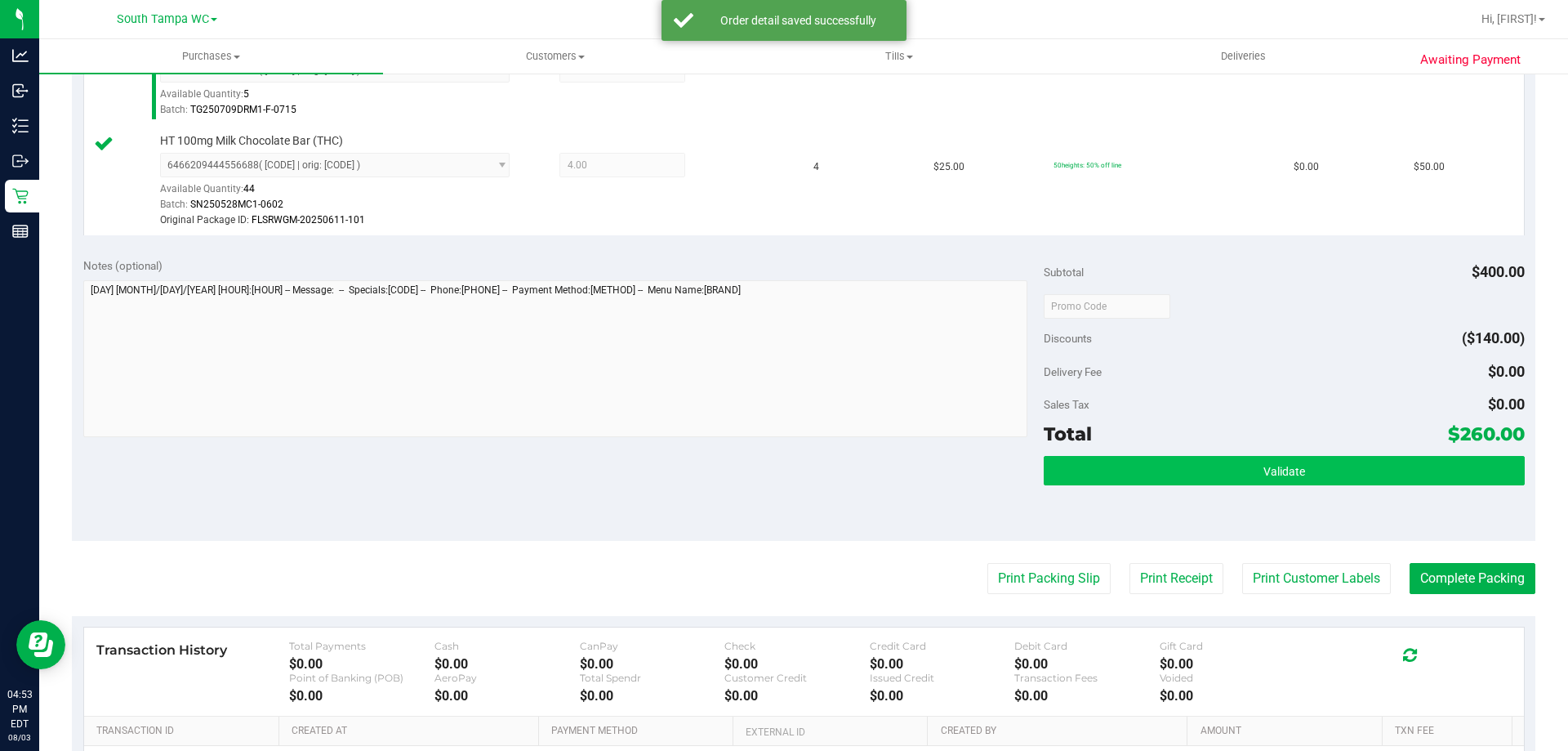 drag, startPoint x: 1085, startPoint y: 488, endPoint x: 1080, endPoint y: 476, distance: 13 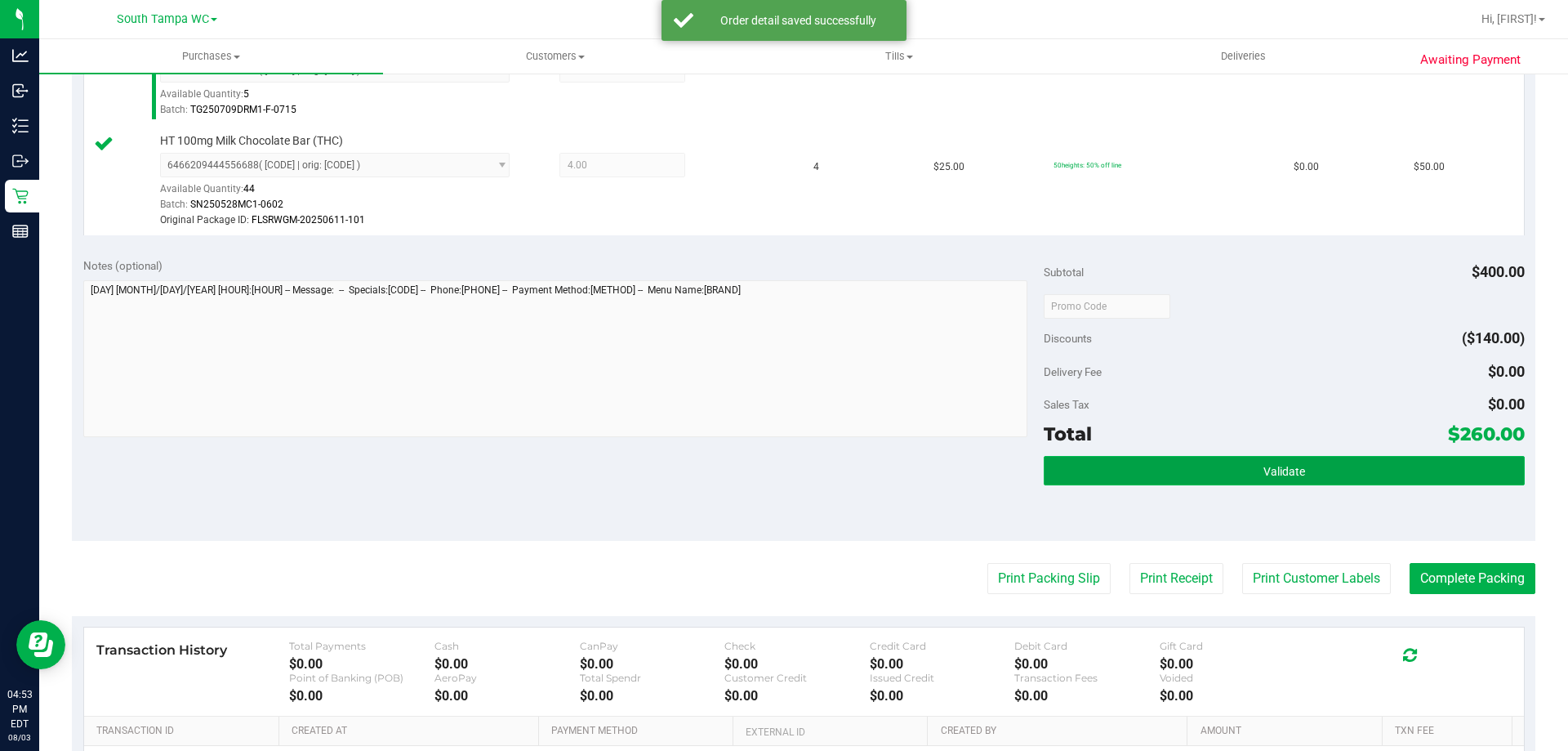 click on "Validate" at bounding box center [1284, 471] 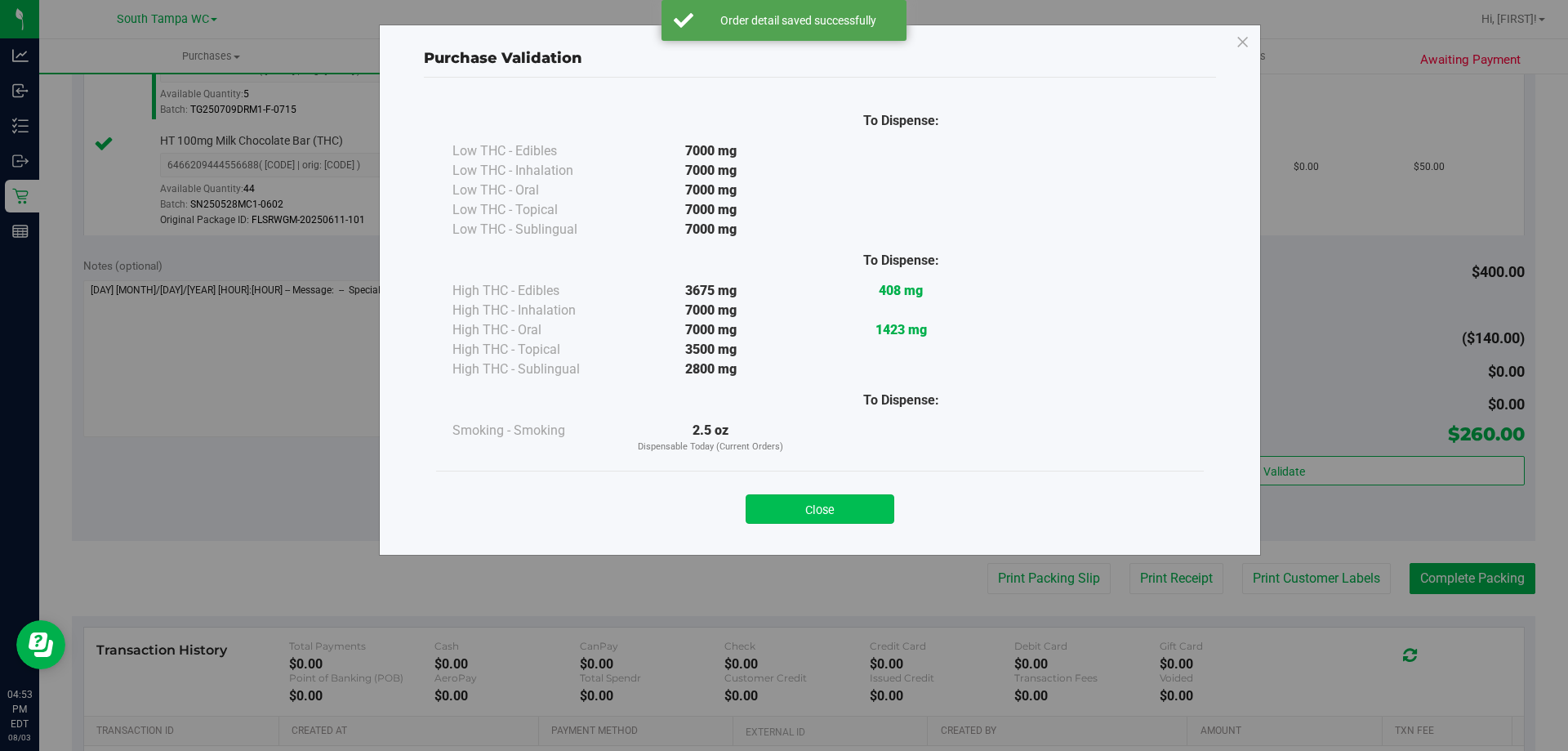 click on "Close" at bounding box center (820, 509) 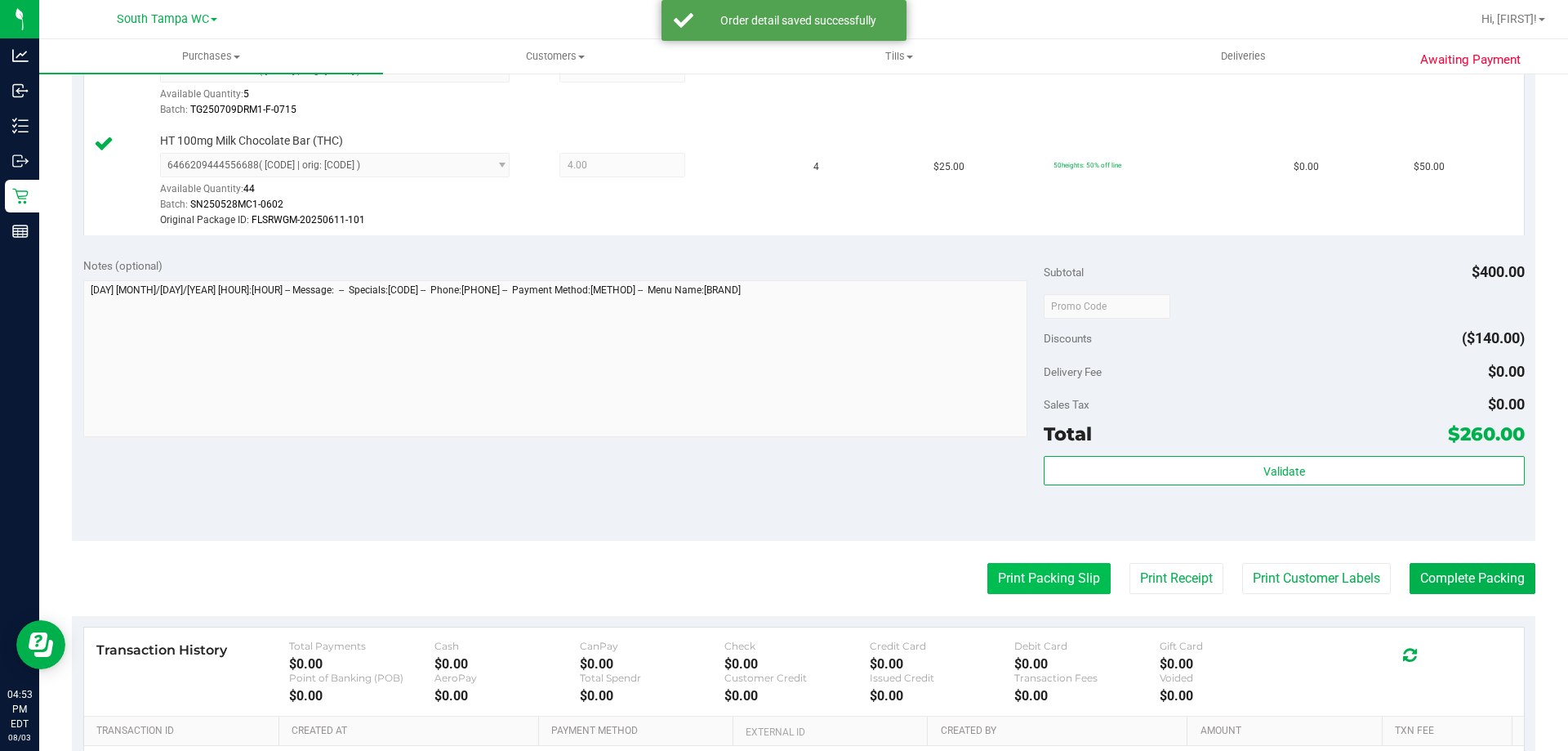 click on "Print Packing Slip" at bounding box center [1049, 579] 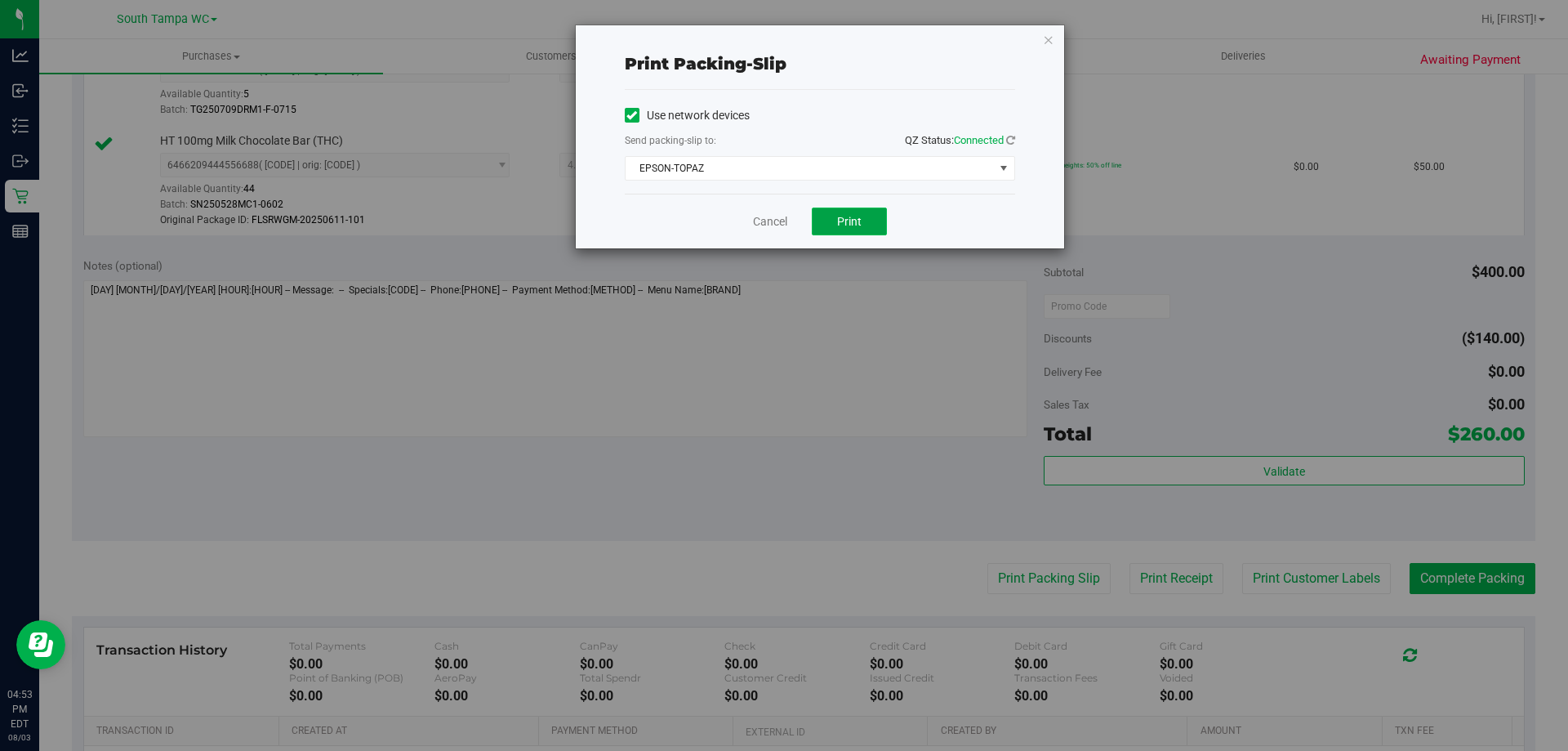 click on "Print" at bounding box center [849, 221] 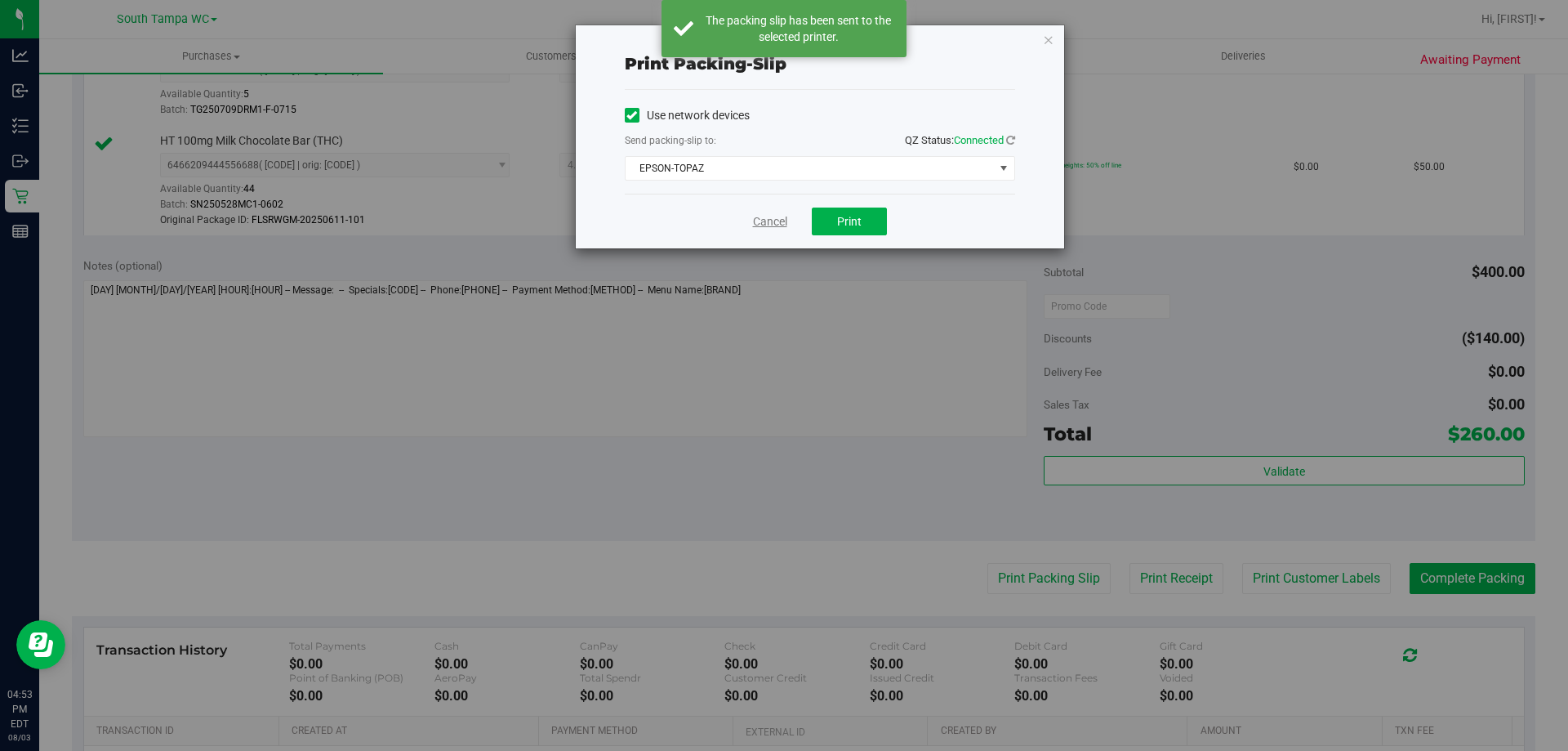 click on "Cancel" at bounding box center [770, 221] 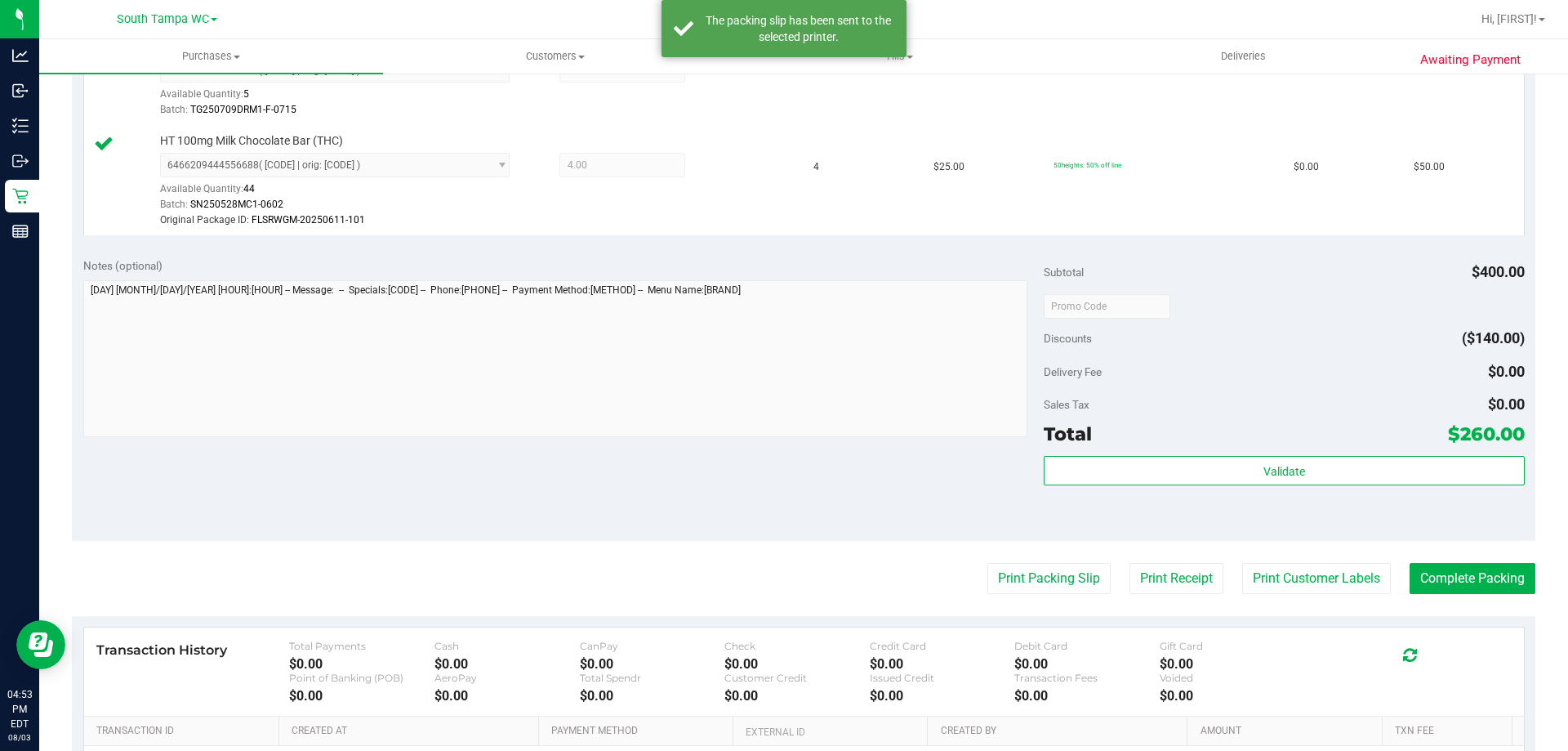click on "$260.00" at bounding box center [1486, 434] 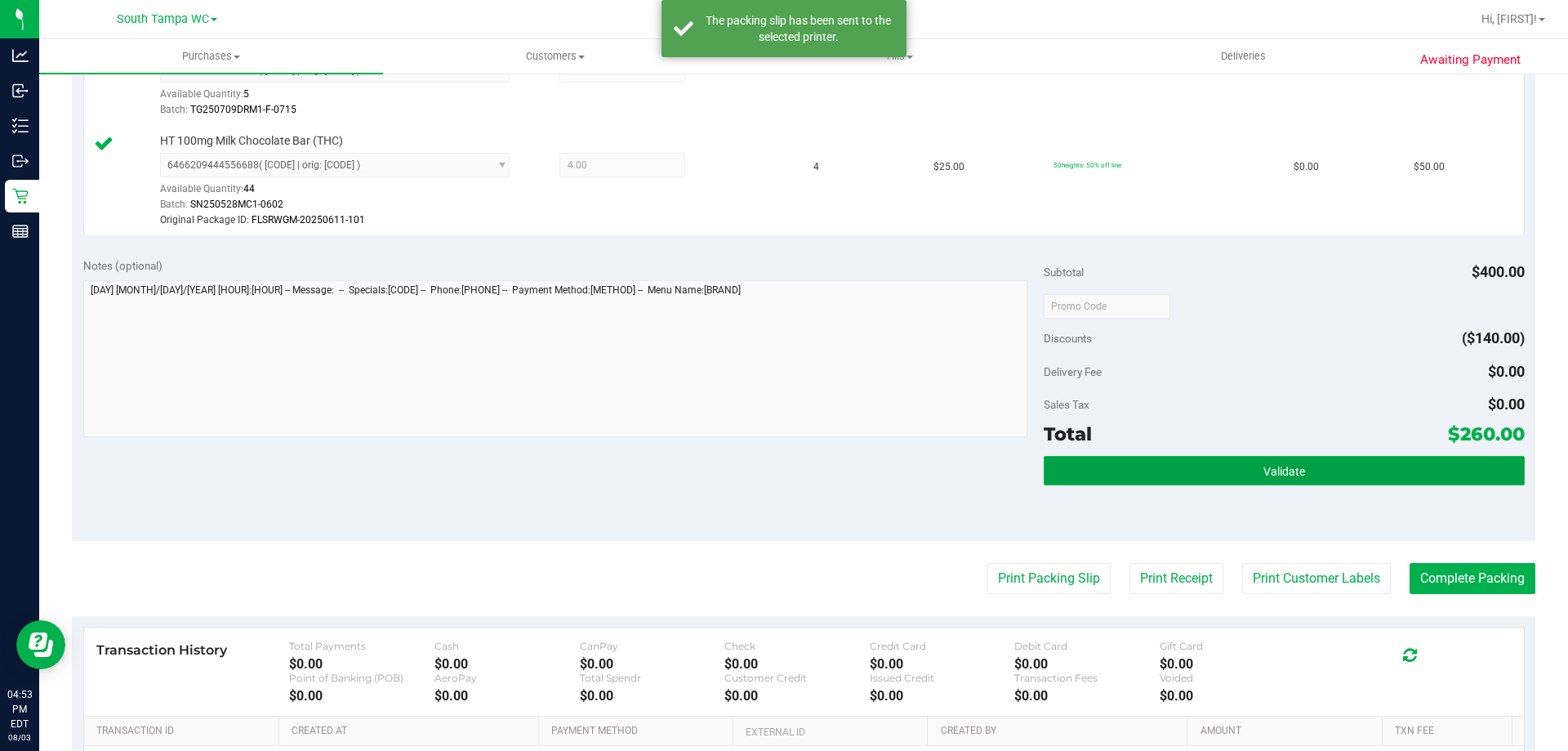 click on "Validate" at bounding box center [1284, 471] 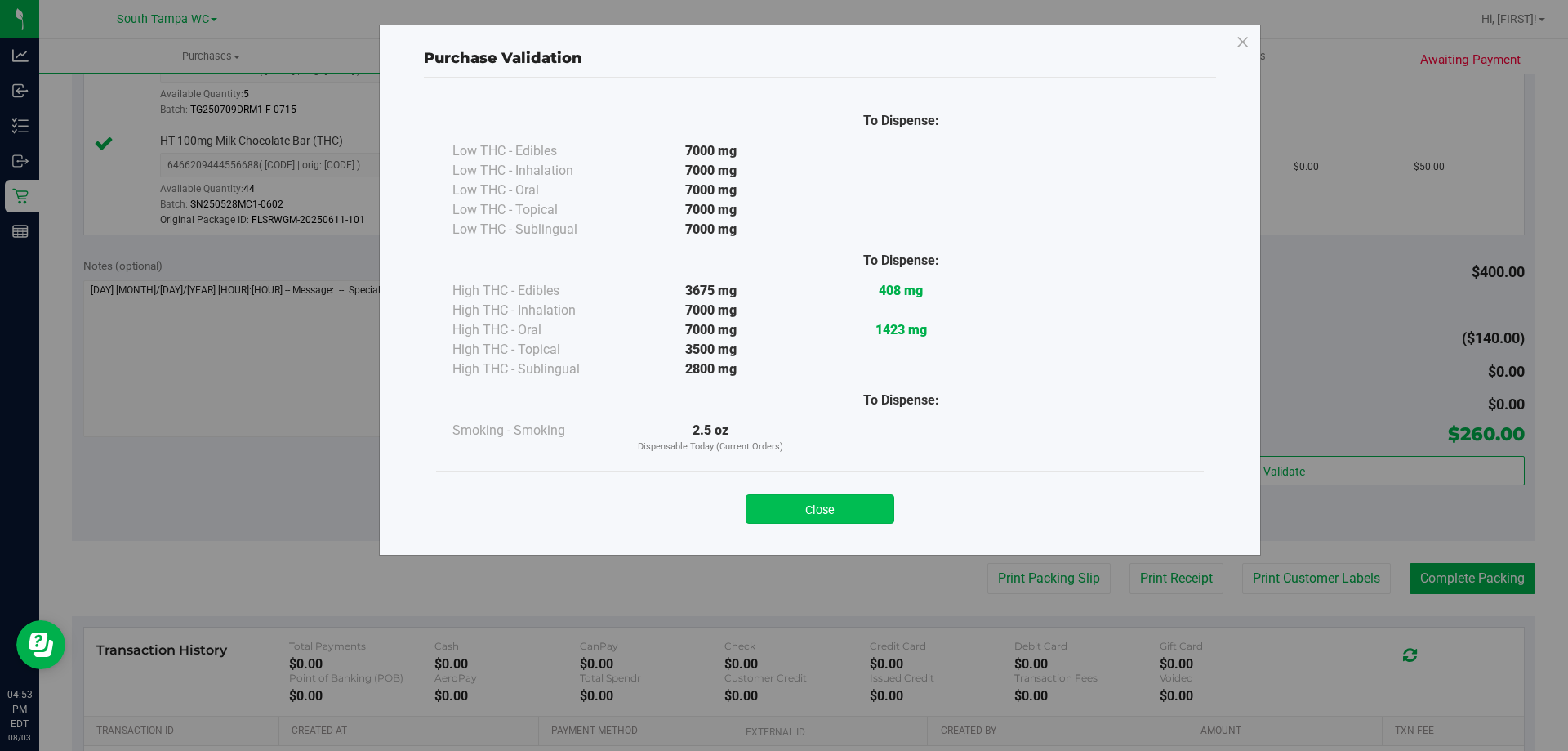 click on "Close" at bounding box center [820, 509] 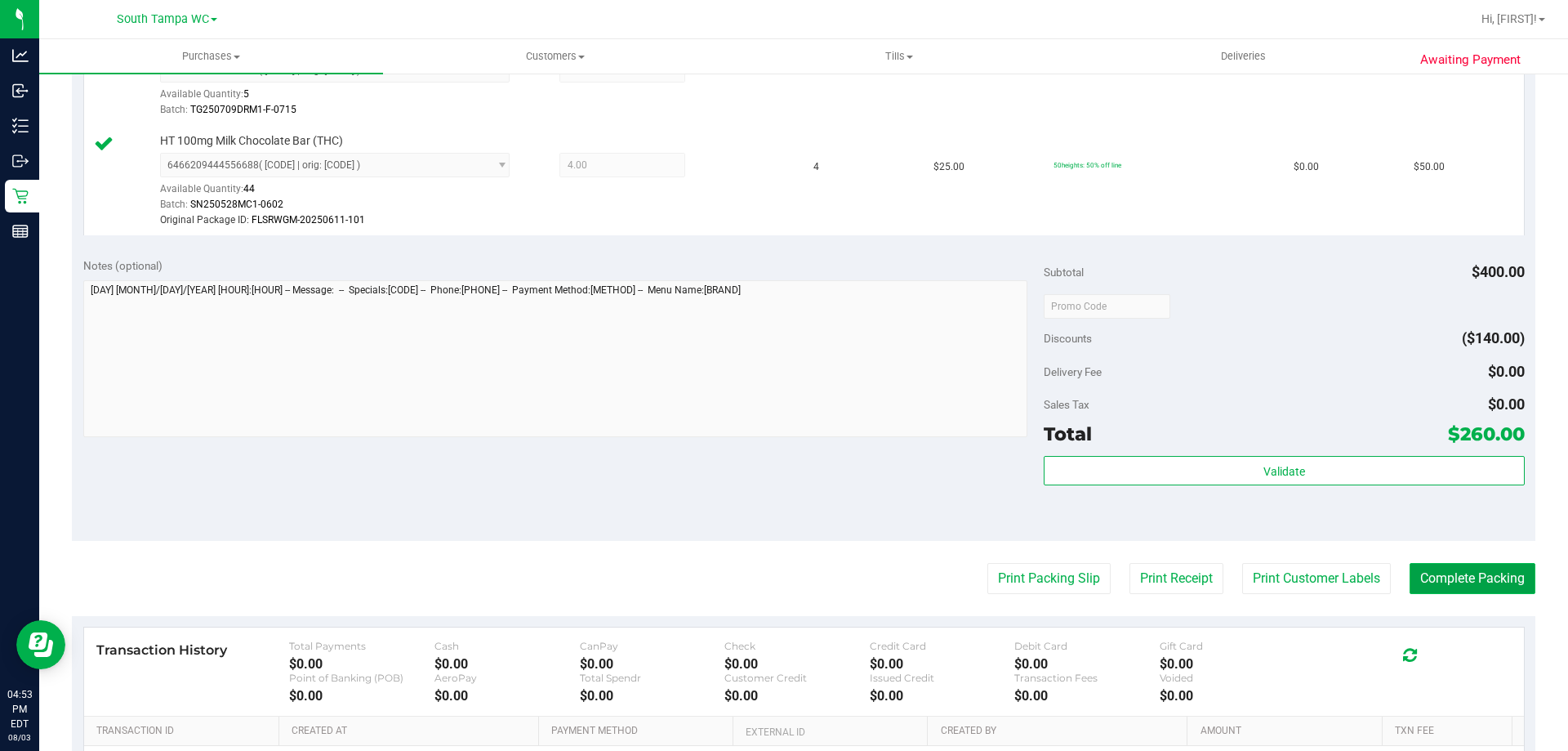 click on "Complete Packing" at bounding box center [1472, 579] 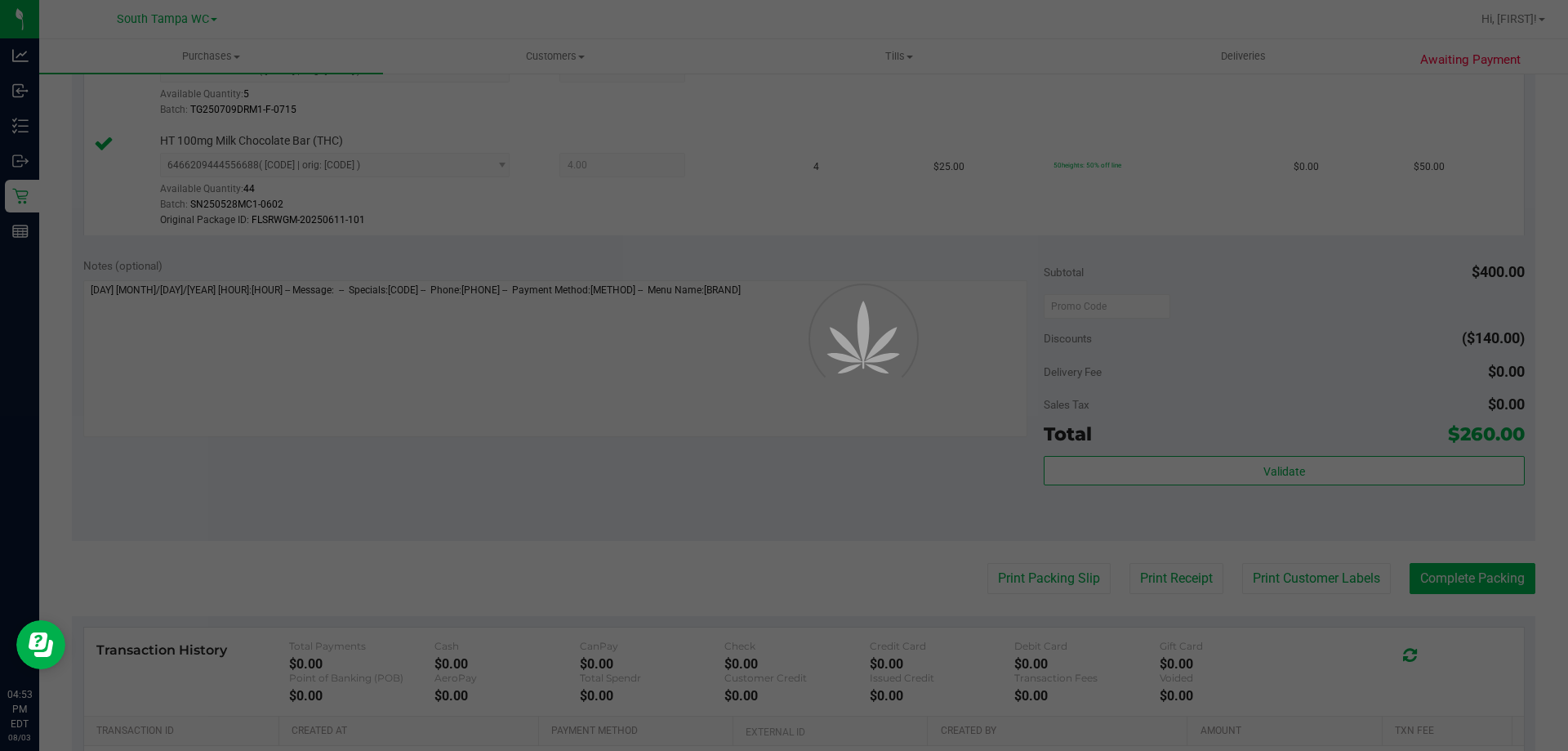 scroll, scrollTop: 0, scrollLeft: 0, axis: both 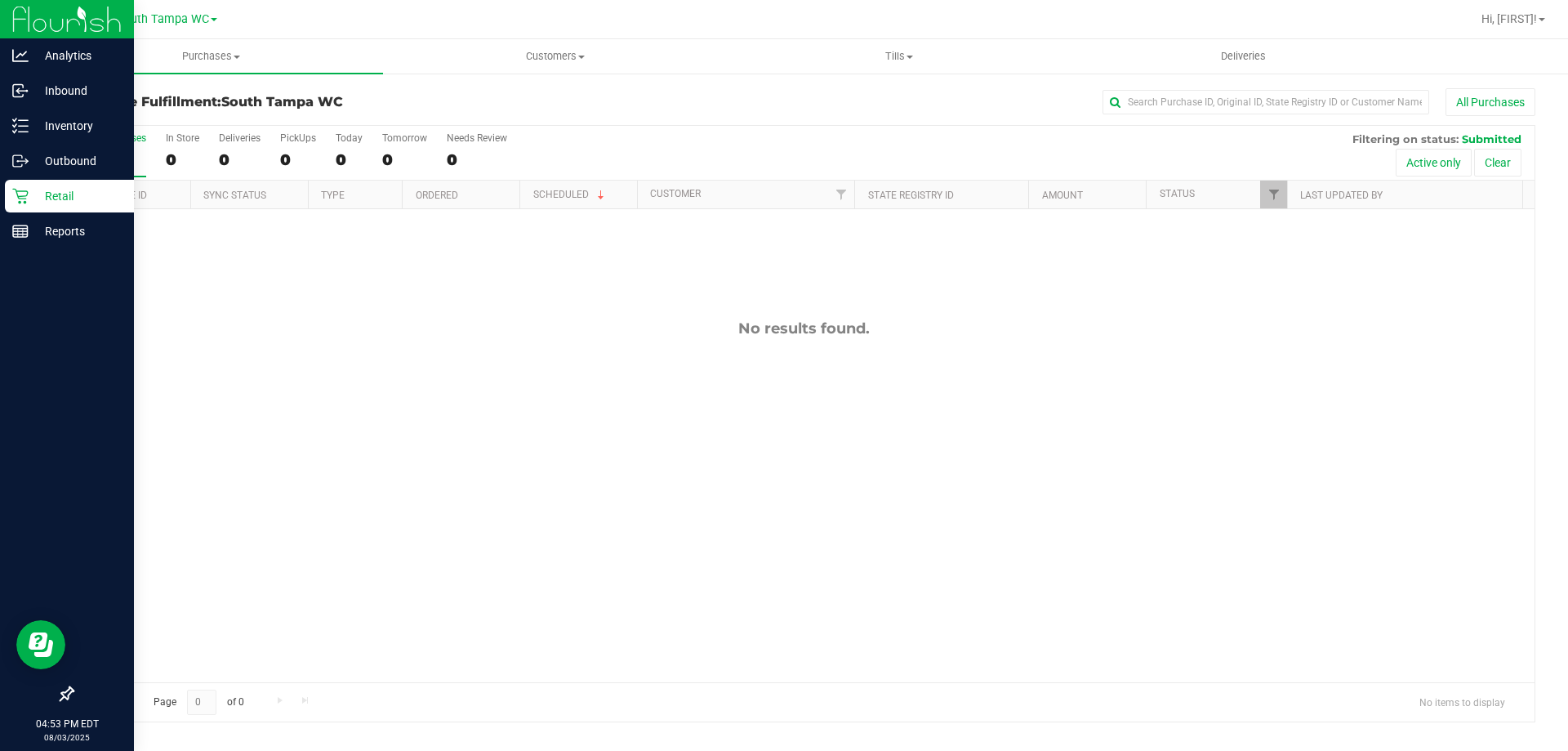 click on "Retail" at bounding box center (78, 196) 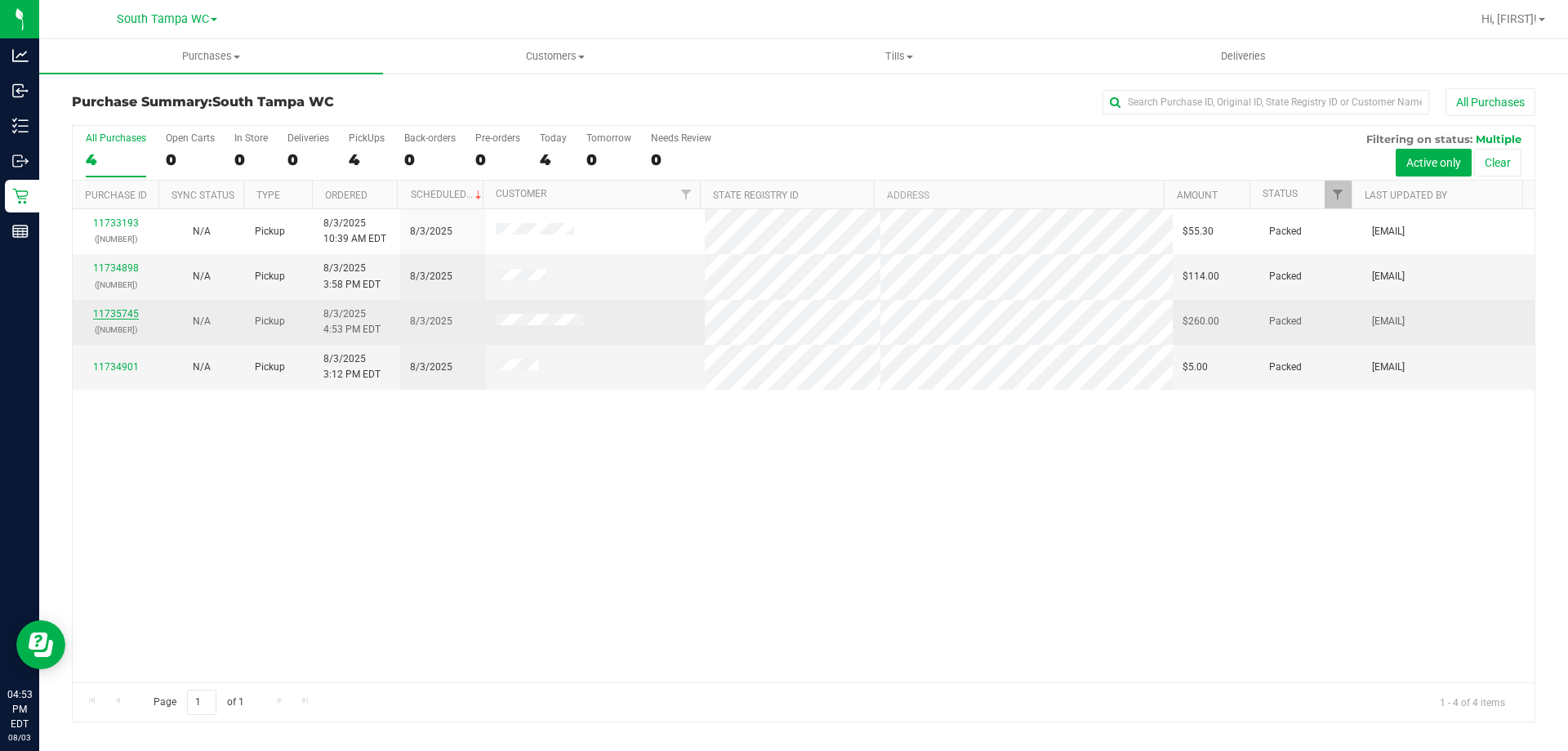click on "11735745" at bounding box center [116, 314] 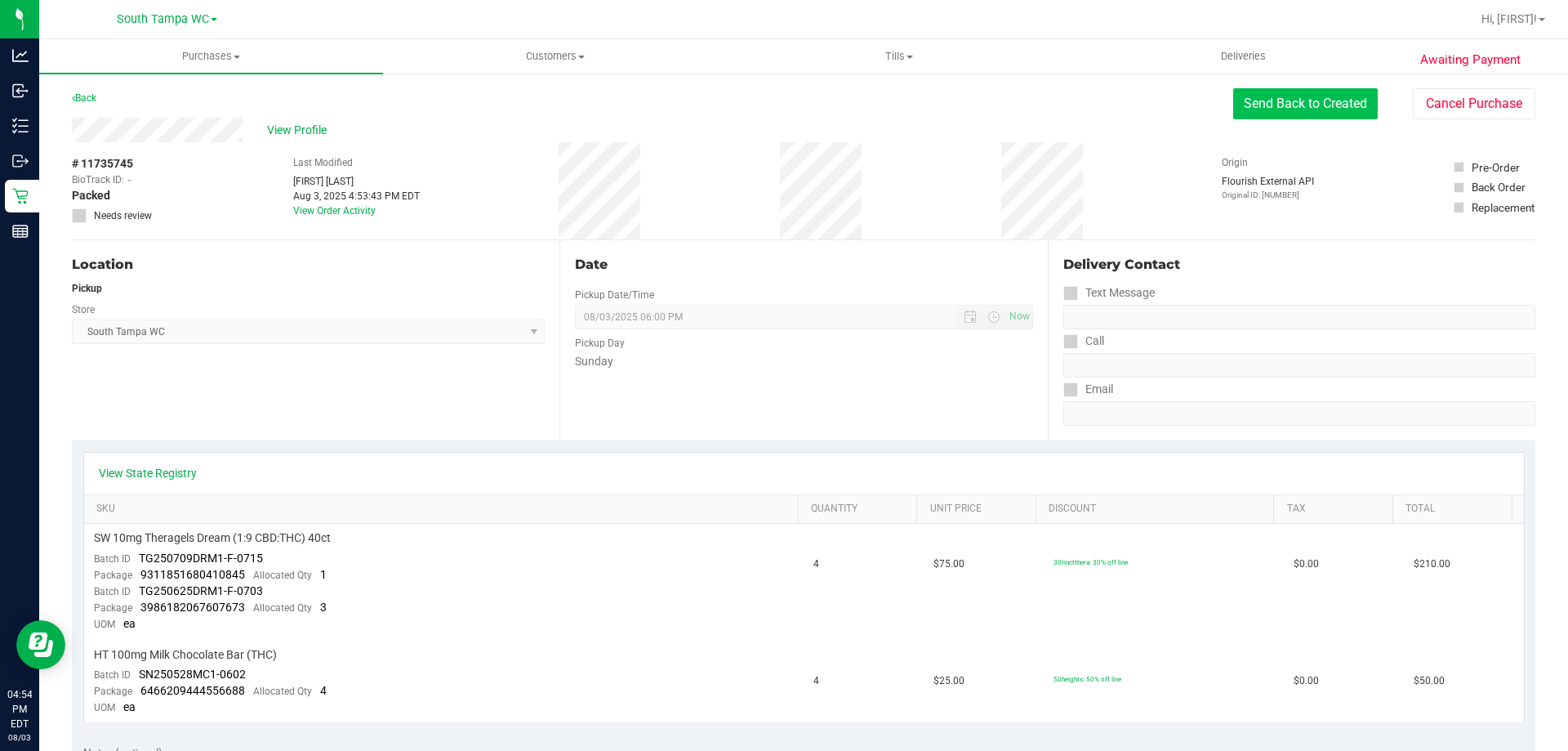 click on "Send Back to Created" at bounding box center [1305, 104] 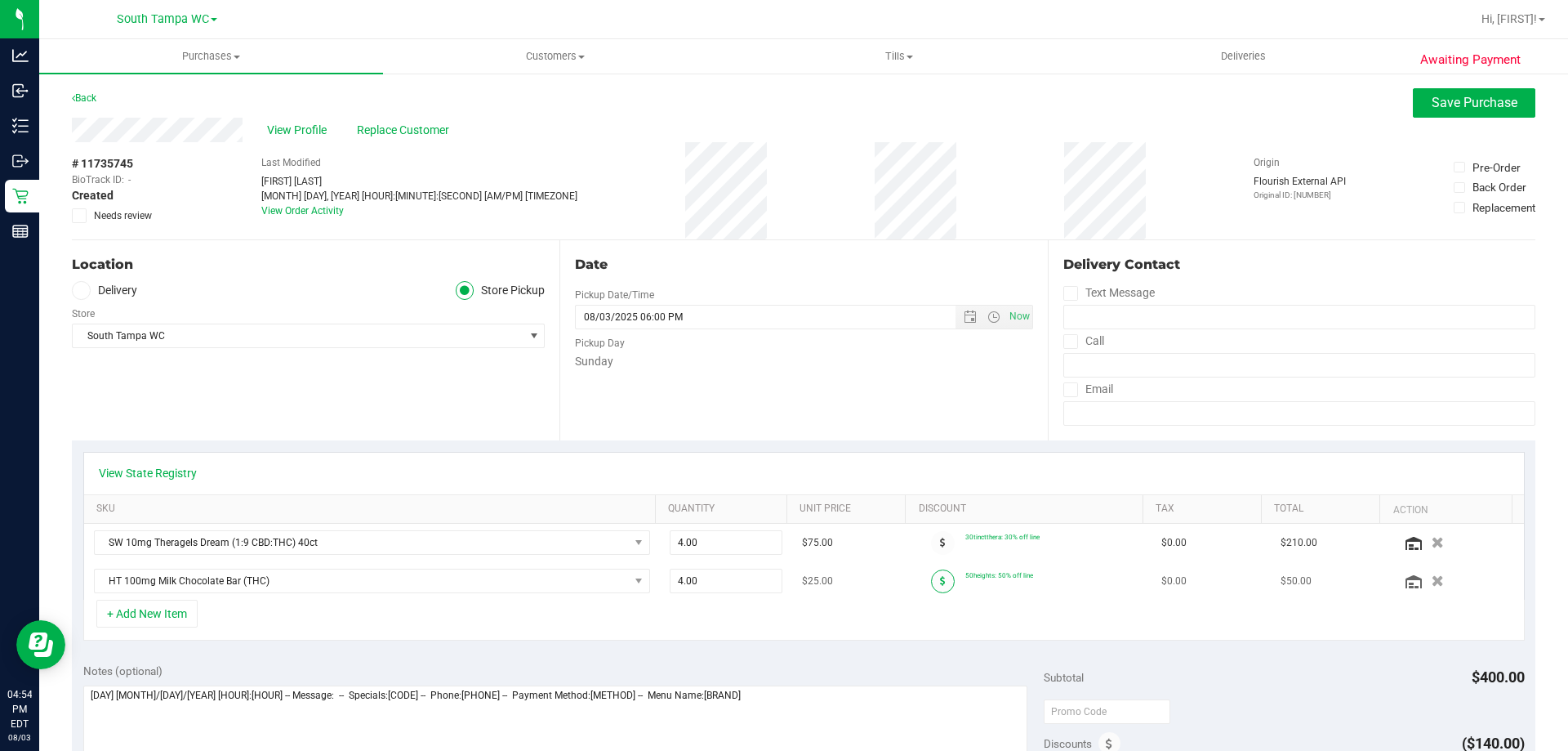 click at bounding box center [942, 581] 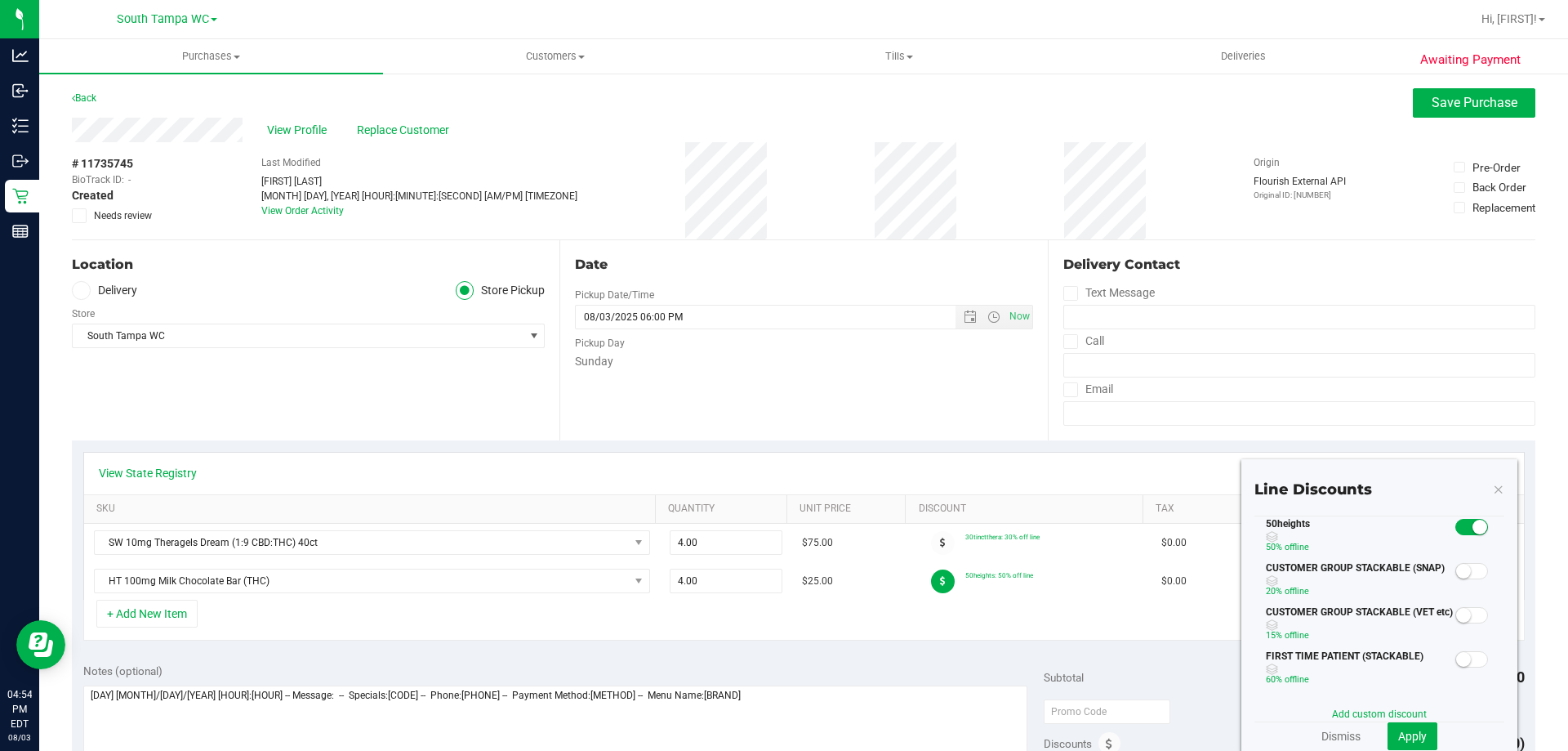 click on "+ Add New Item" at bounding box center [804, 620] 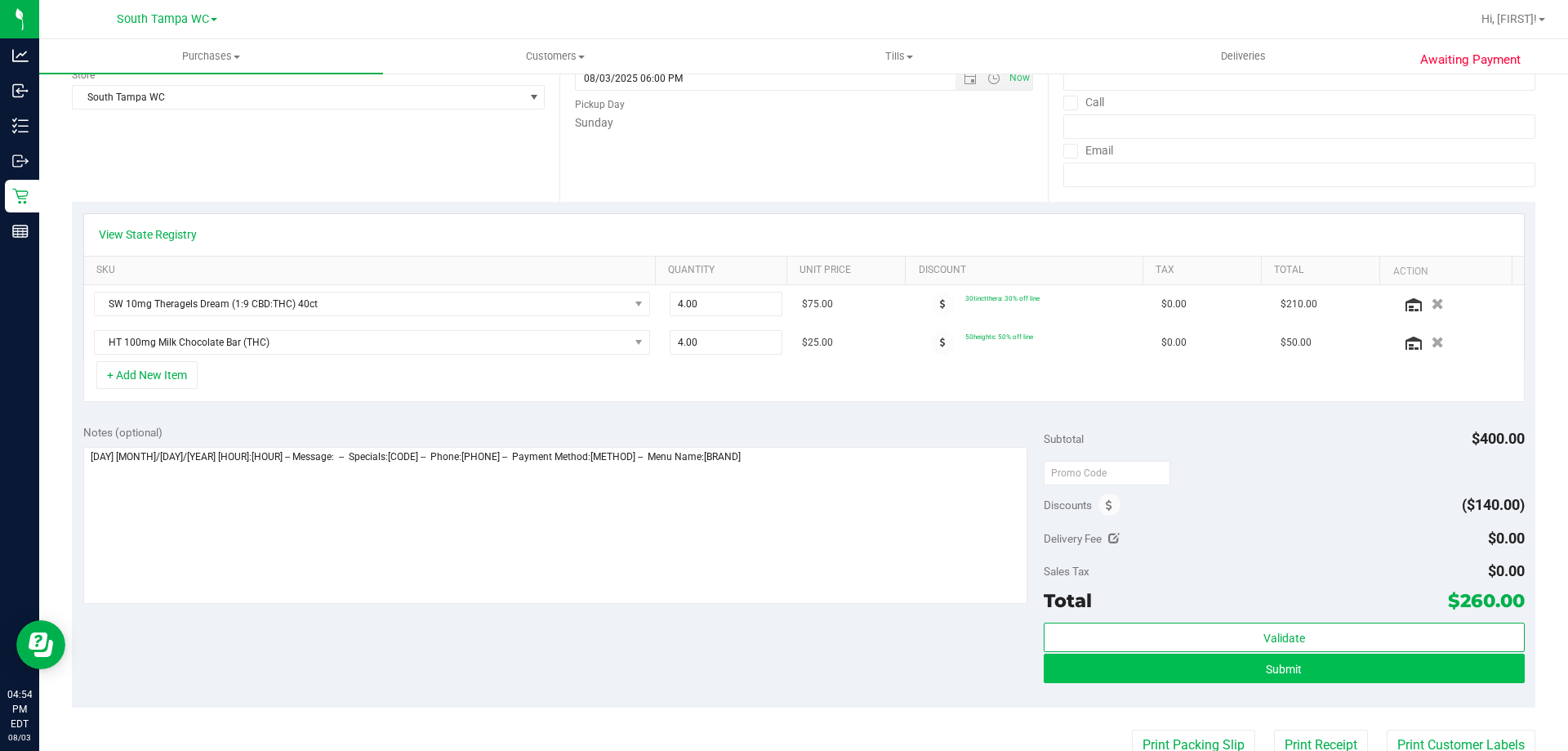 scroll, scrollTop: 409, scrollLeft: 0, axis: vertical 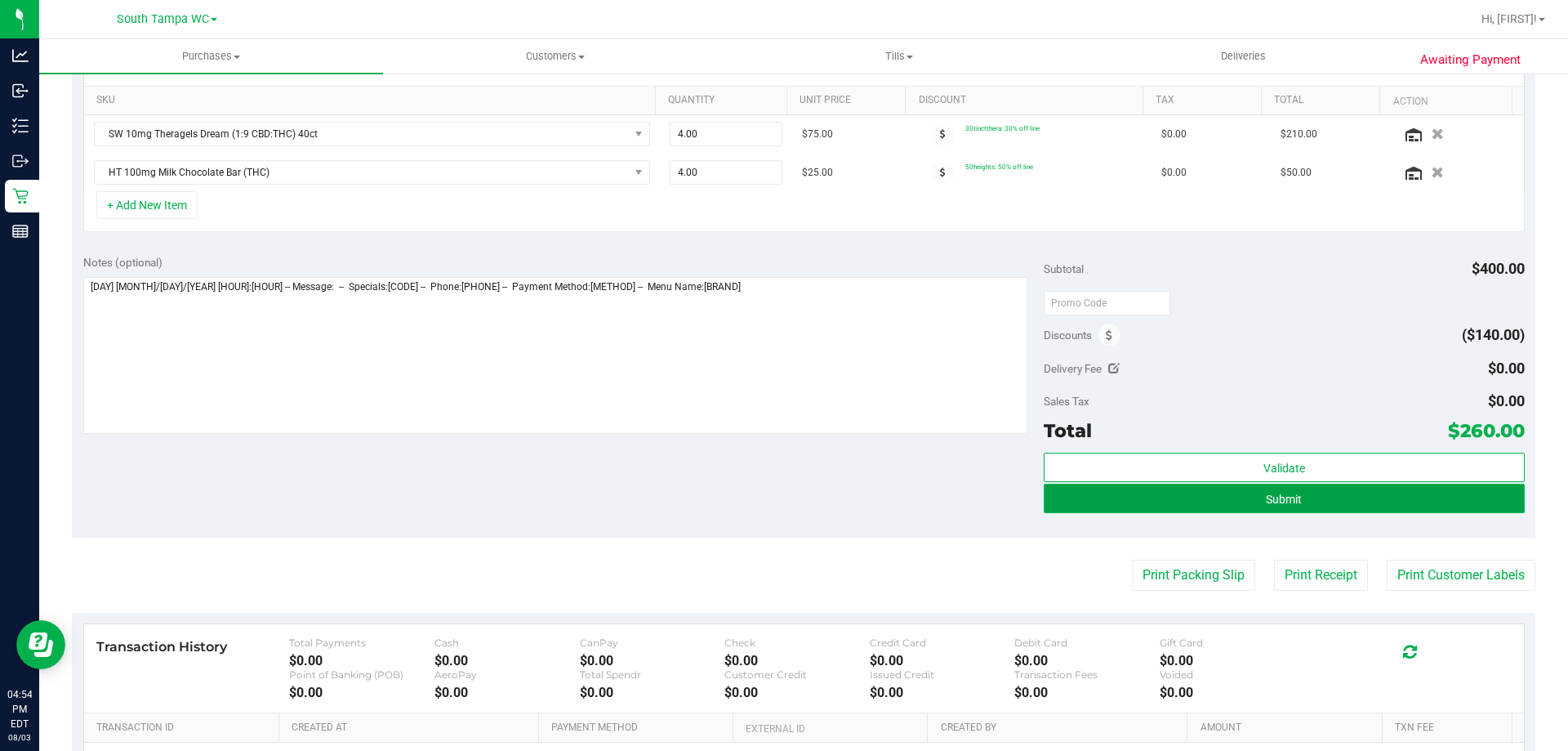 click on "Submit" at bounding box center (1284, 498) 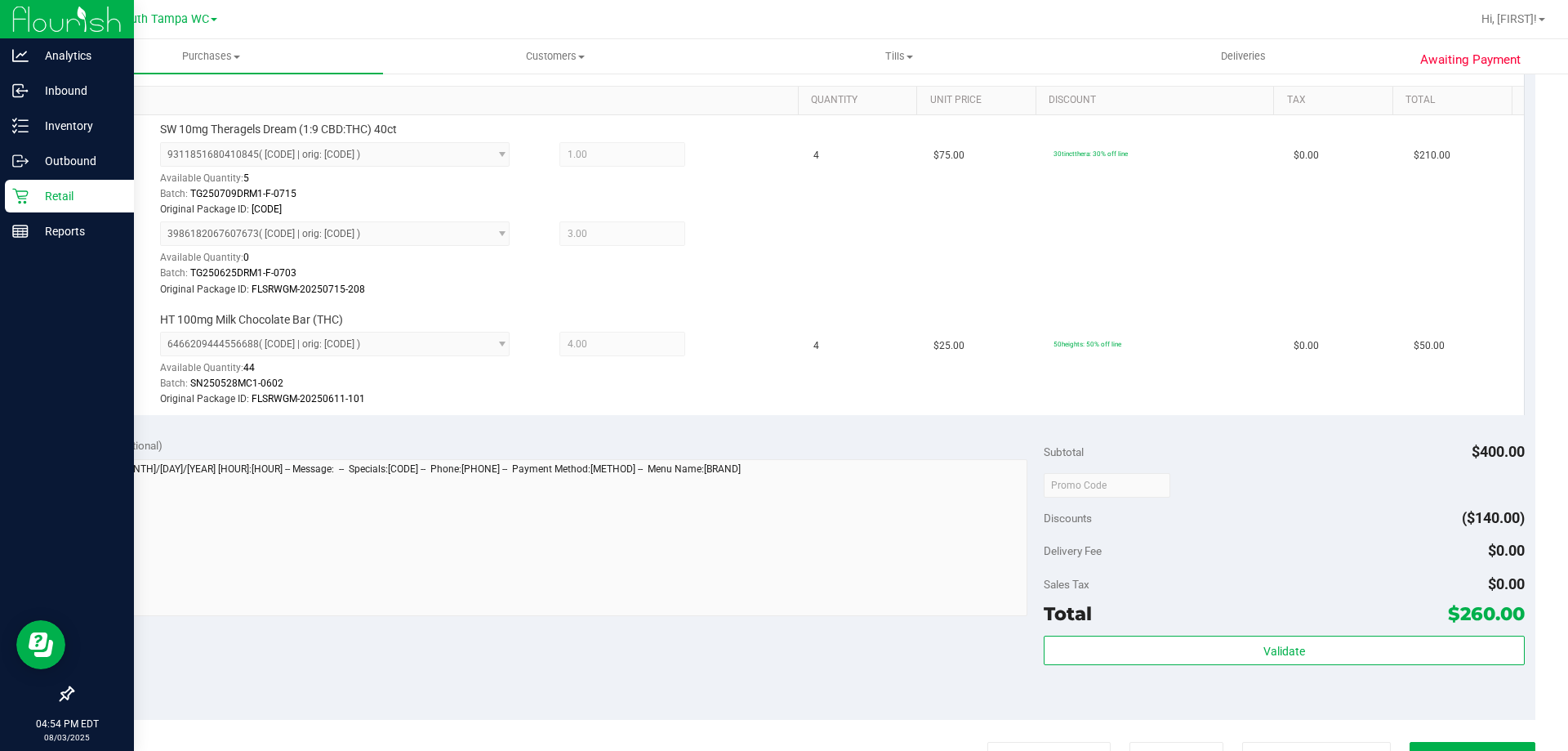 click on "Retail" at bounding box center (78, 196) 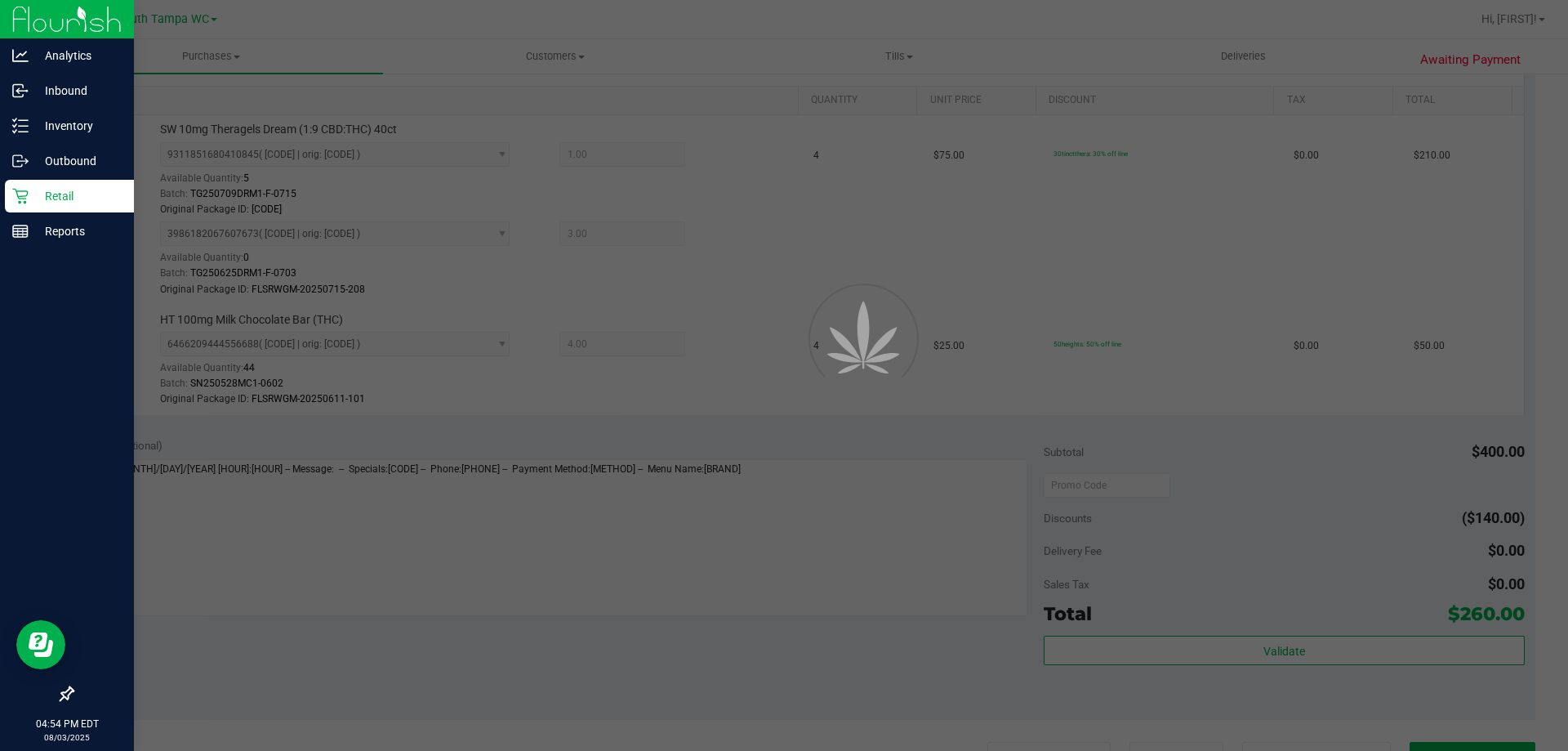 scroll, scrollTop: 0, scrollLeft: 0, axis: both 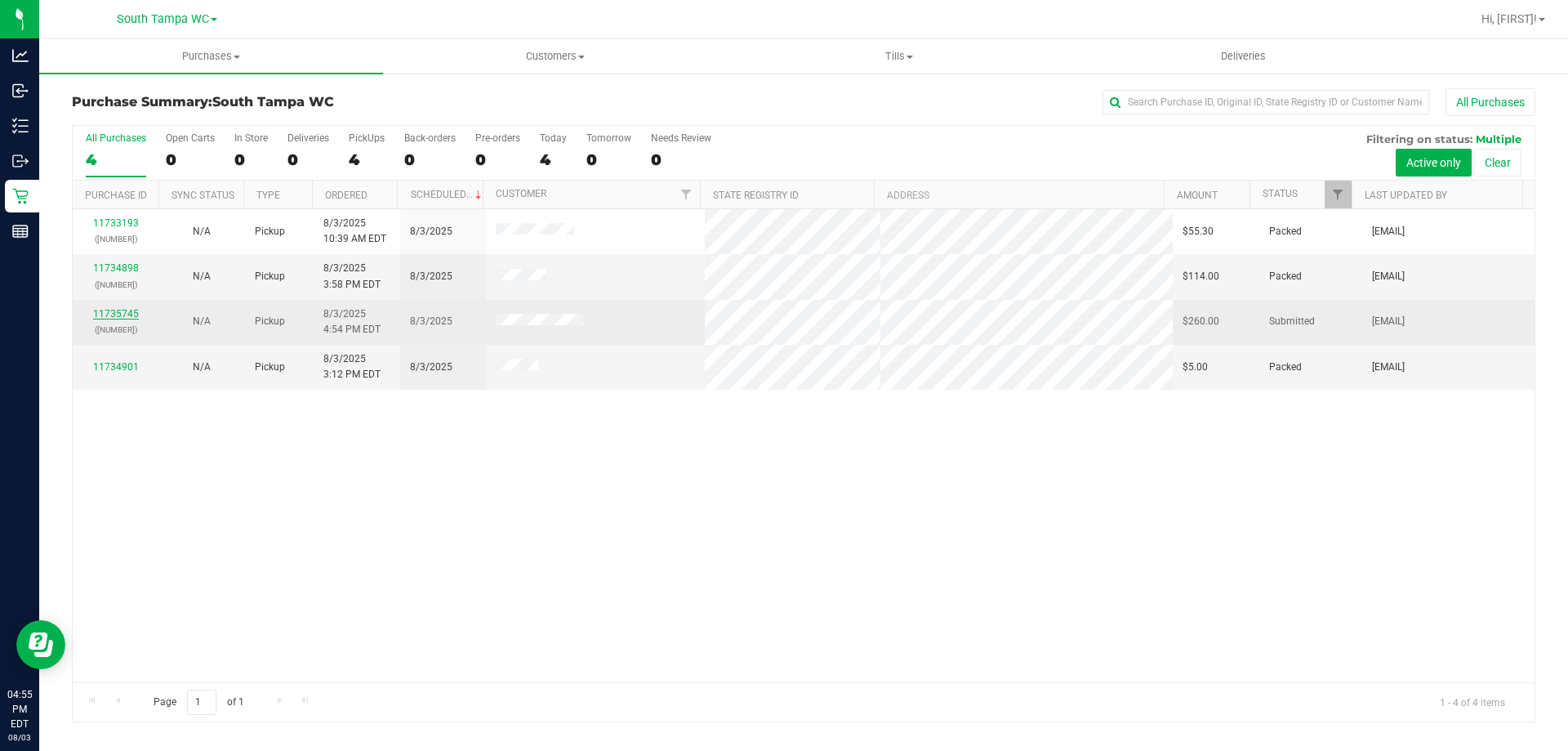 click on "11735745" at bounding box center (116, 314) 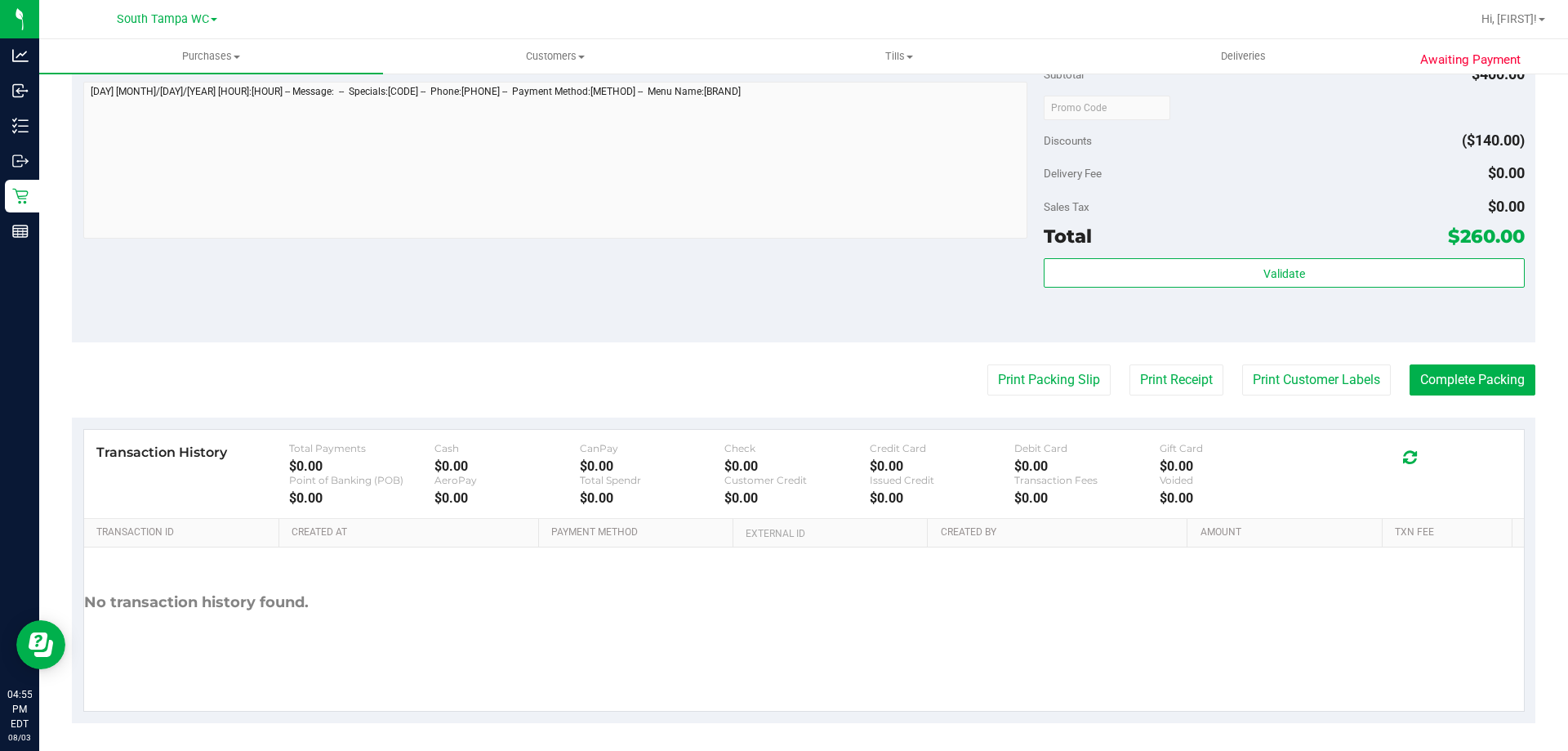 scroll, scrollTop: 791, scrollLeft: 0, axis: vertical 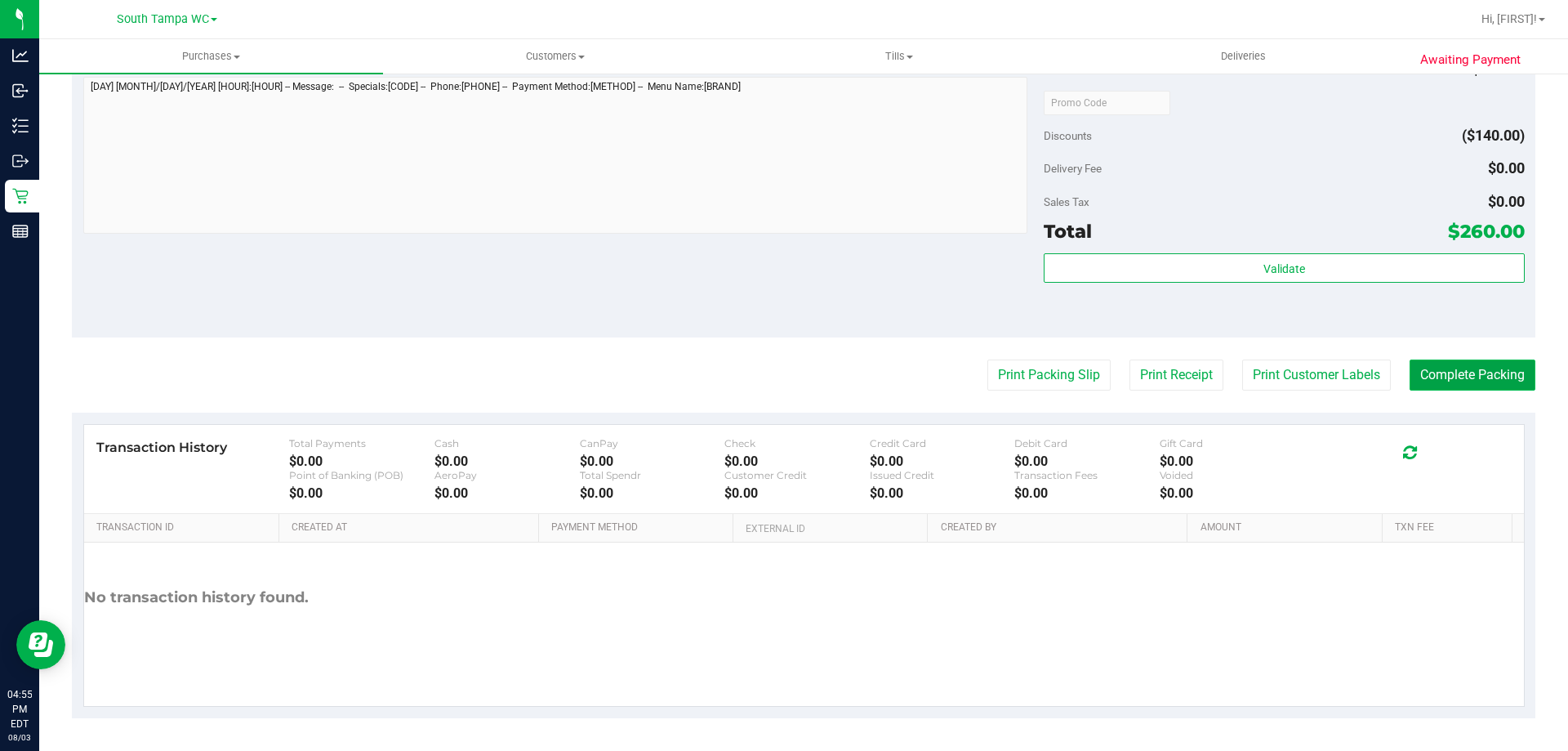 click on "Complete Packing" at bounding box center (1472, 375) 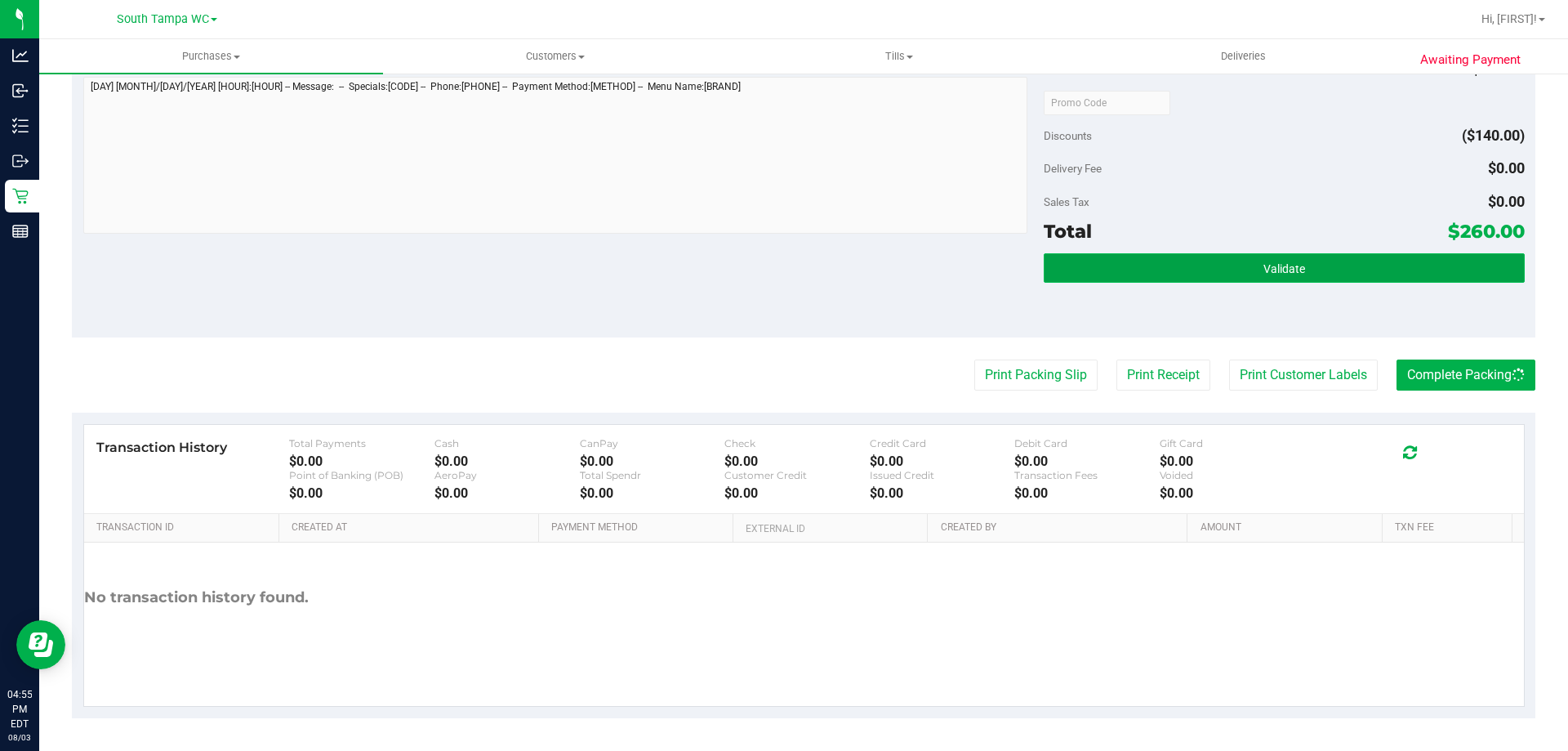 click on "Validate" at bounding box center (1284, 268) 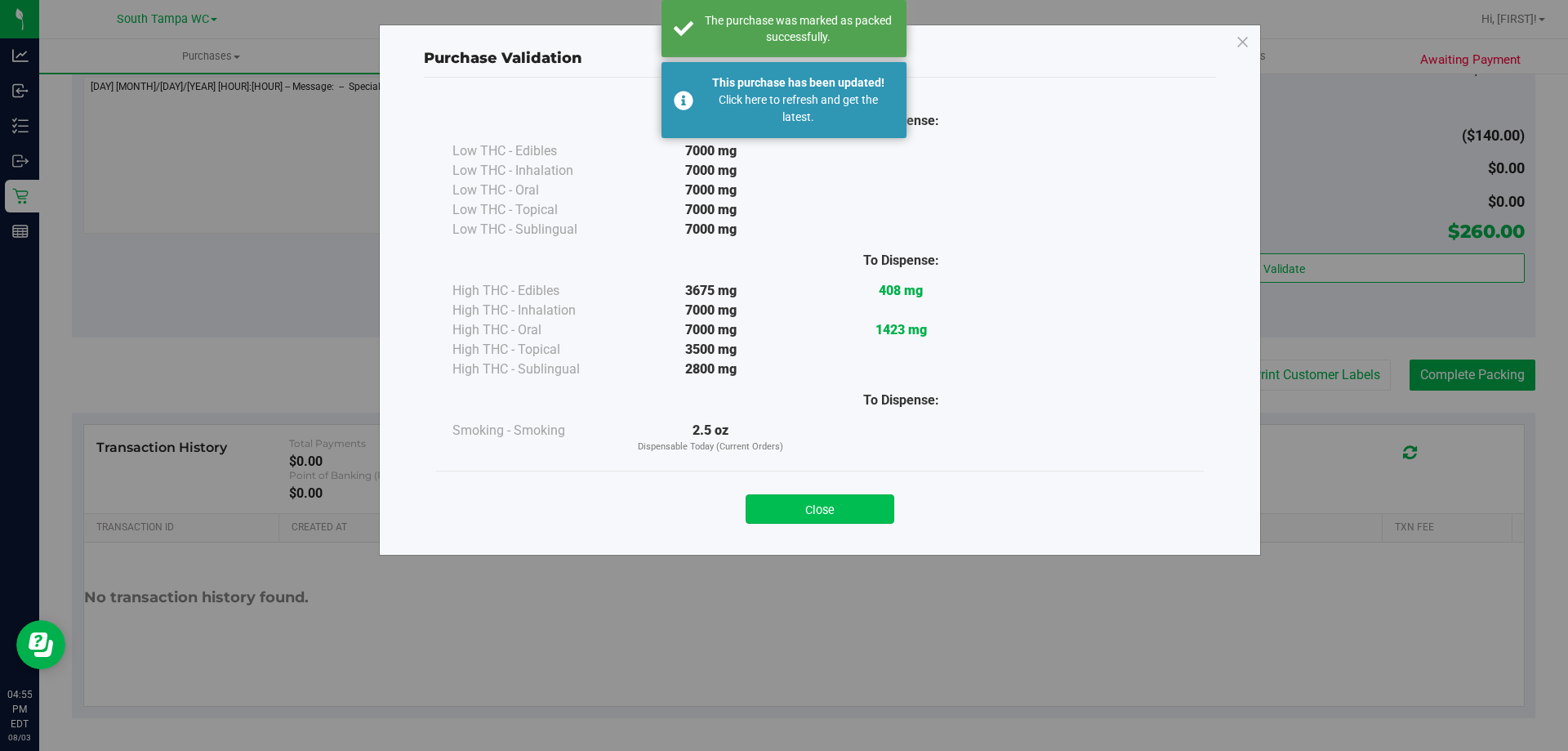 click on "Close" at bounding box center [820, 509] 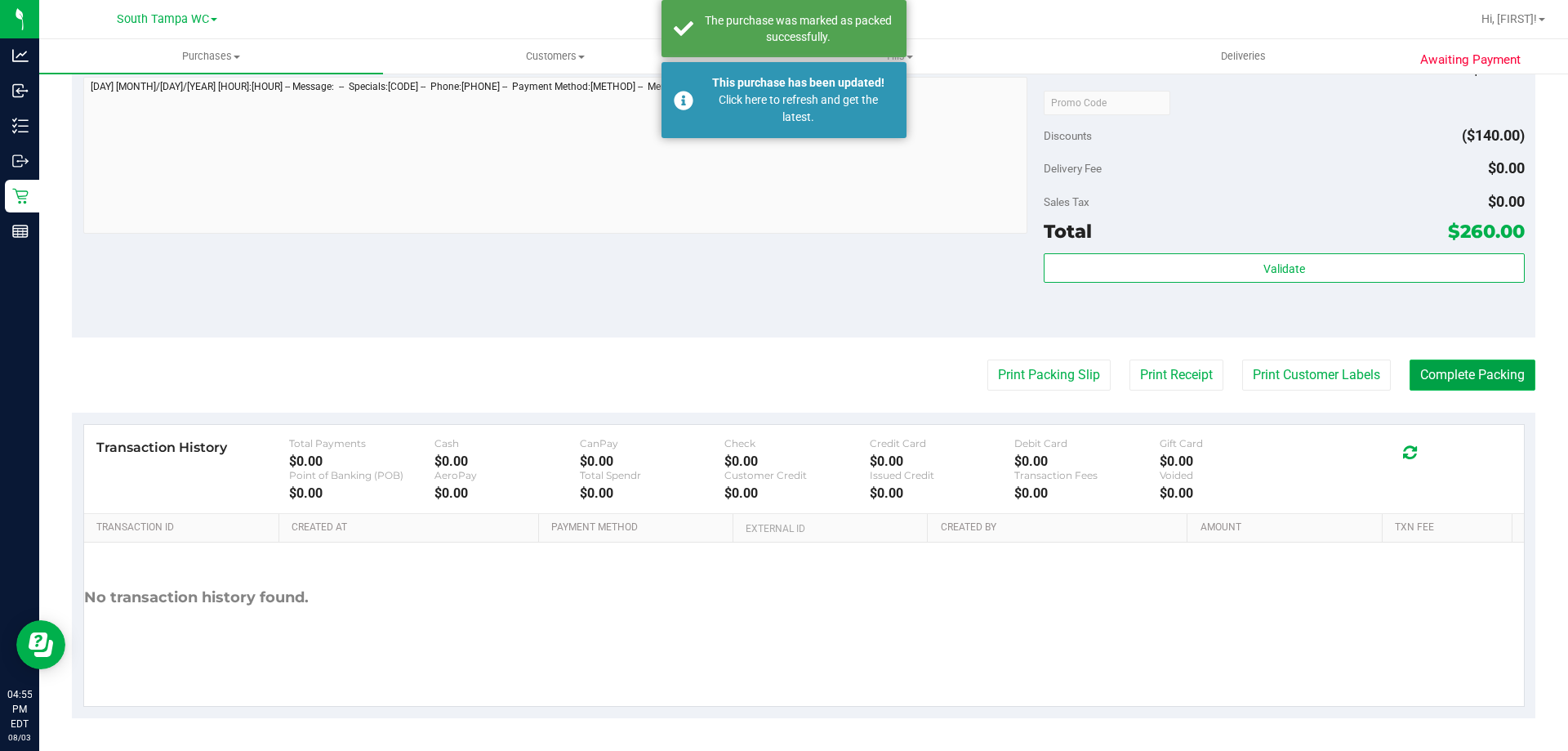 click on "Complete Packing" at bounding box center [1472, 375] 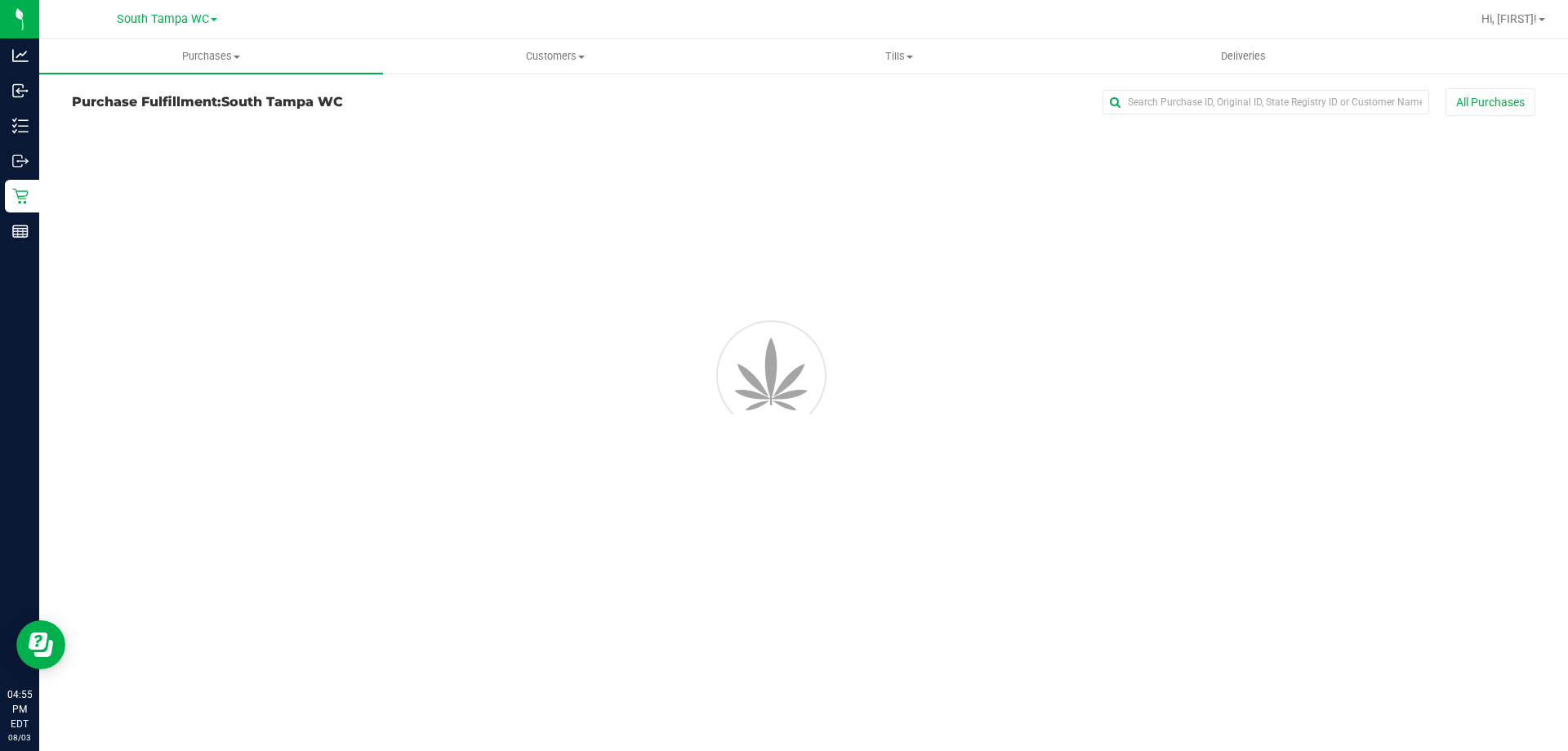 scroll, scrollTop: 0, scrollLeft: 0, axis: both 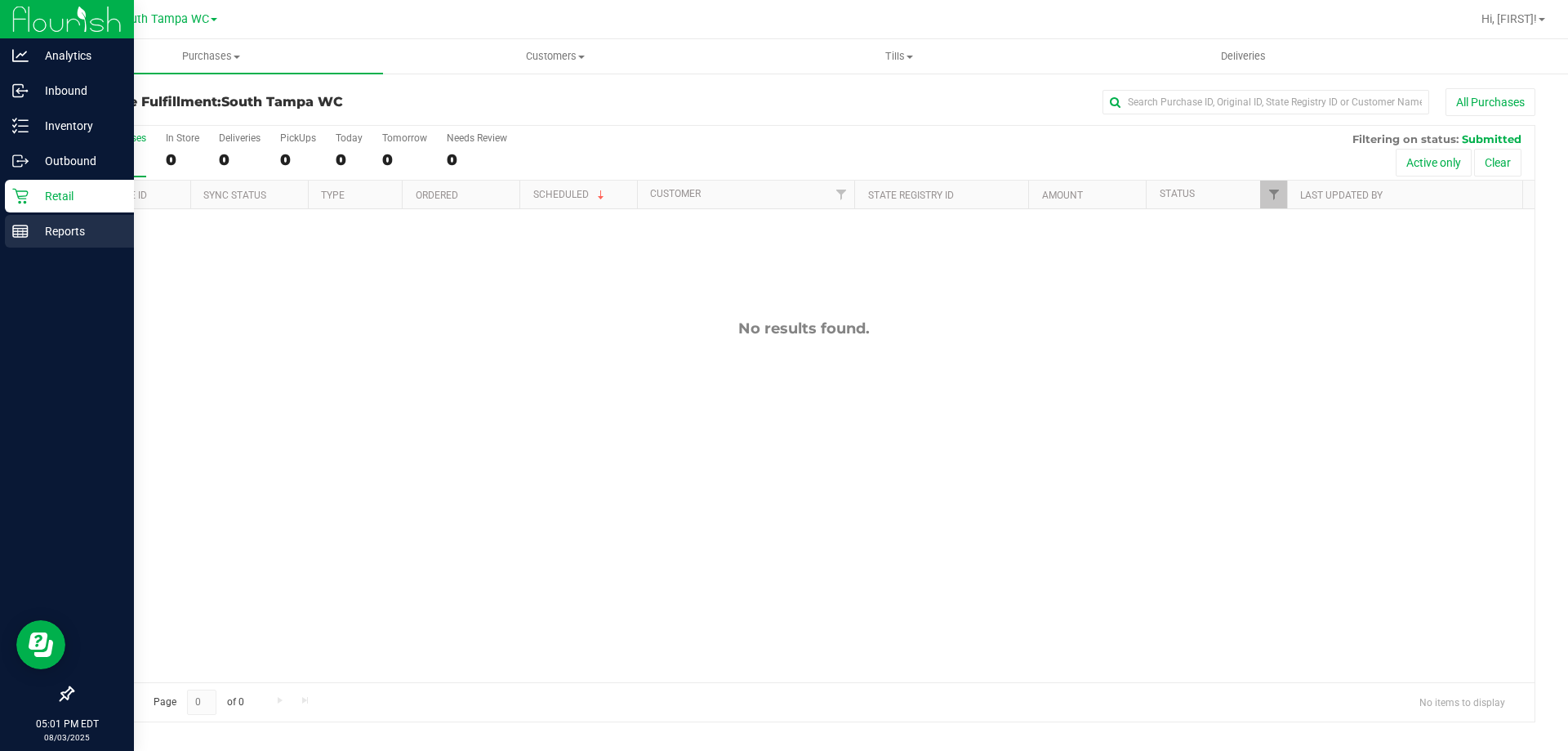 click on "Reports" at bounding box center (67, 232) 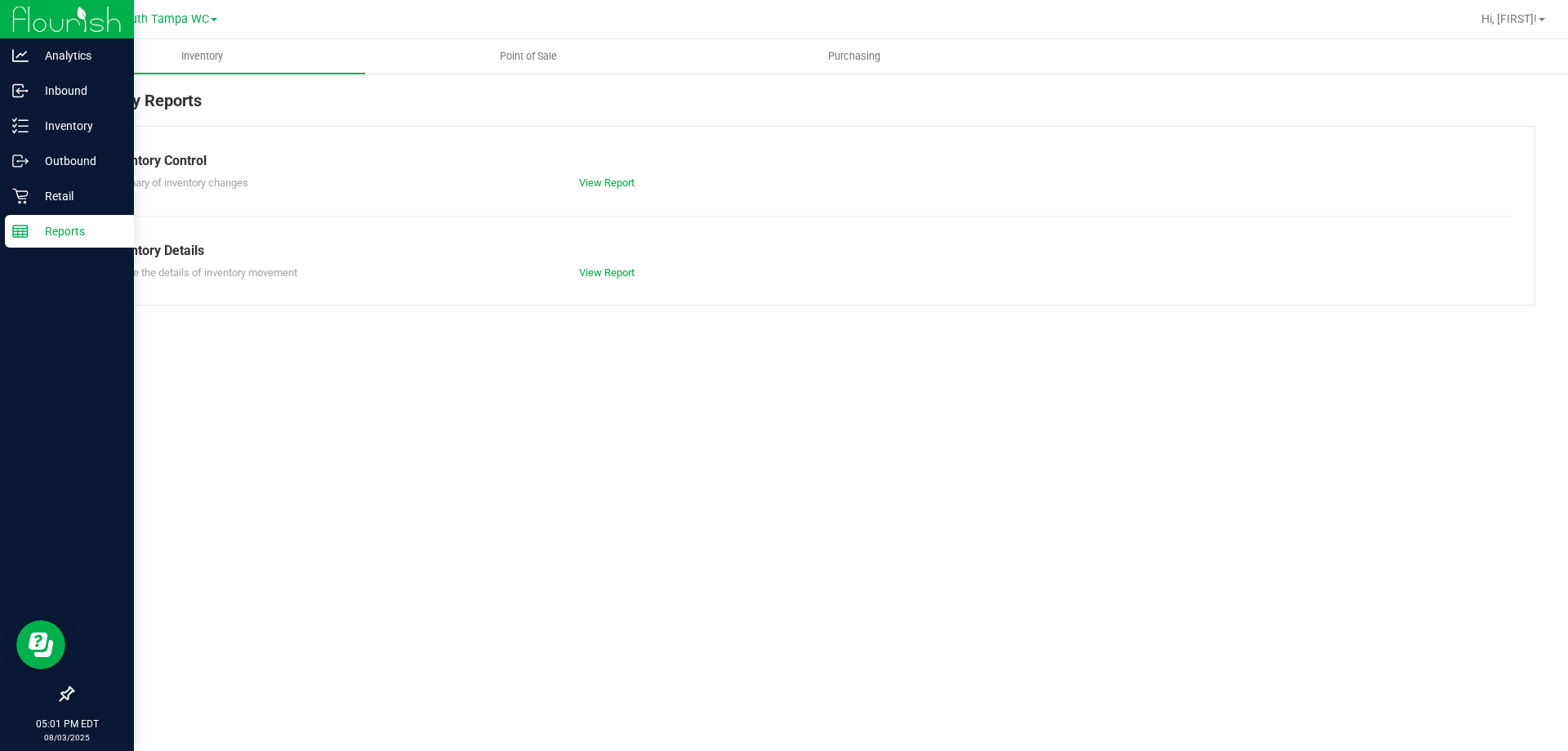 click on "Inventory" at bounding box center (78, 126) 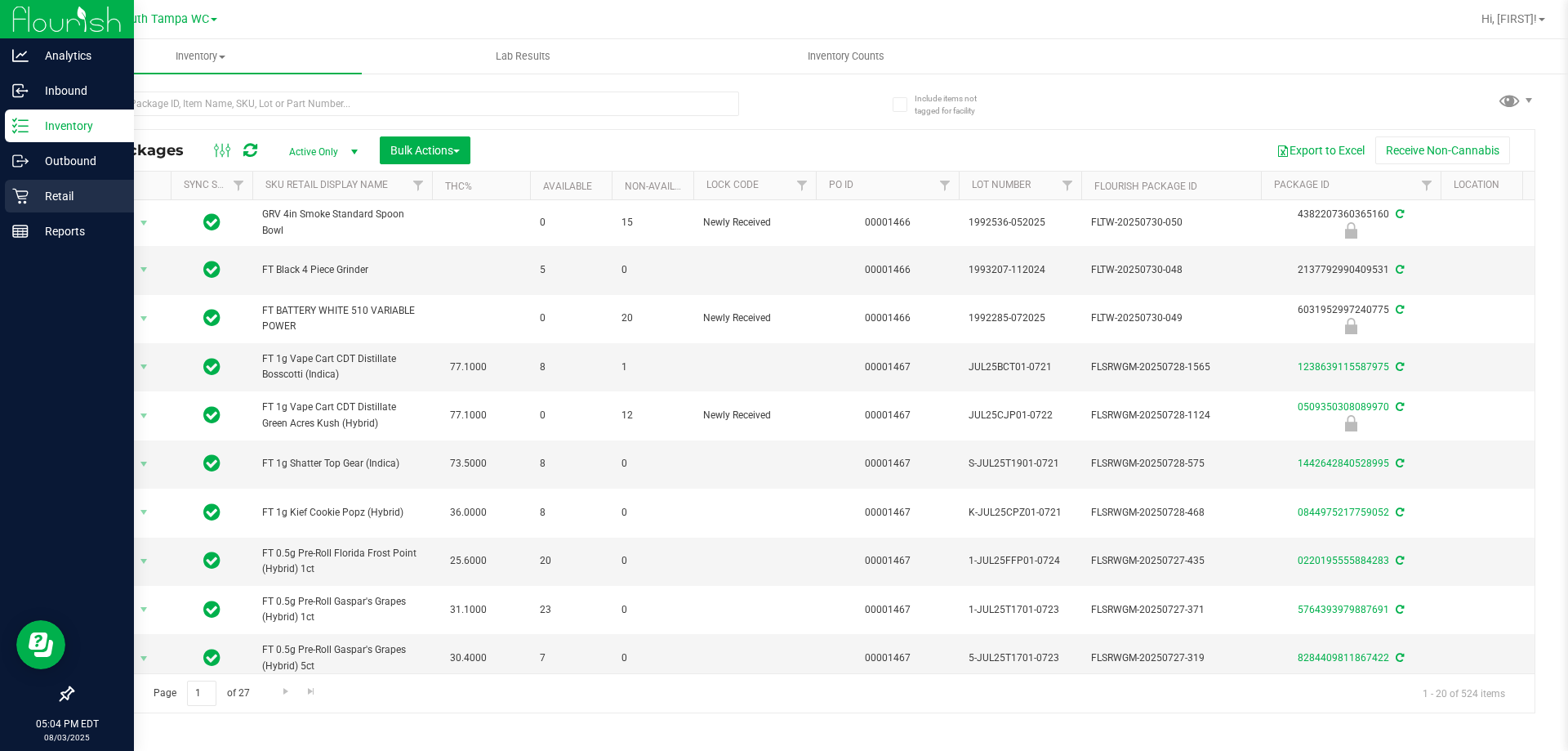 click on "Retail" at bounding box center [78, 196] 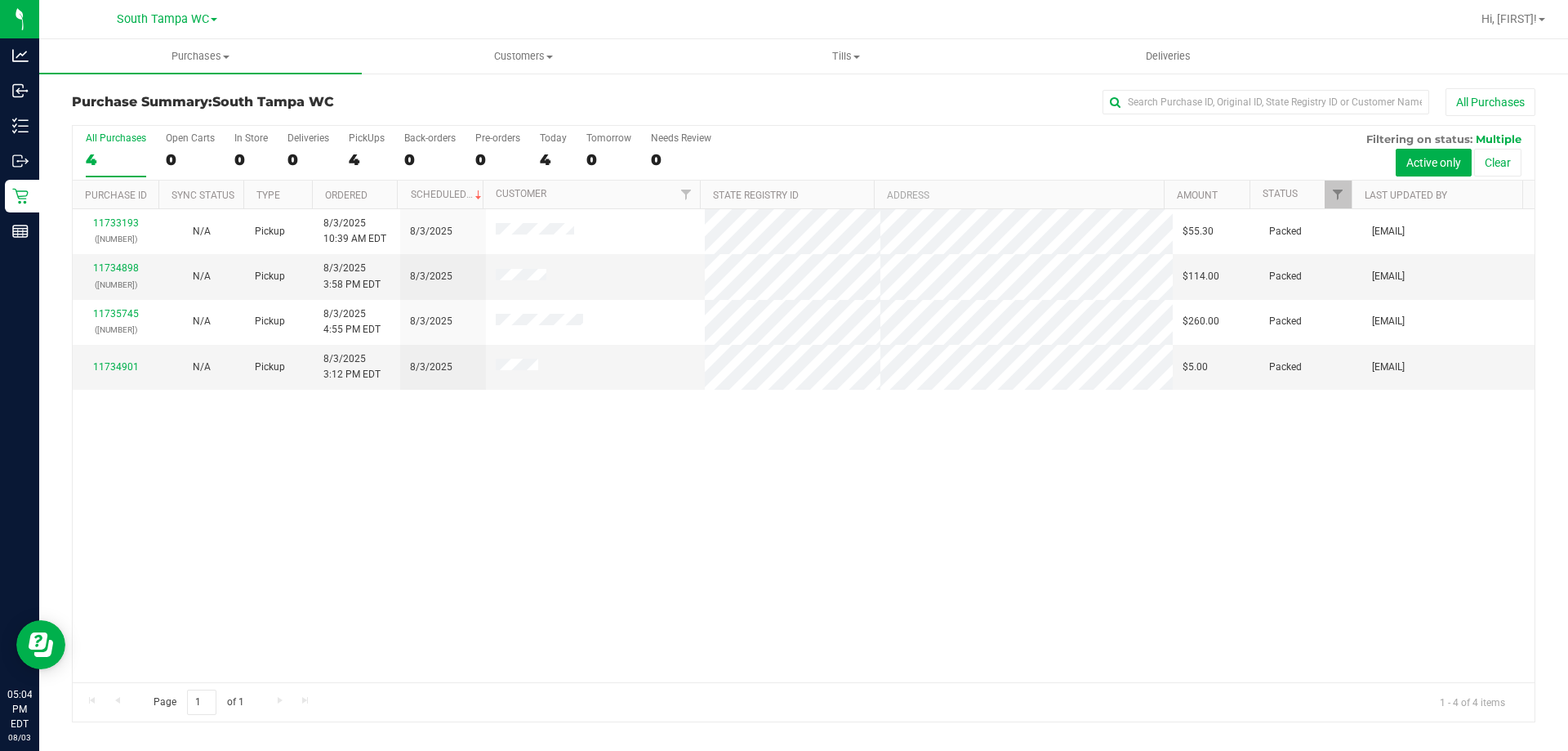 click on "$55.30
Packed [EMAIL]
[NUMBER]
([NUMBER])
N/A
Pickup [MONTH]/[DAY]/[YEAR] [HOUR]:[MINUTE] [AM/PM] [TIMEZONE] [MONTH]/[DAY]/[YEAR]
$114.00
Packed [EMAIL]
[NUMBER]
([NUMBER])
N/A
Pickup [MONTH]/[DAY]/[YEAR] [HOUR]:[MINUTE] [AM/PM] [TIMEZONE] [MONTH]/[DAY]/[YEAR]
$260.00
Packed [EMAIL]
[NUMBER]" at bounding box center [804, 445] 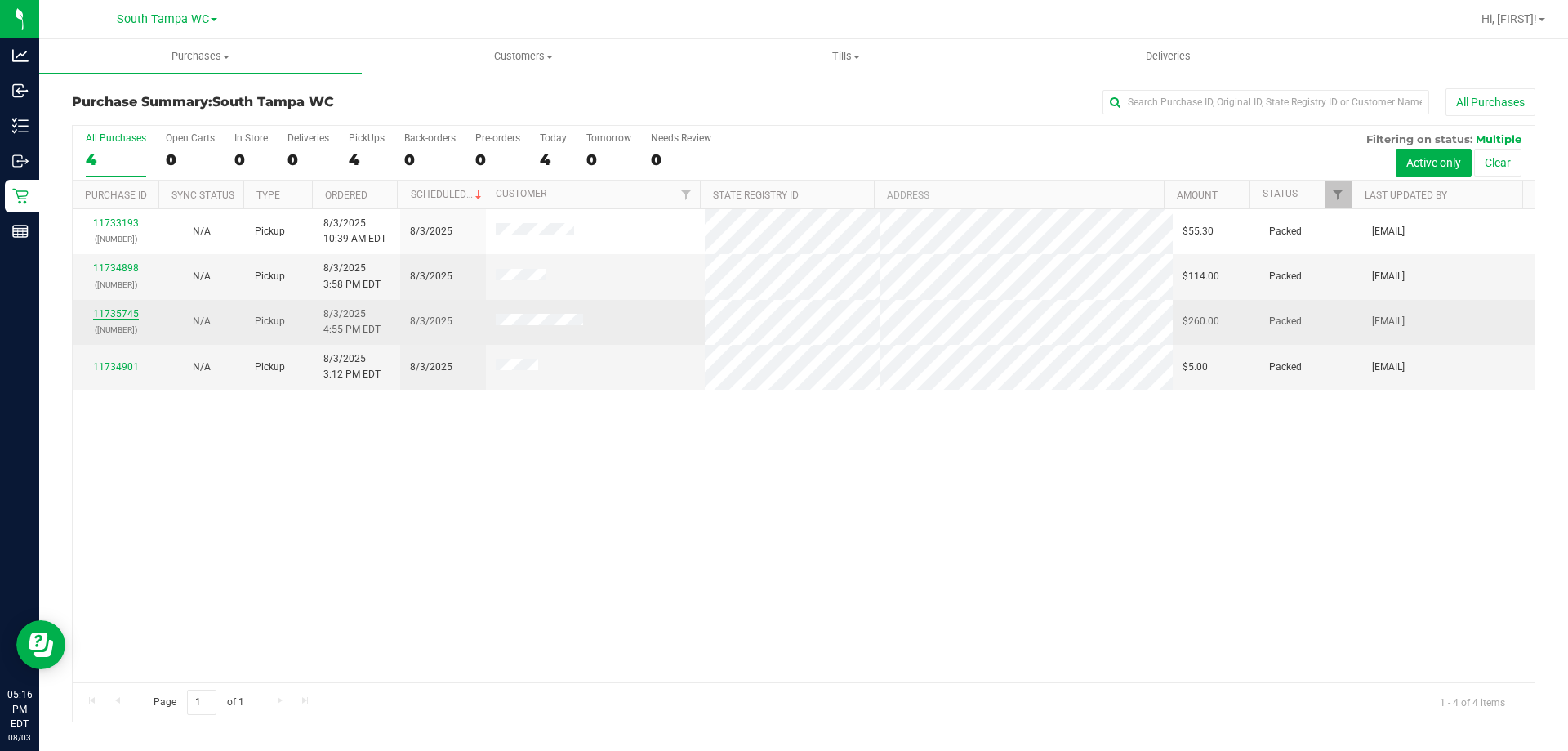 click on "11735745" at bounding box center (116, 314) 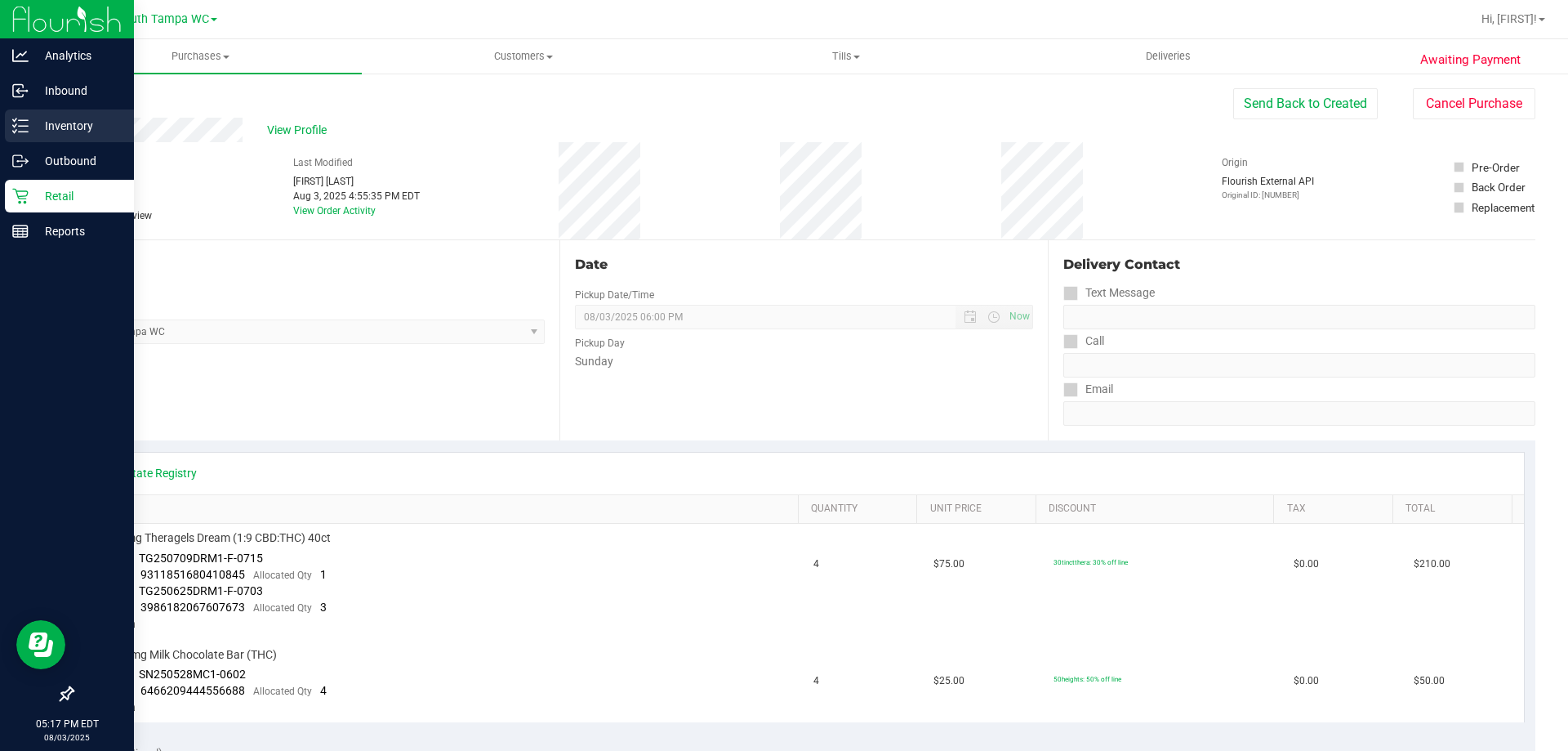 click on "Inventory" at bounding box center [78, 126] 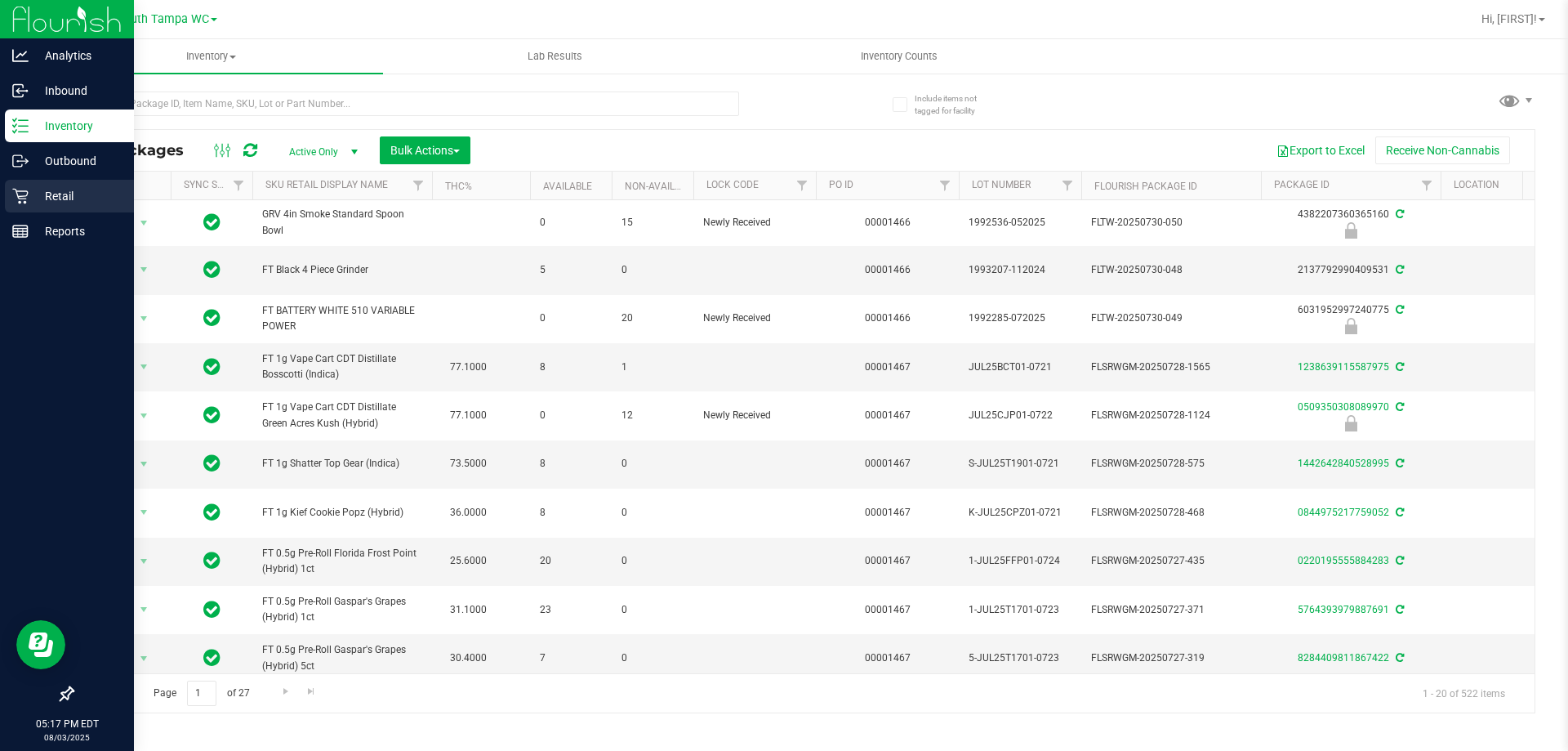 click on "Retail" at bounding box center (67, 197) 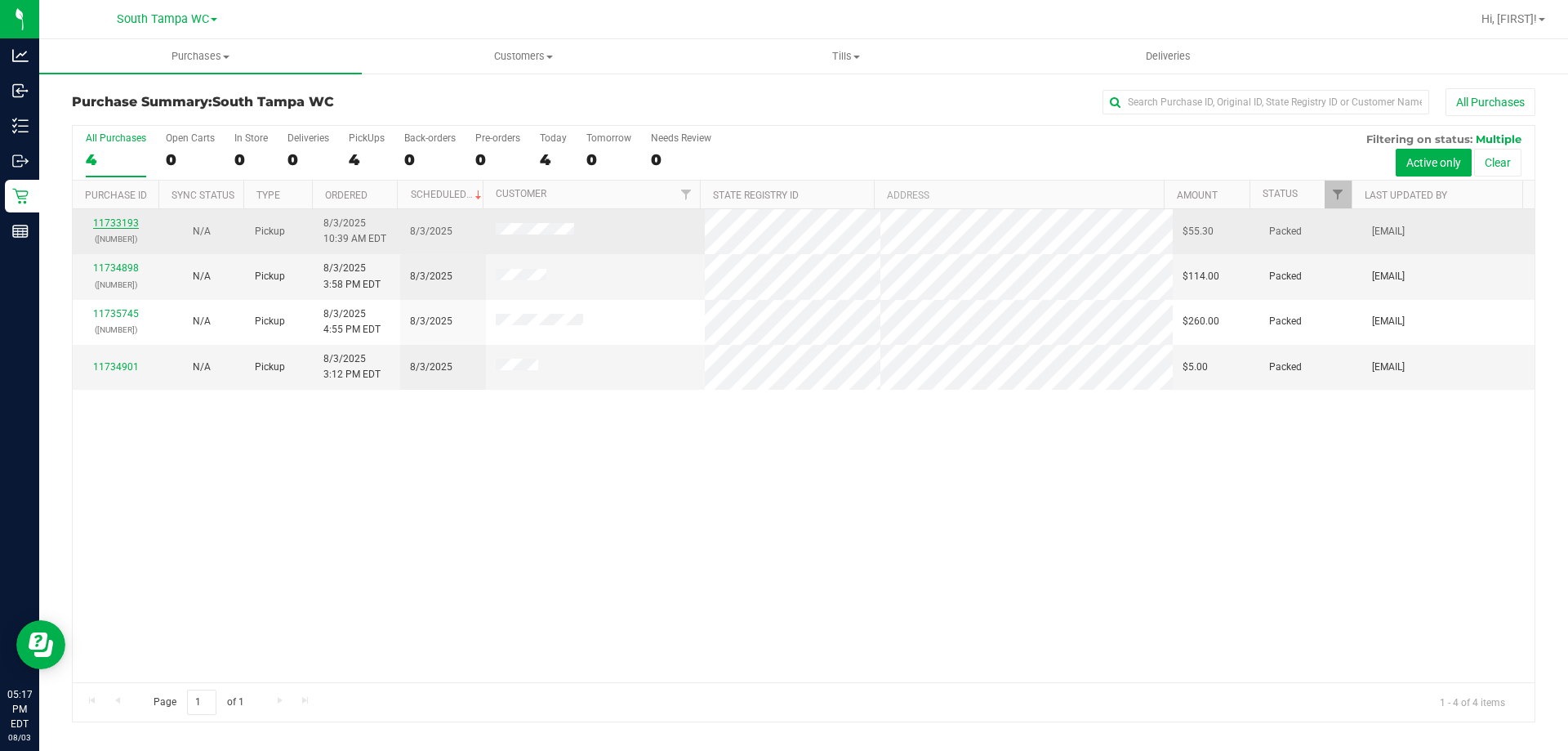 click on "11733193" at bounding box center (116, 223) 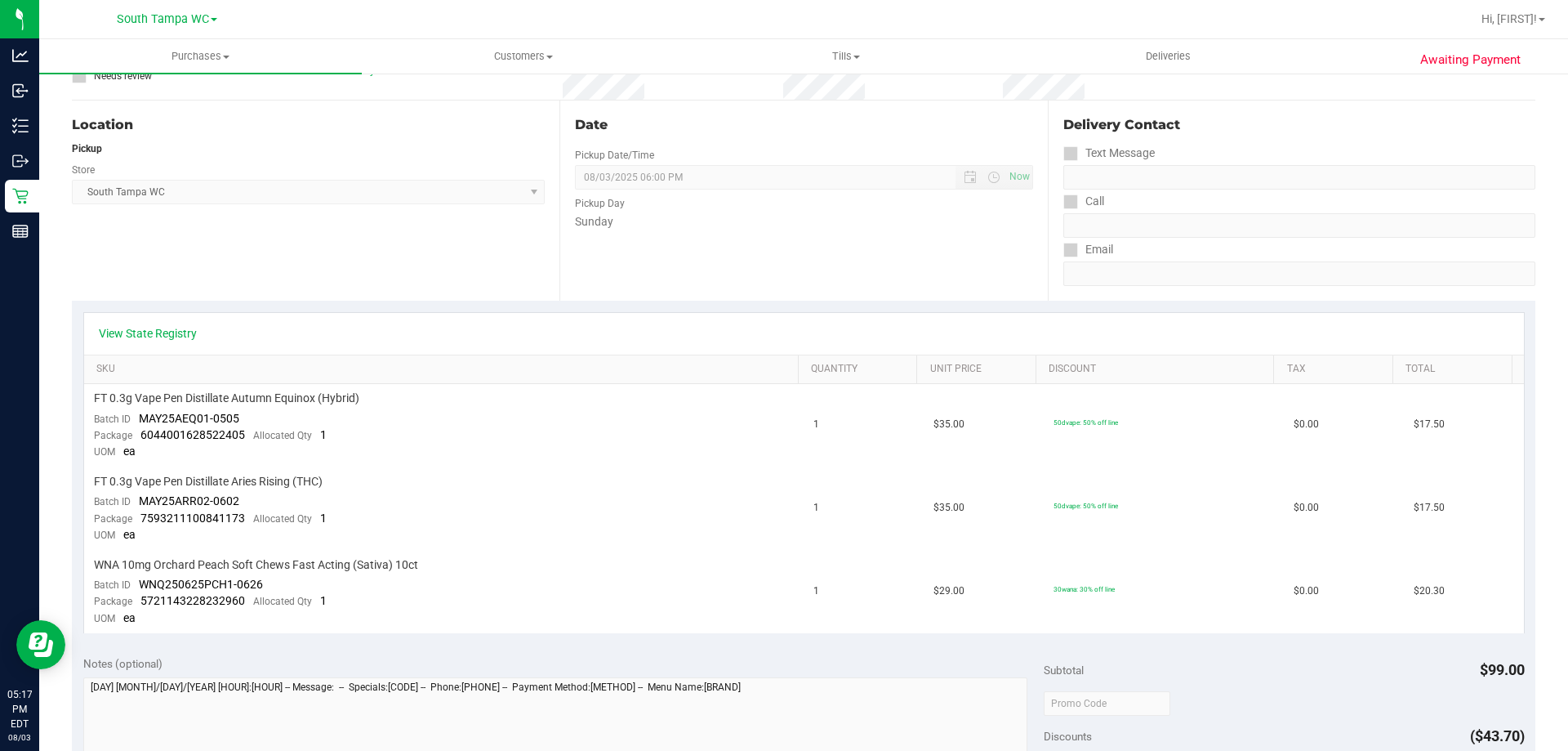 scroll, scrollTop: 0, scrollLeft: 0, axis: both 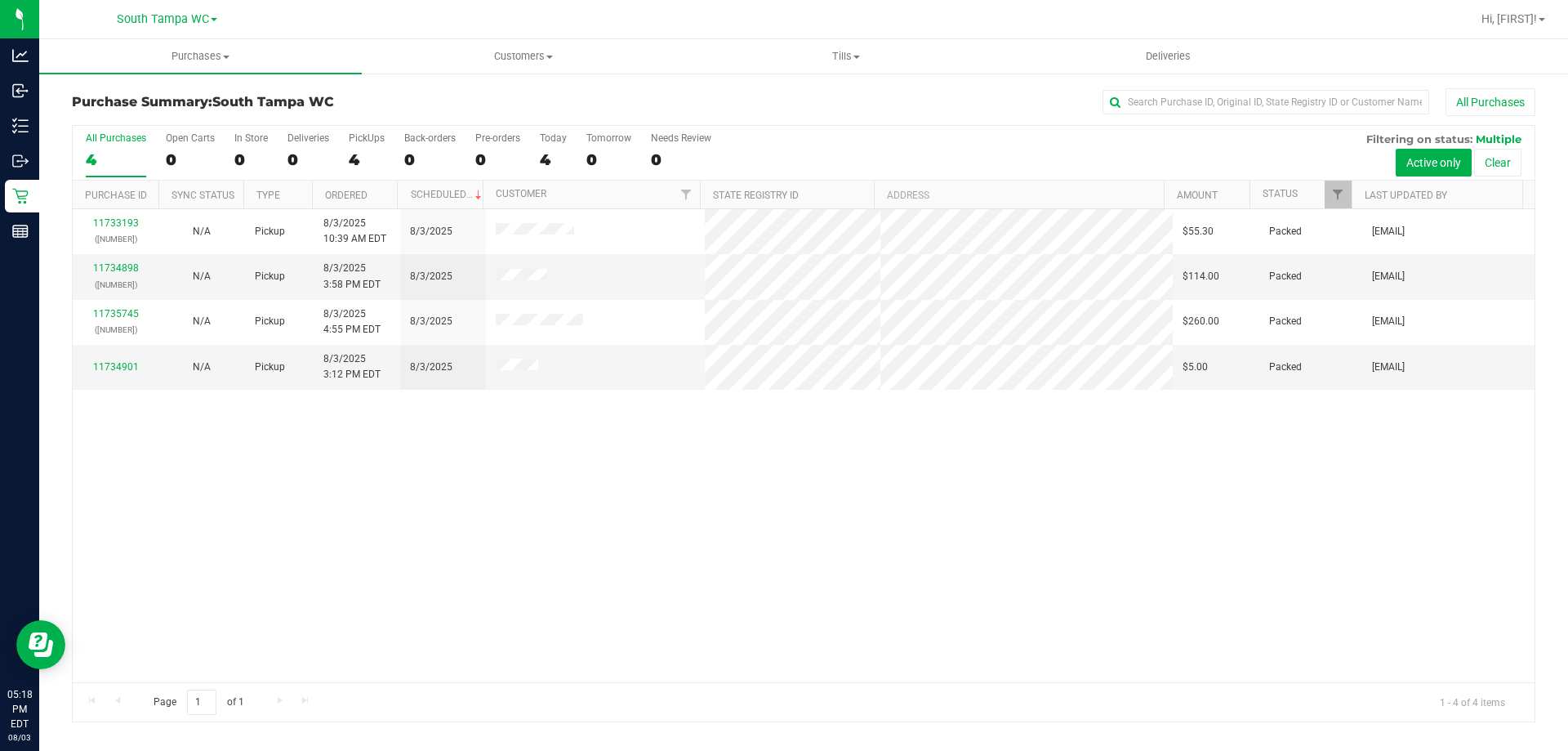 click on "$55.30
Packed [EMAIL]
[NUMBER]
([NUMBER])
N/A
Pickup [MONTH]/[DAY]/[YEAR] [HOUR]:[MINUTE] [AM/PM] [TIMEZONE] [MONTH]/[DAY]/[YEAR]
$114.00
Packed [EMAIL]
[NUMBER]
([NUMBER])
N/A
Pickup [MONTH]/[DAY]/[YEAR] [HOUR]:[MINUTE] [AM/PM] [TIMEZONE] [MONTH]/[DAY]/[YEAR]
$260.00
Packed [EMAIL]
[NUMBER]" at bounding box center [804, 445] 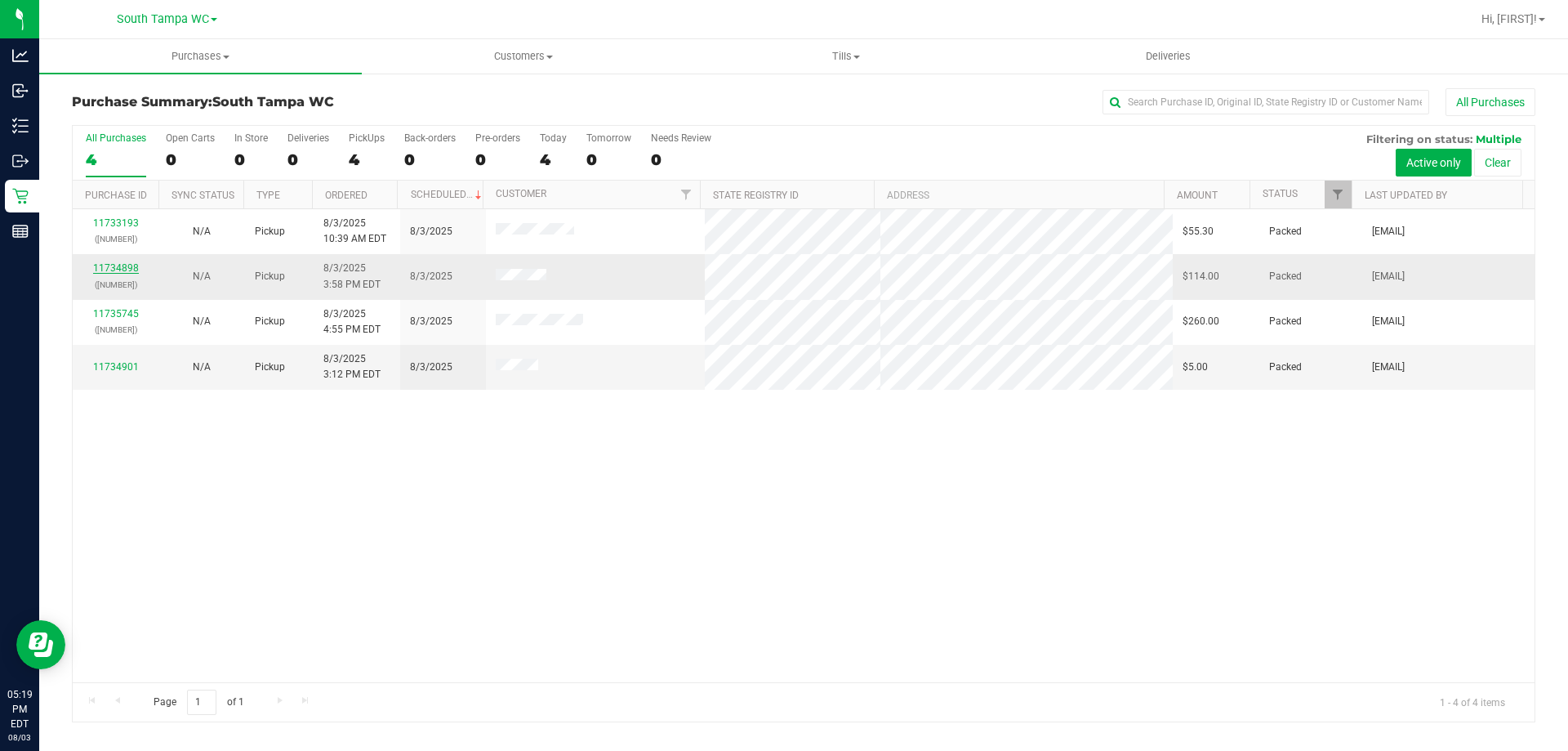 click on "11734898" at bounding box center [116, 268] 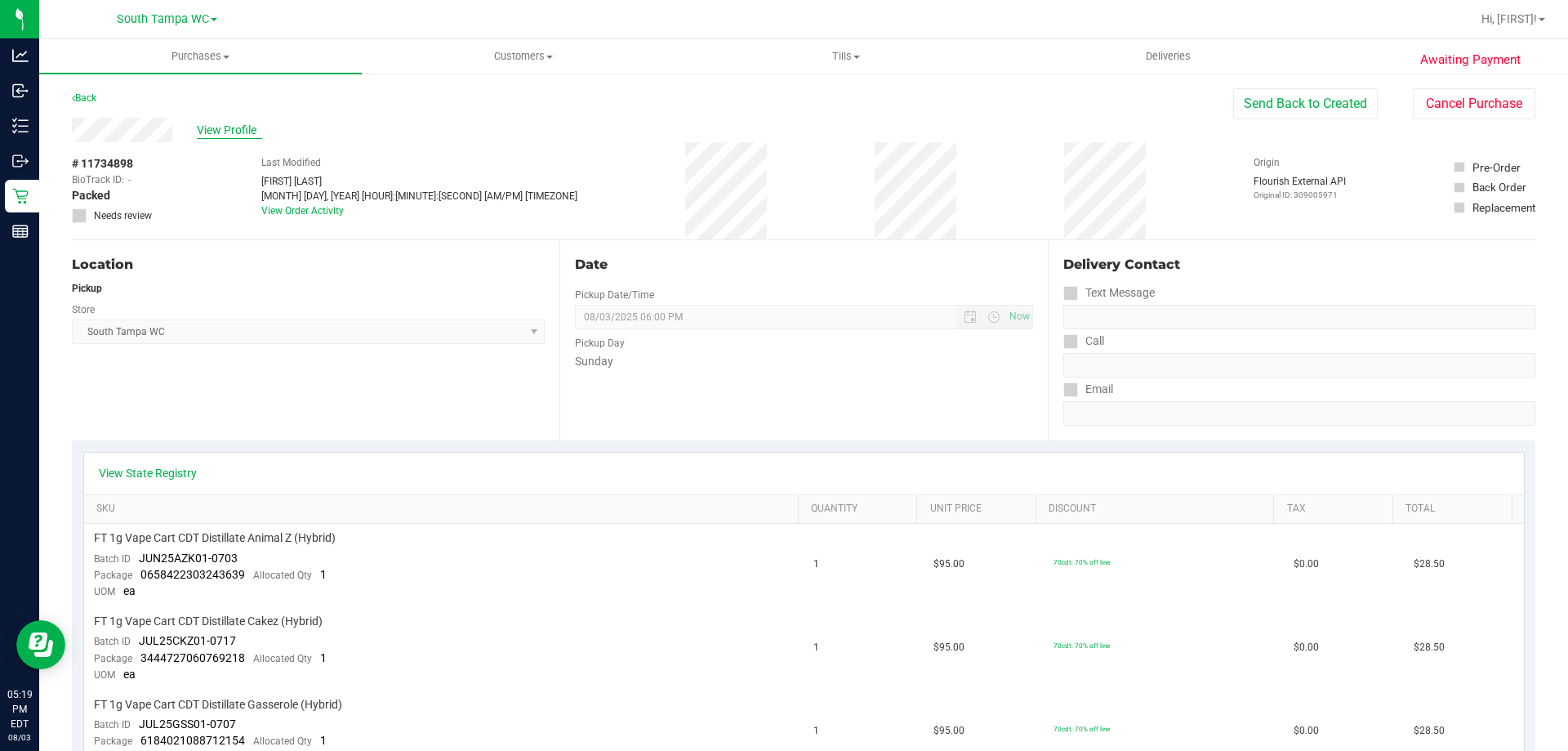 click on "View Profile" at bounding box center [229, 130] 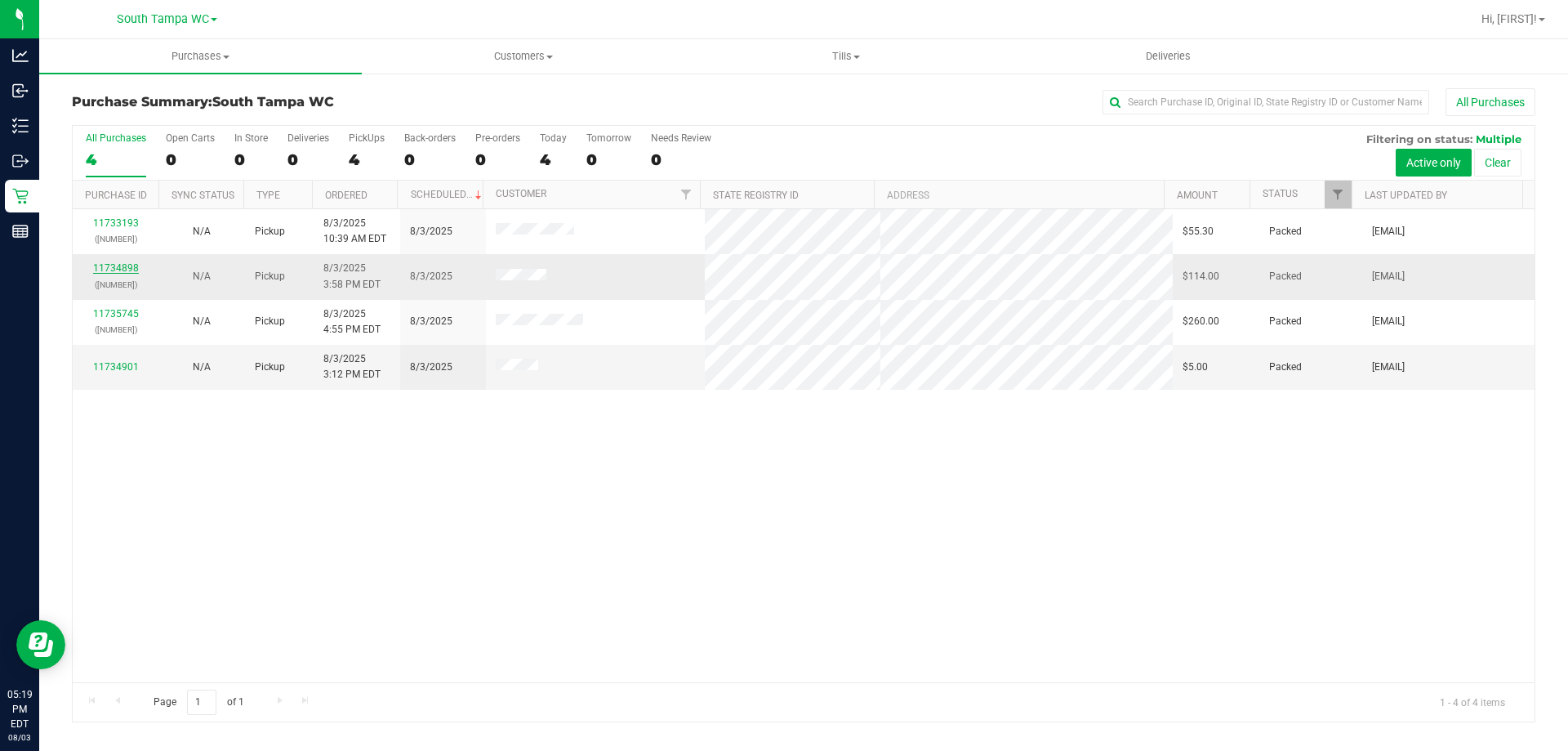 click on "11734898" at bounding box center (116, 268) 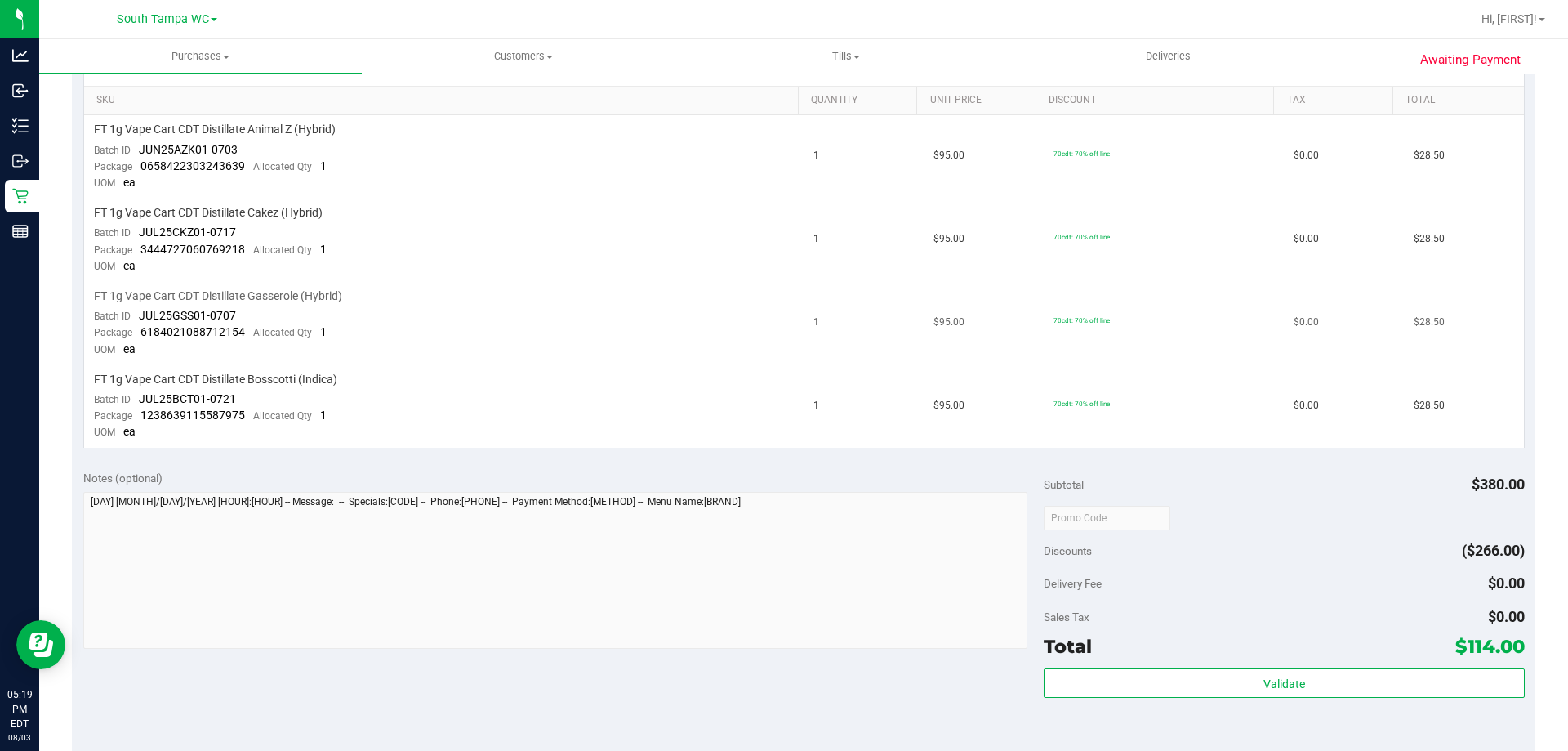 scroll, scrollTop: 0, scrollLeft: 0, axis: both 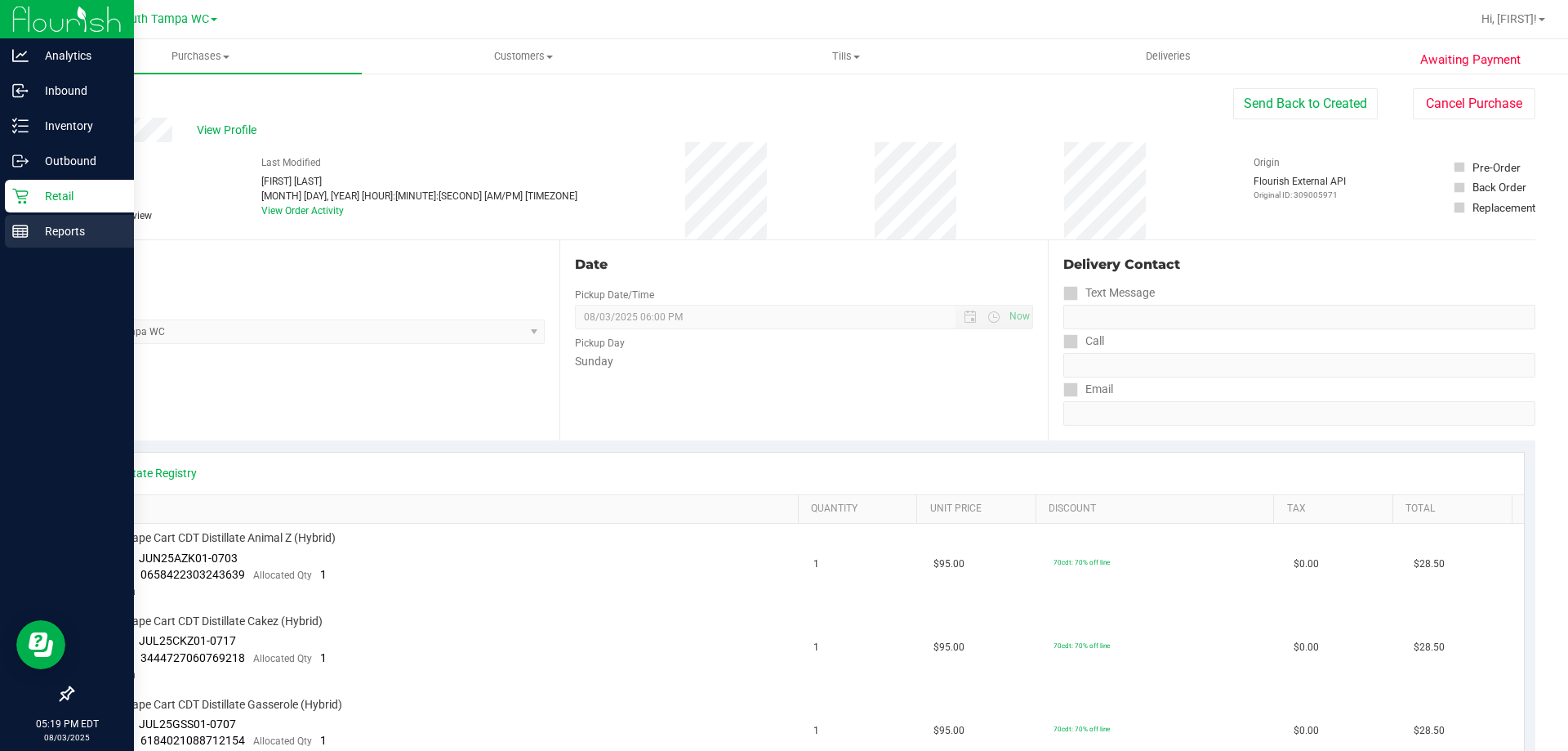 click on "Reports" at bounding box center [78, 231] 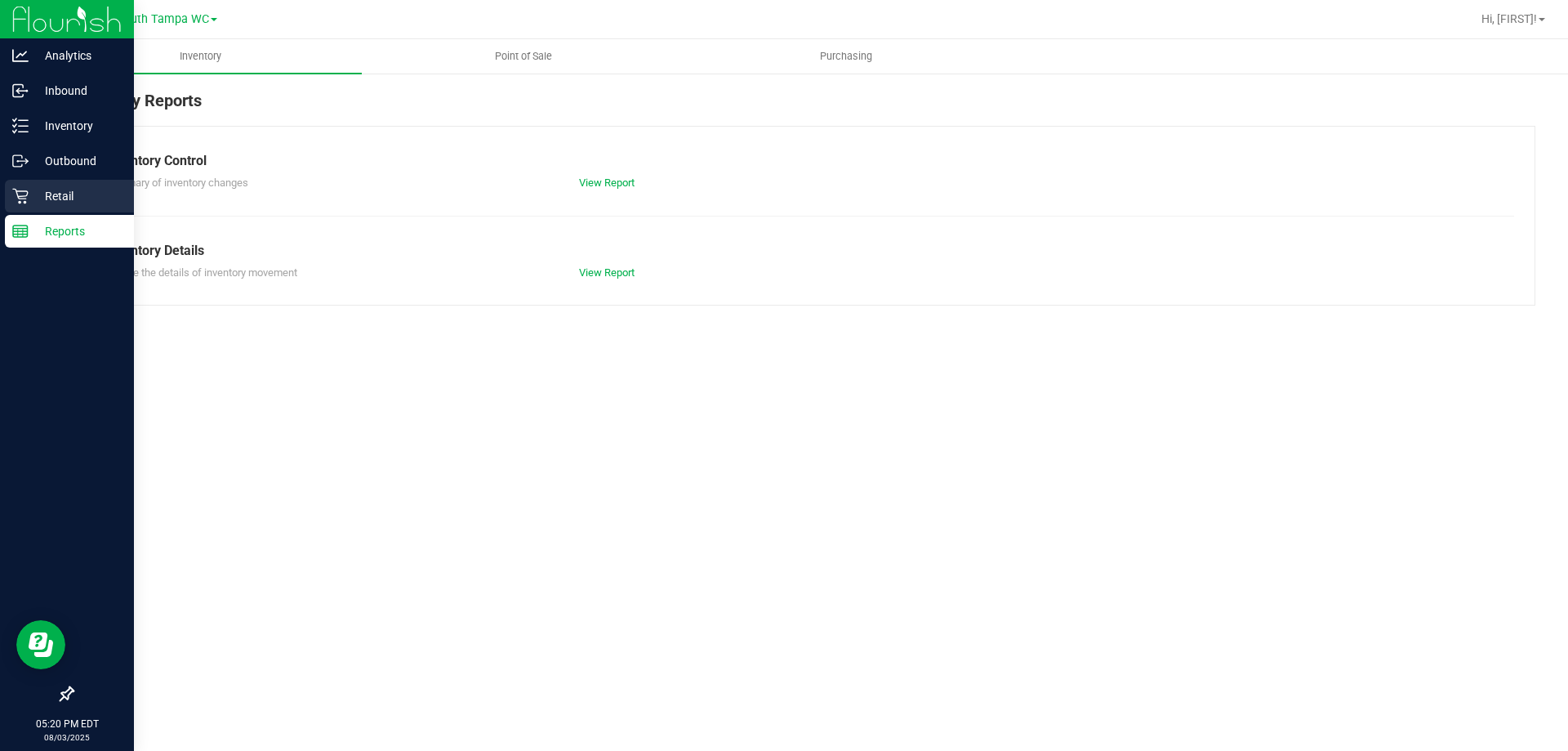 click on "Retail" at bounding box center (78, 196) 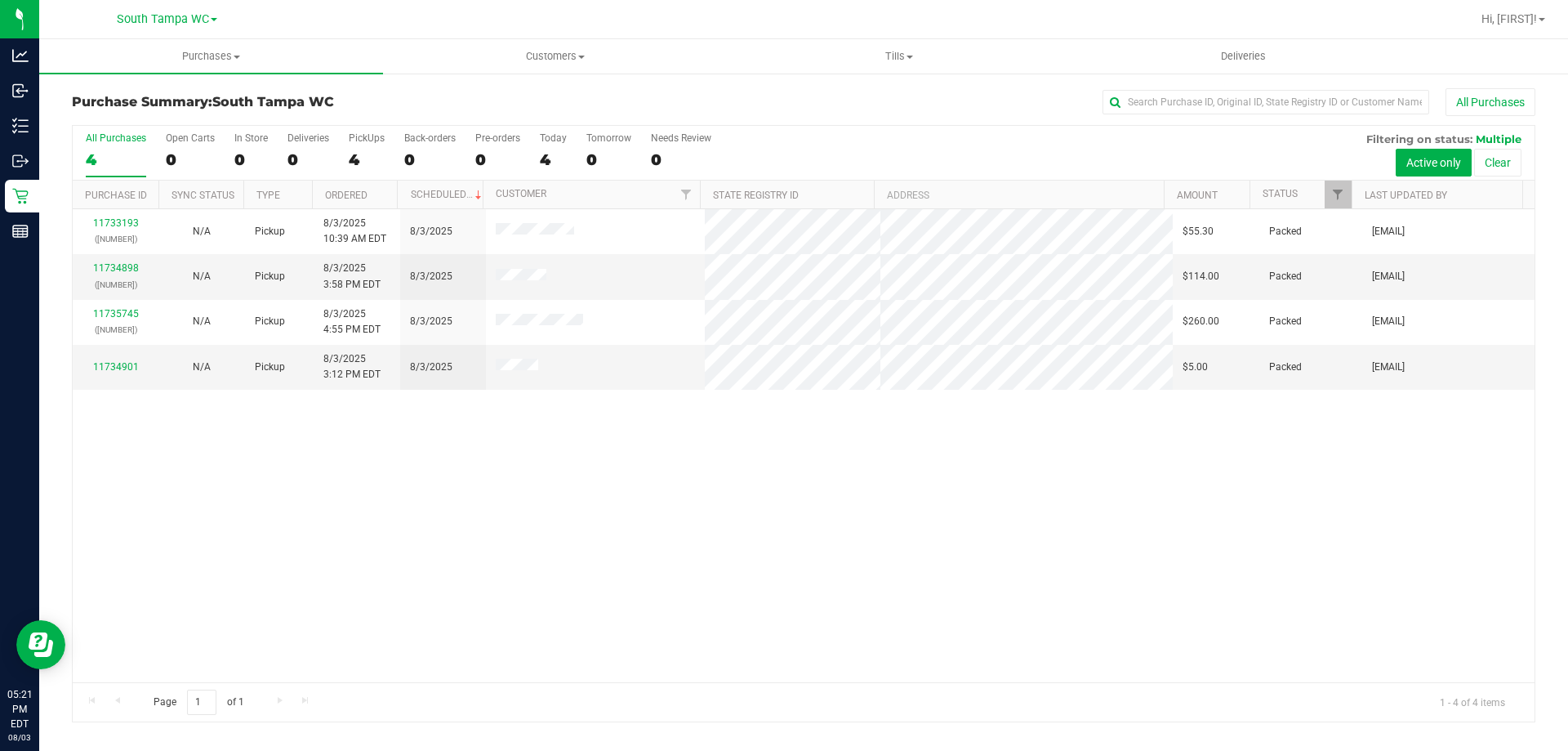 click on "$55.30
Packed [EMAIL]
[NUMBER]
([NUMBER])
N/A
Pickup [MONTH]/[DAY]/[YEAR] [HOUR]:[MINUTE] [AM/PM] [TIMEZONE] [MONTH]/[DAY]/[YEAR]
$114.00
Packed [EMAIL]
[NUMBER]
([NUMBER])
N/A
Pickup [MONTH]/[DAY]/[YEAR] [HOUR]:[MINUTE] [AM/PM] [TIMEZONE] [MONTH]/[DAY]/[YEAR]
$260.00
Packed [EMAIL]
[NUMBER]" at bounding box center [804, 445] 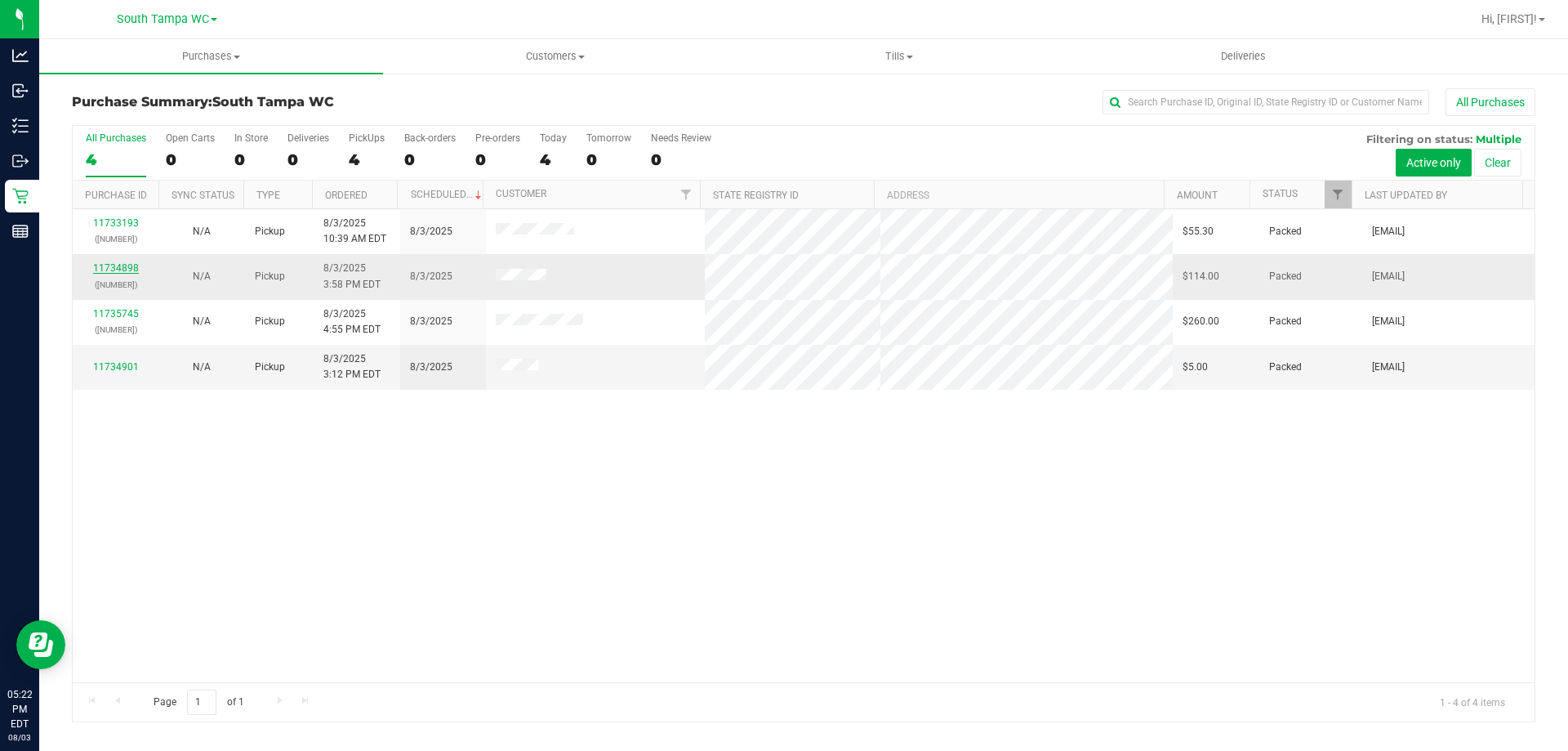 click on "11734898" at bounding box center (116, 268) 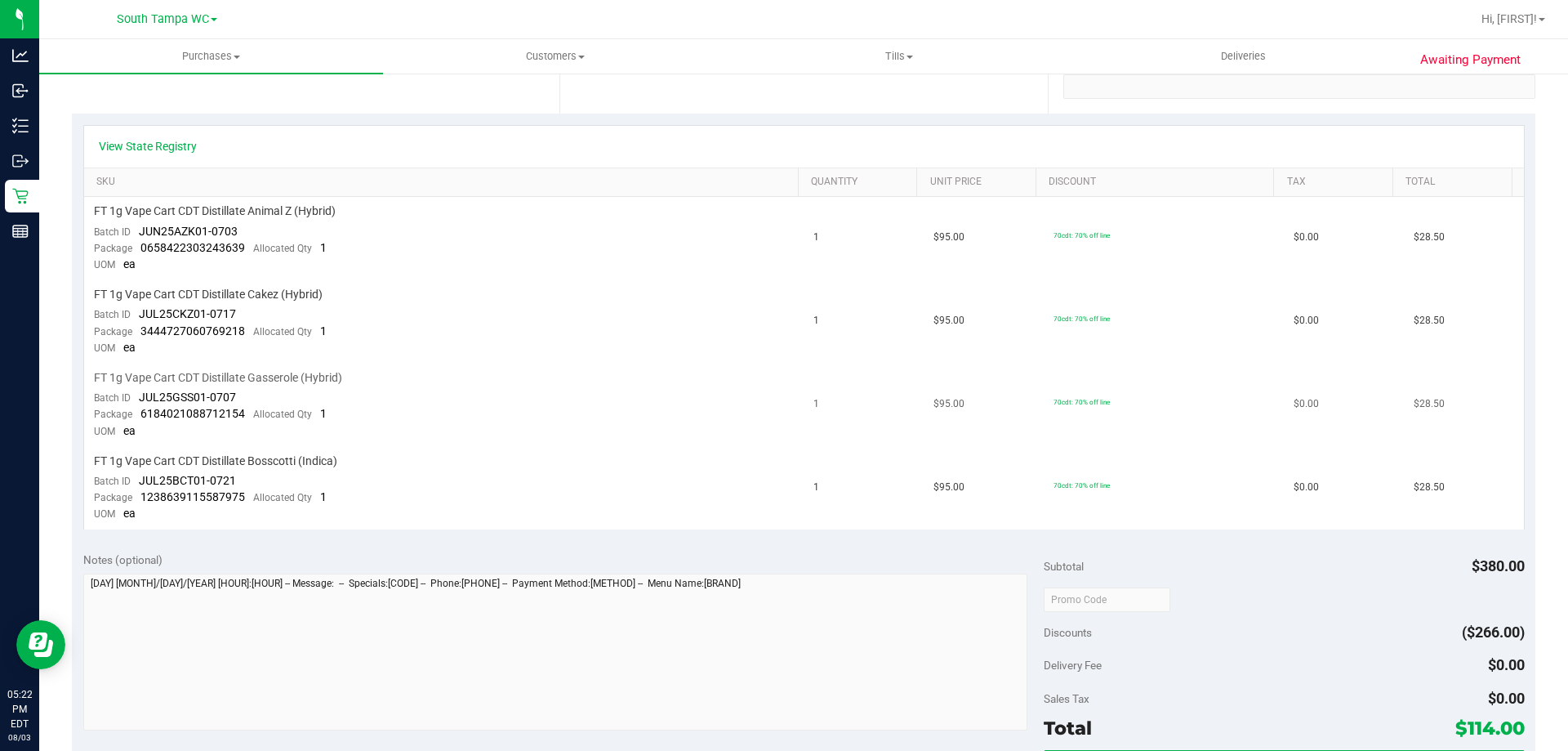 scroll, scrollTop: 0, scrollLeft: 0, axis: both 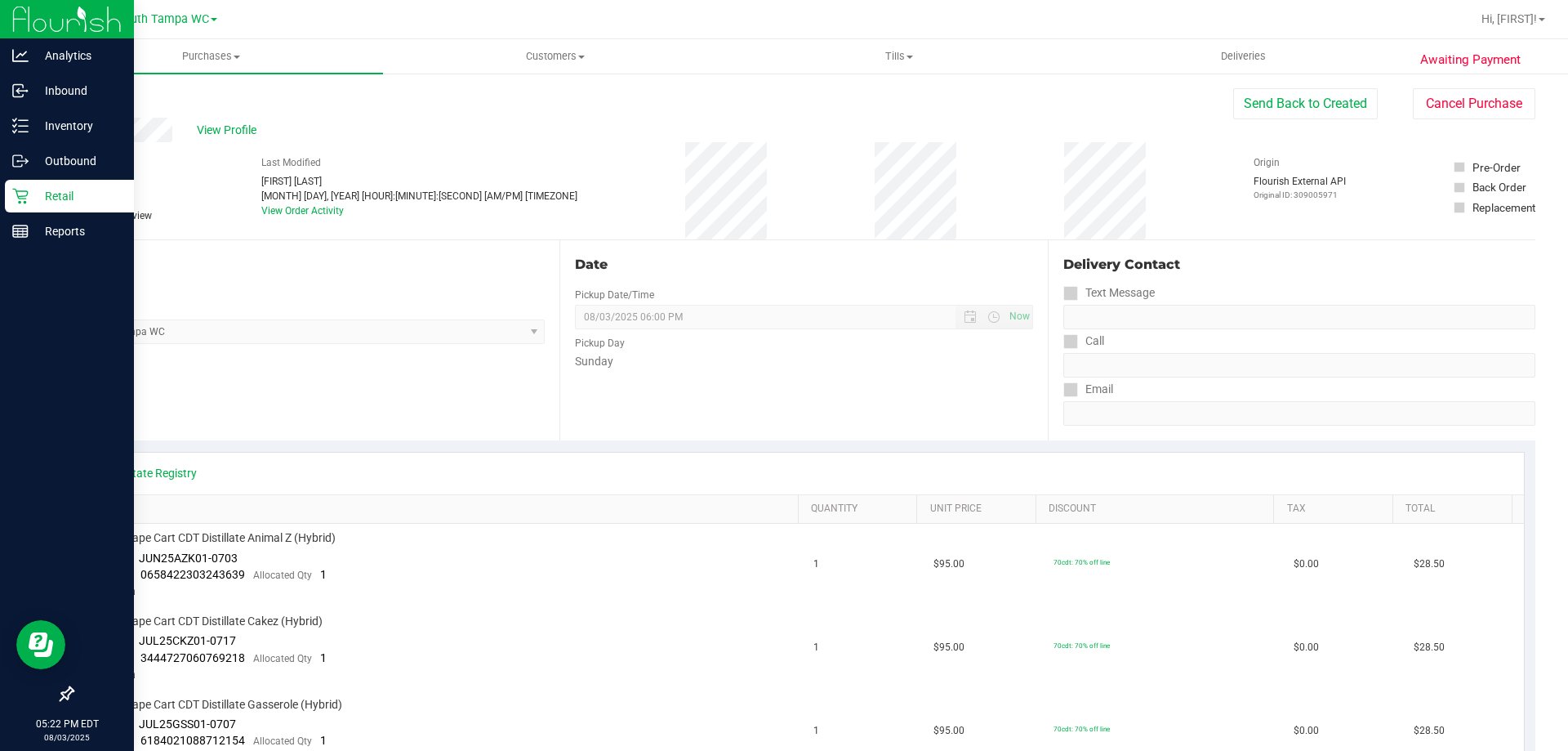 click 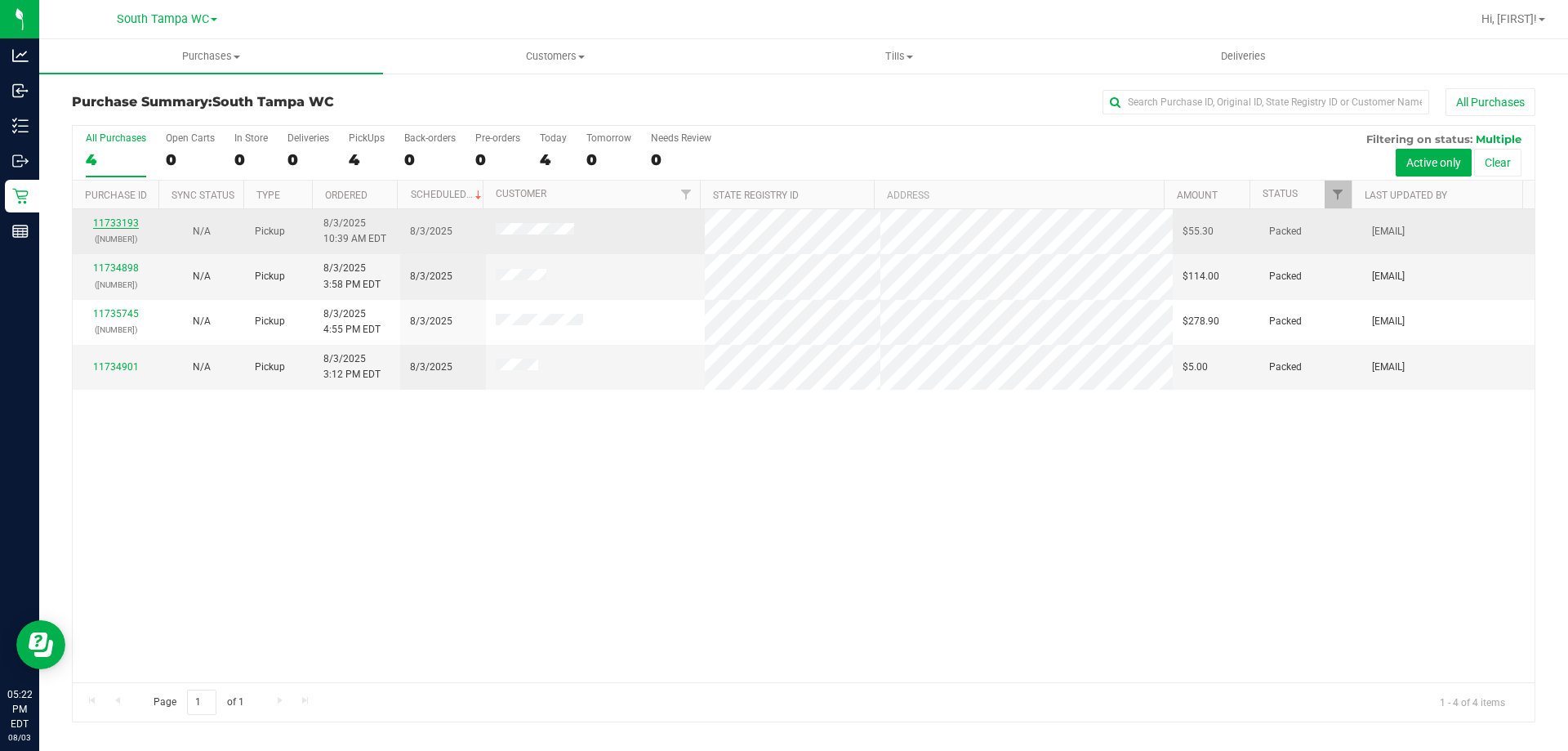 click on "11733193" at bounding box center (116, 223) 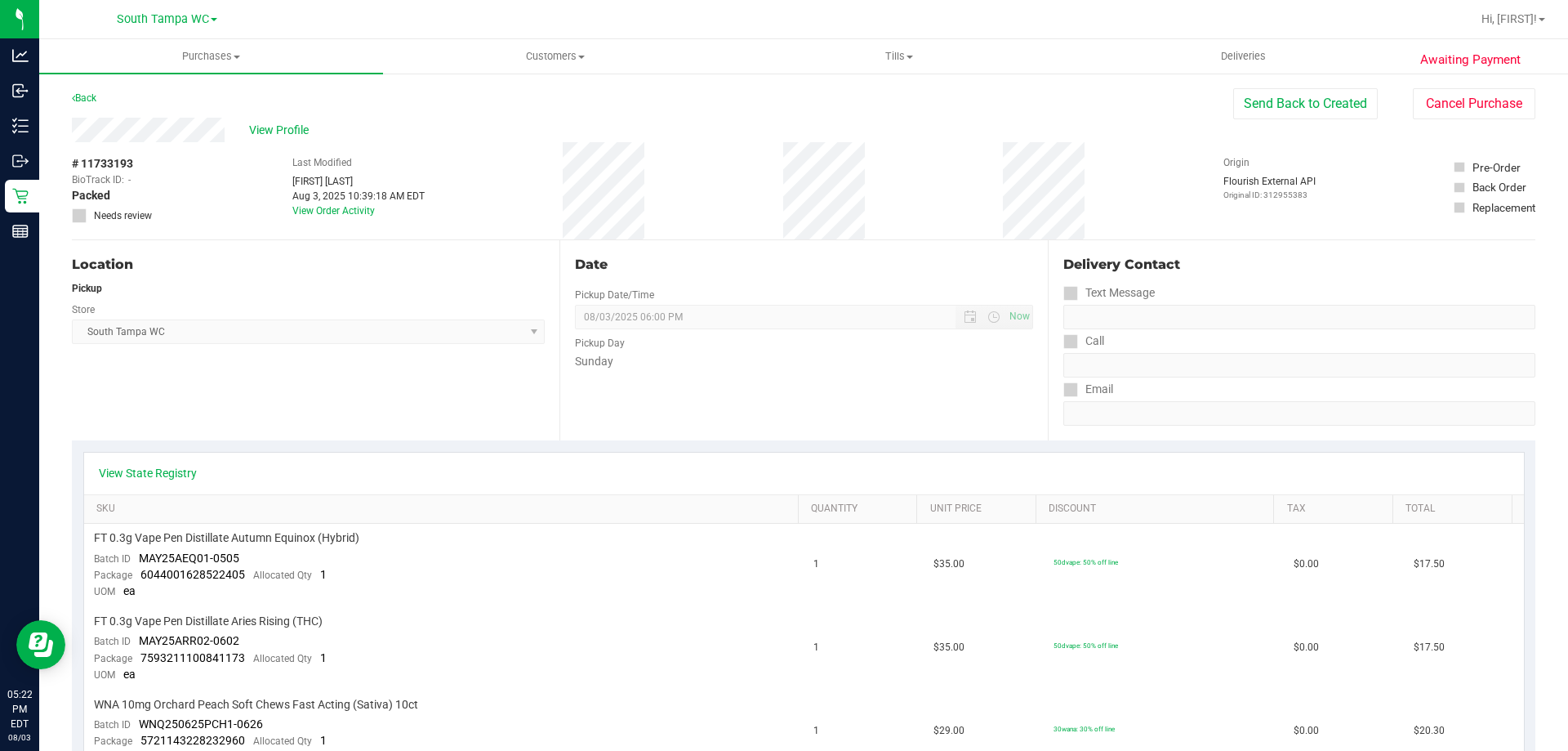 click on "# 11733193
BioTrack ID:
-
Packed
Needs review
Last Modified
Parker Burridge
Aug 3, 2025 10:39:18 AM EDT
View Order Activity
Origin
Flourish External API
Original ID: 312955383" at bounding box center [804, 190] 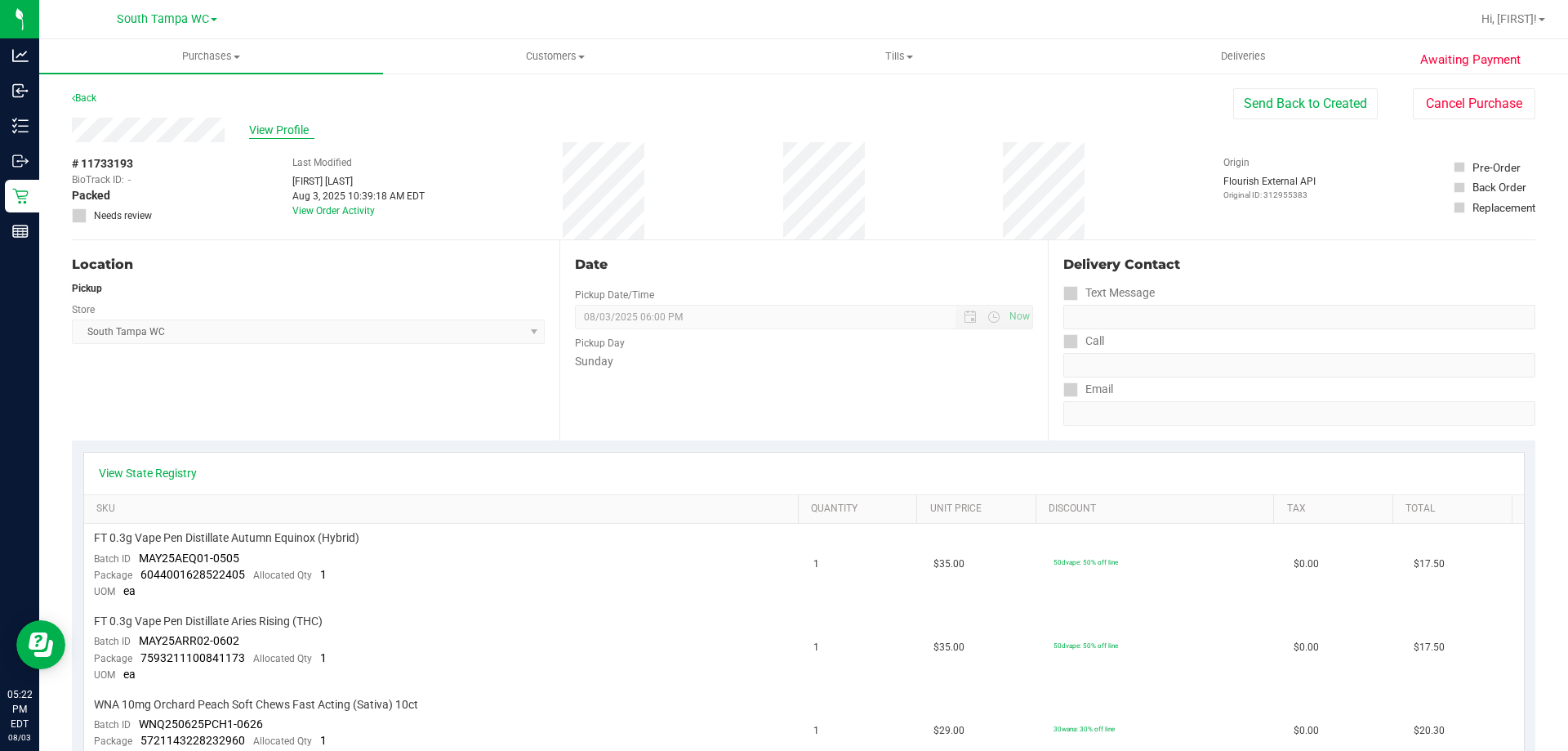 click on "View Profile" at bounding box center (282, 130) 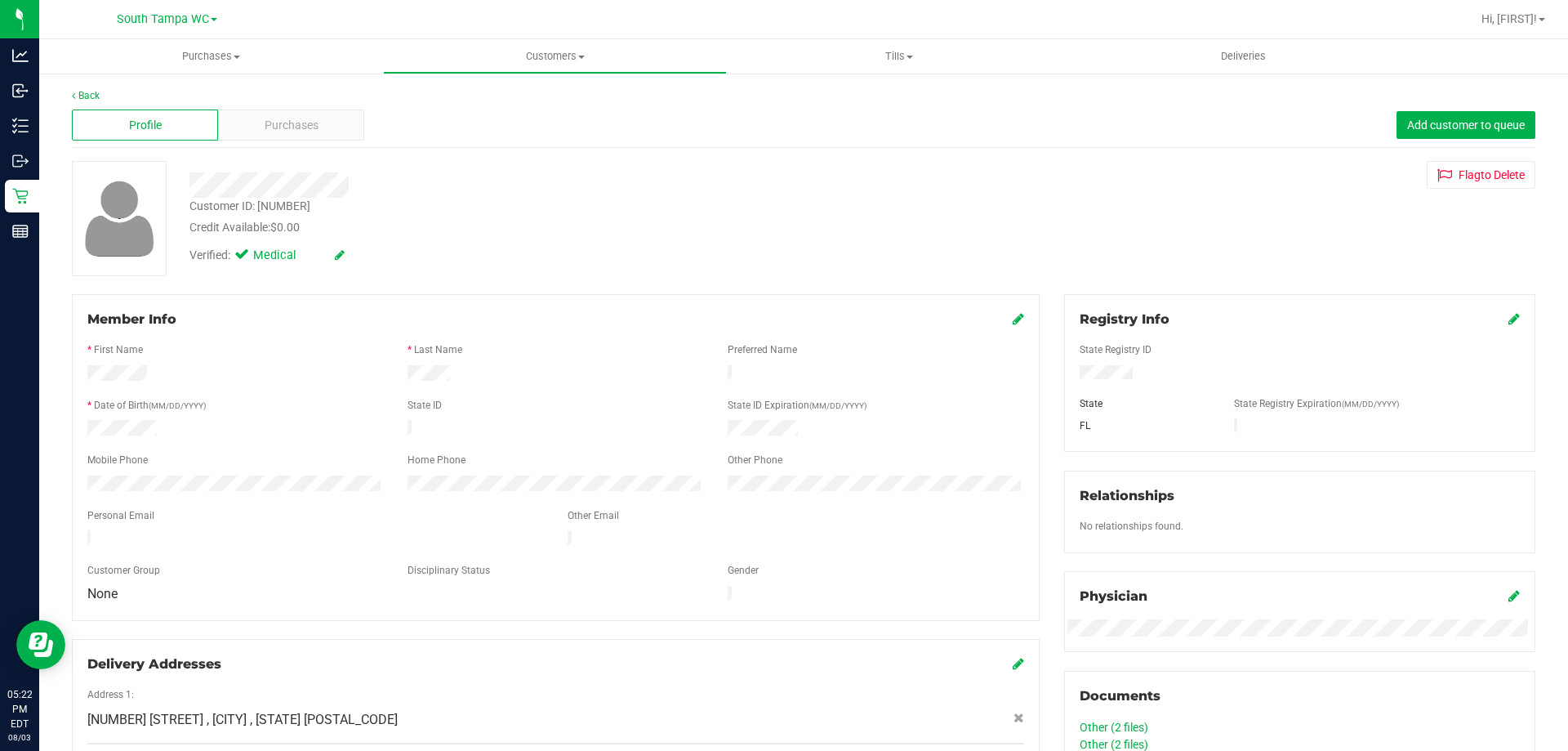 click on "Purchases" at bounding box center [292, 125] 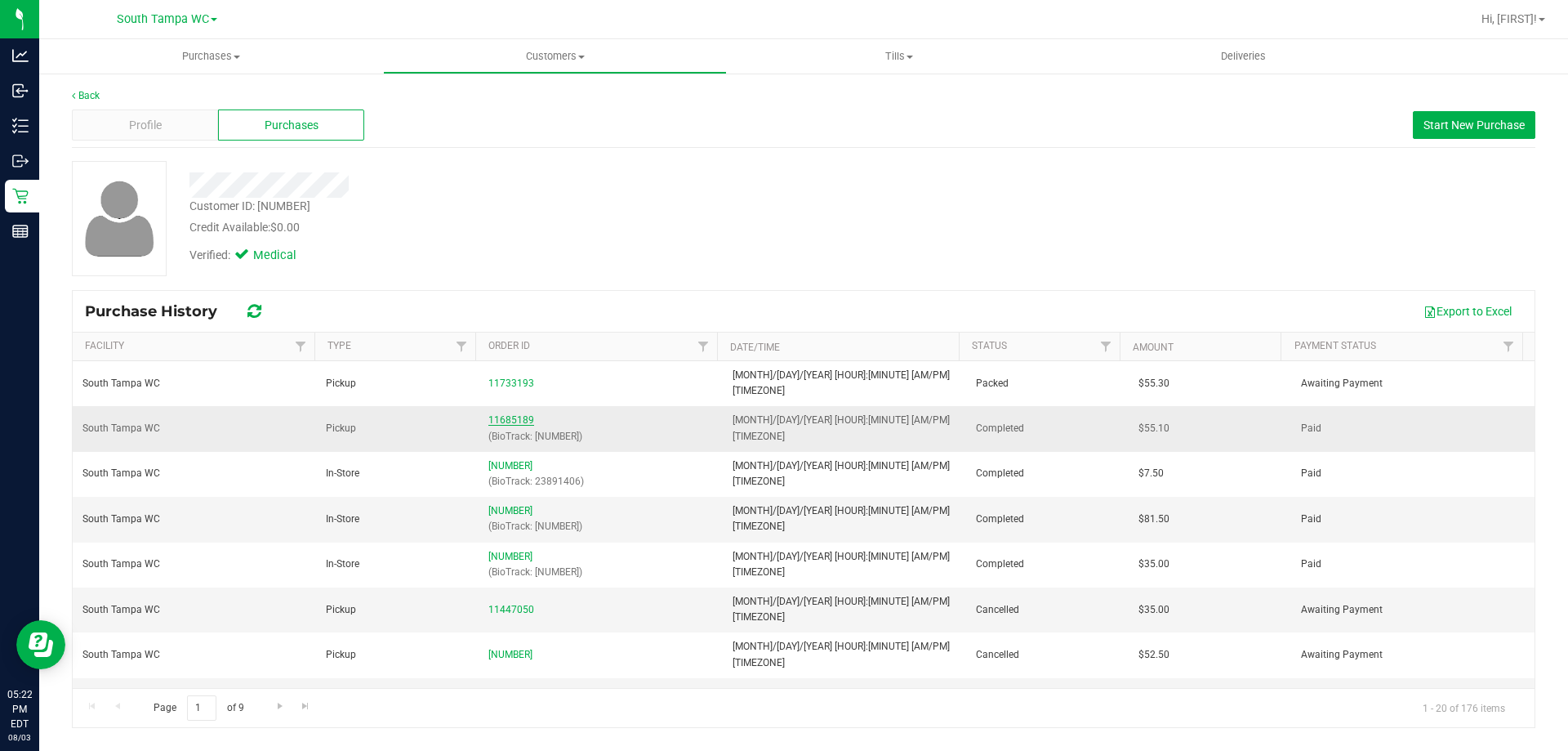 click on "11685189" at bounding box center (511, 420) 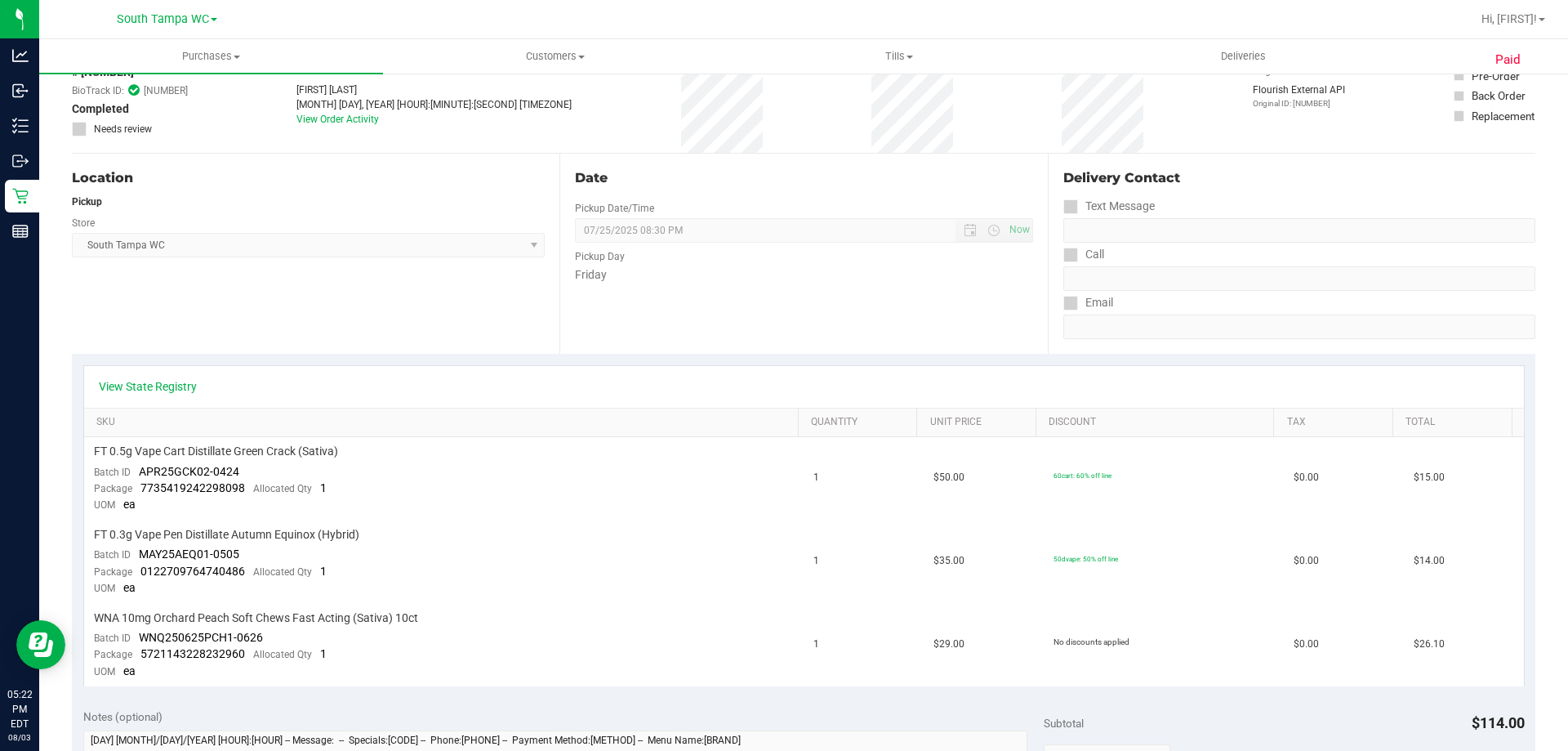 scroll, scrollTop: 0, scrollLeft: 0, axis: both 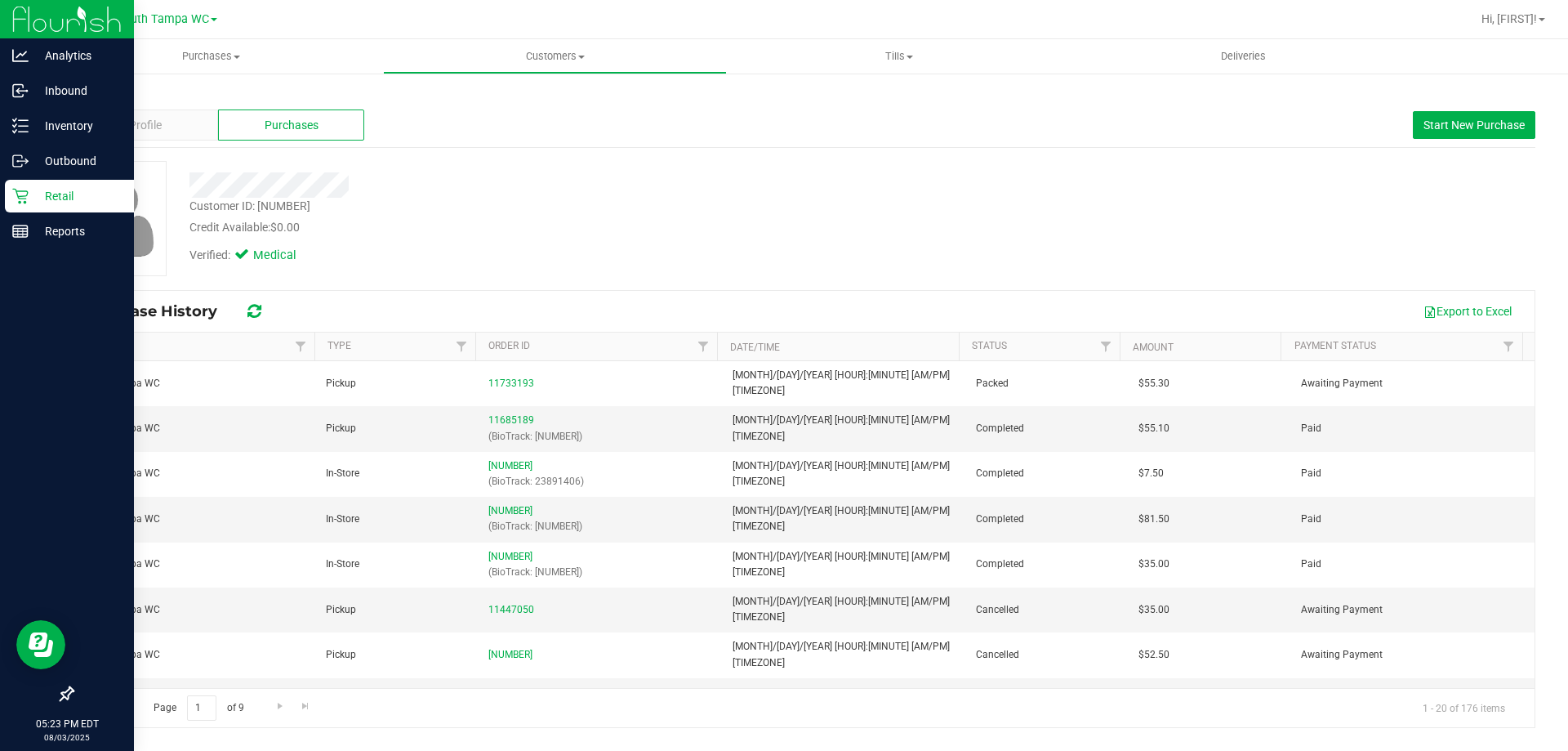 click 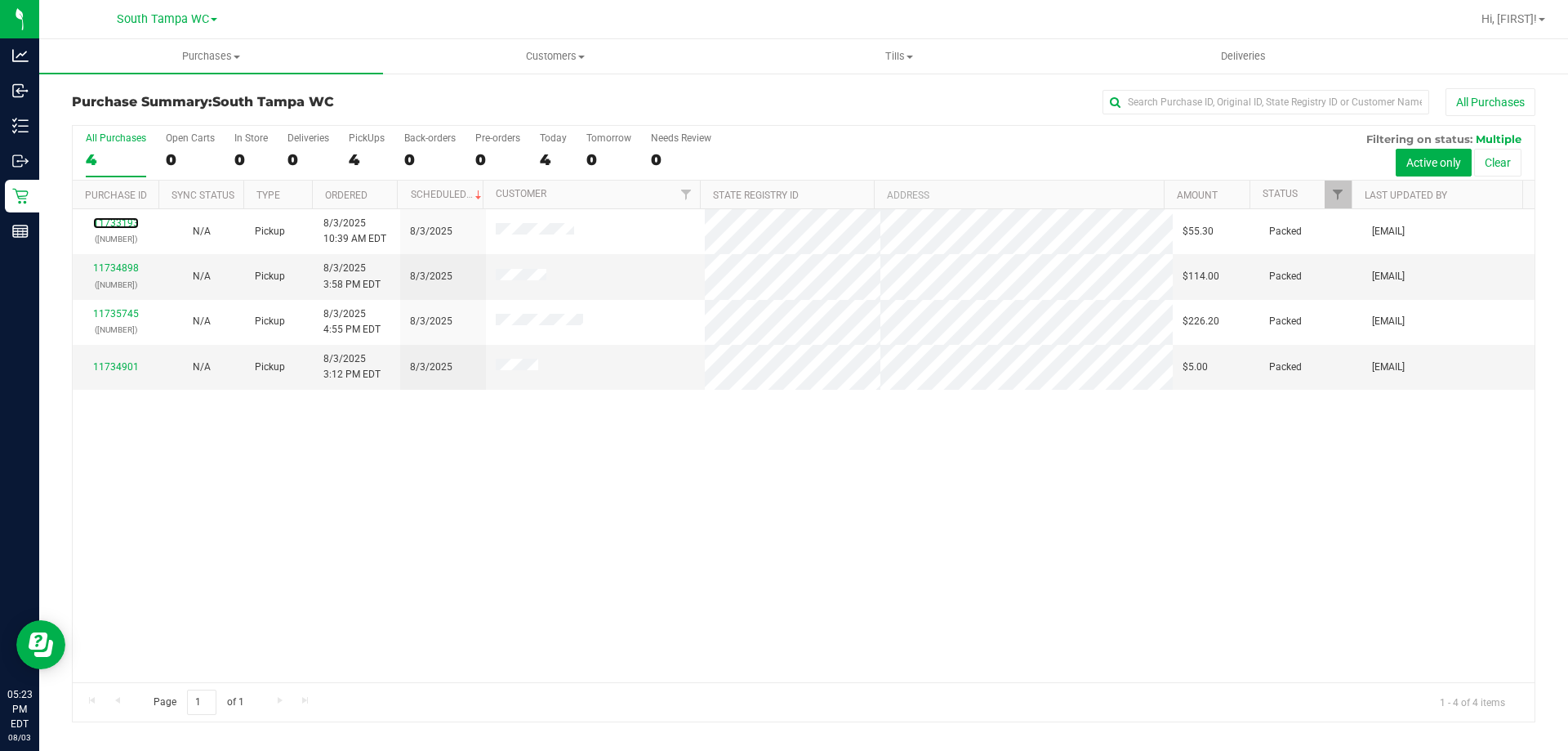 click on "11733193" at bounding box center [116, 223] 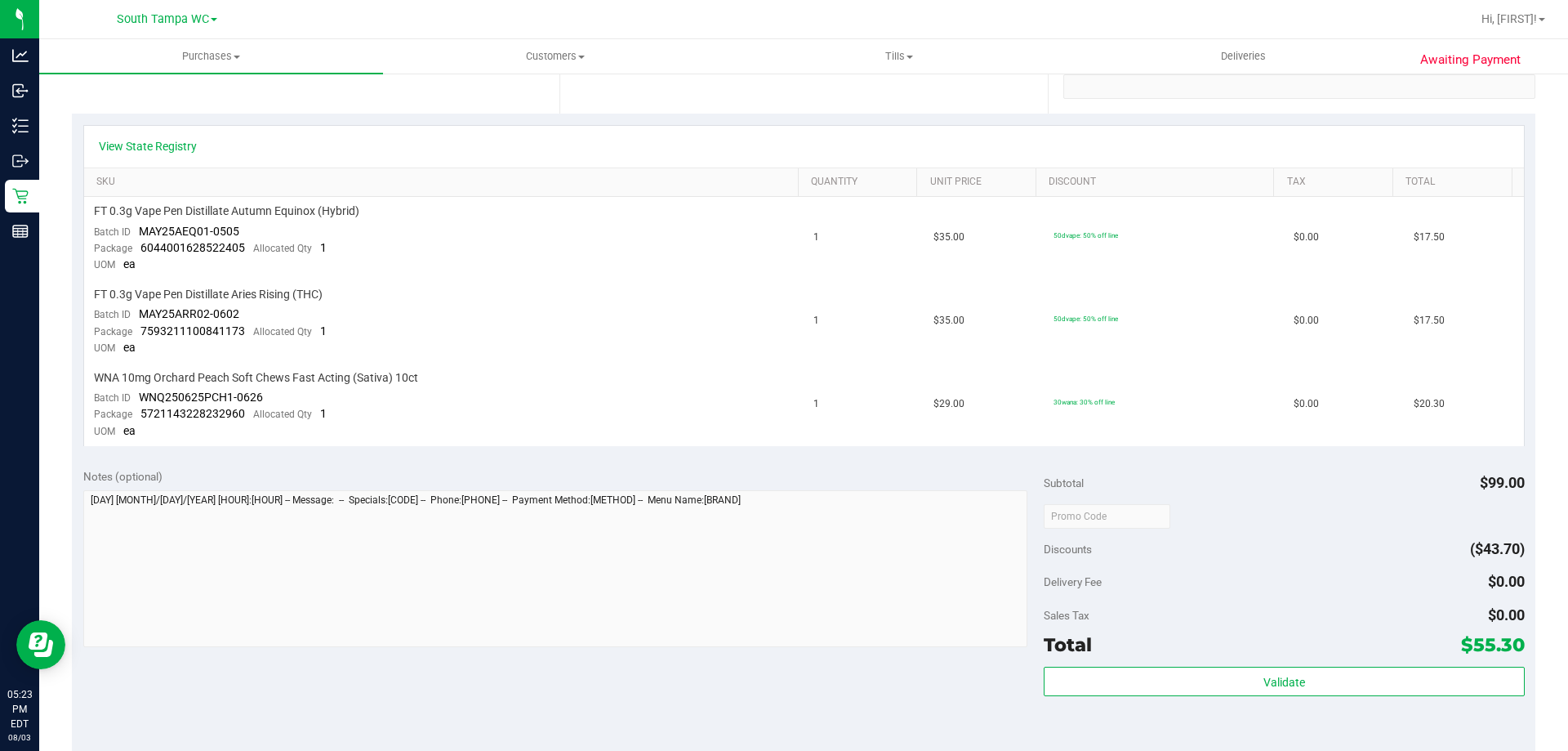 scroll, scrollTop: 0, scrollLeft: 0, axis: both 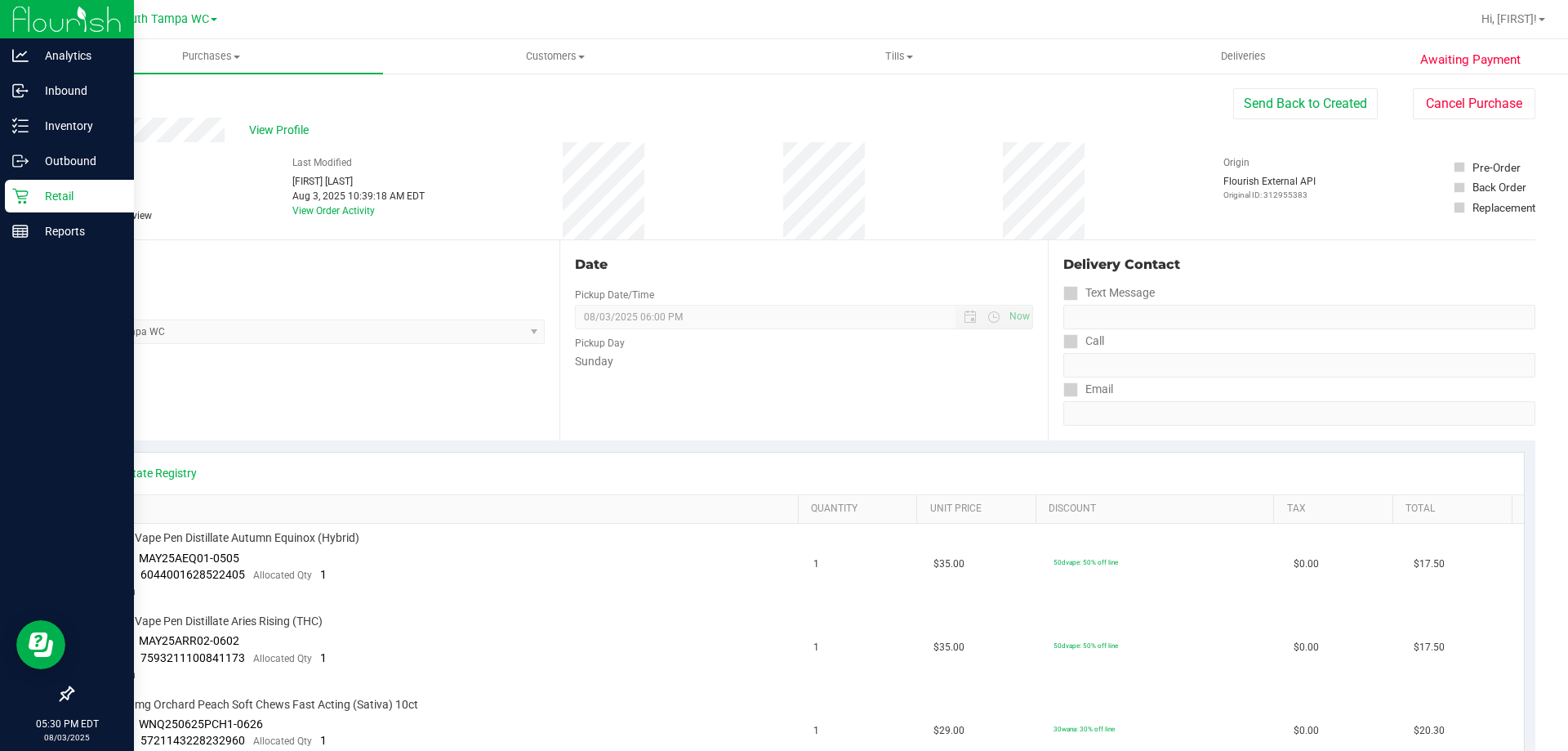 click on "Retail" at bounding box center [78, 196] 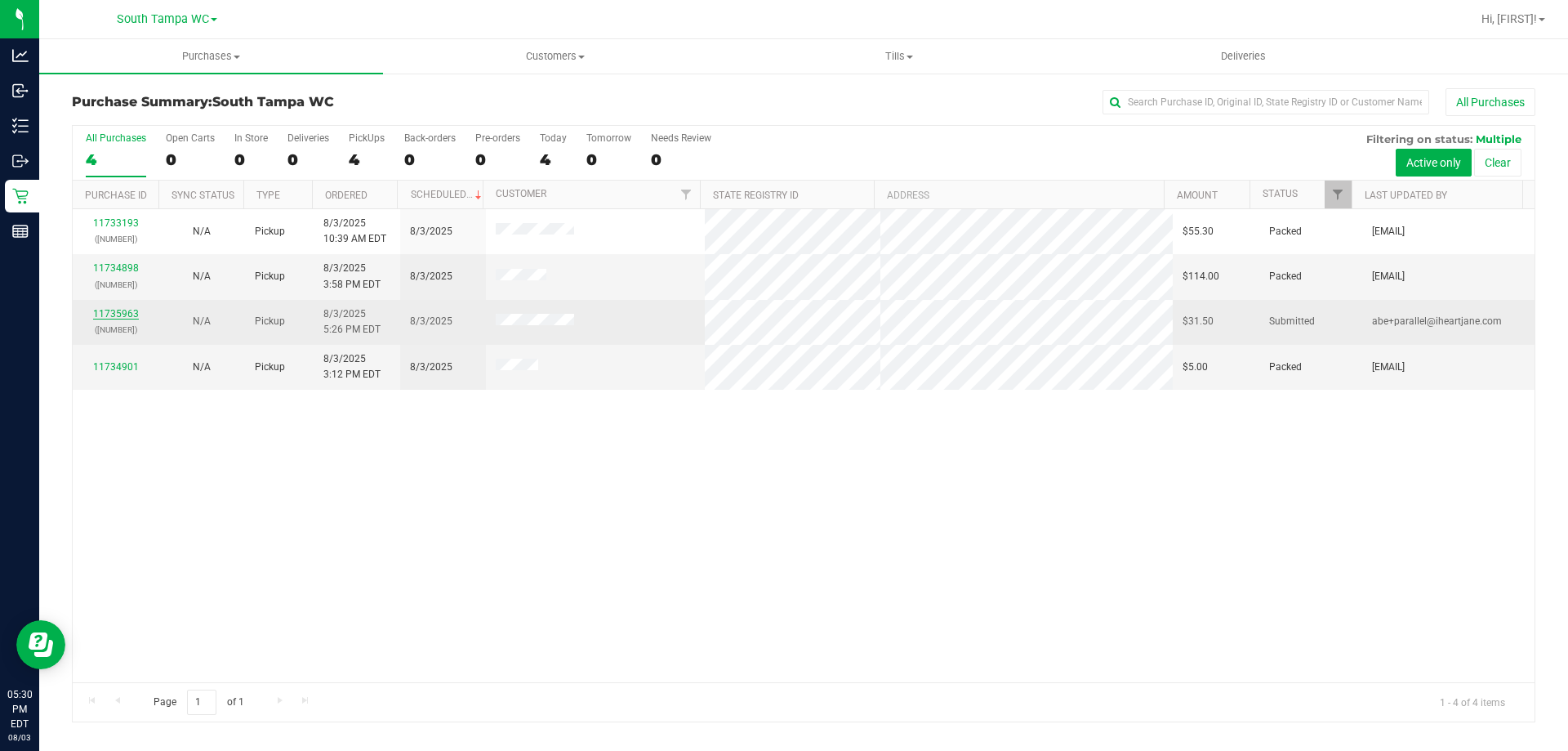click on "11735963" at bounding box center (116, 314) 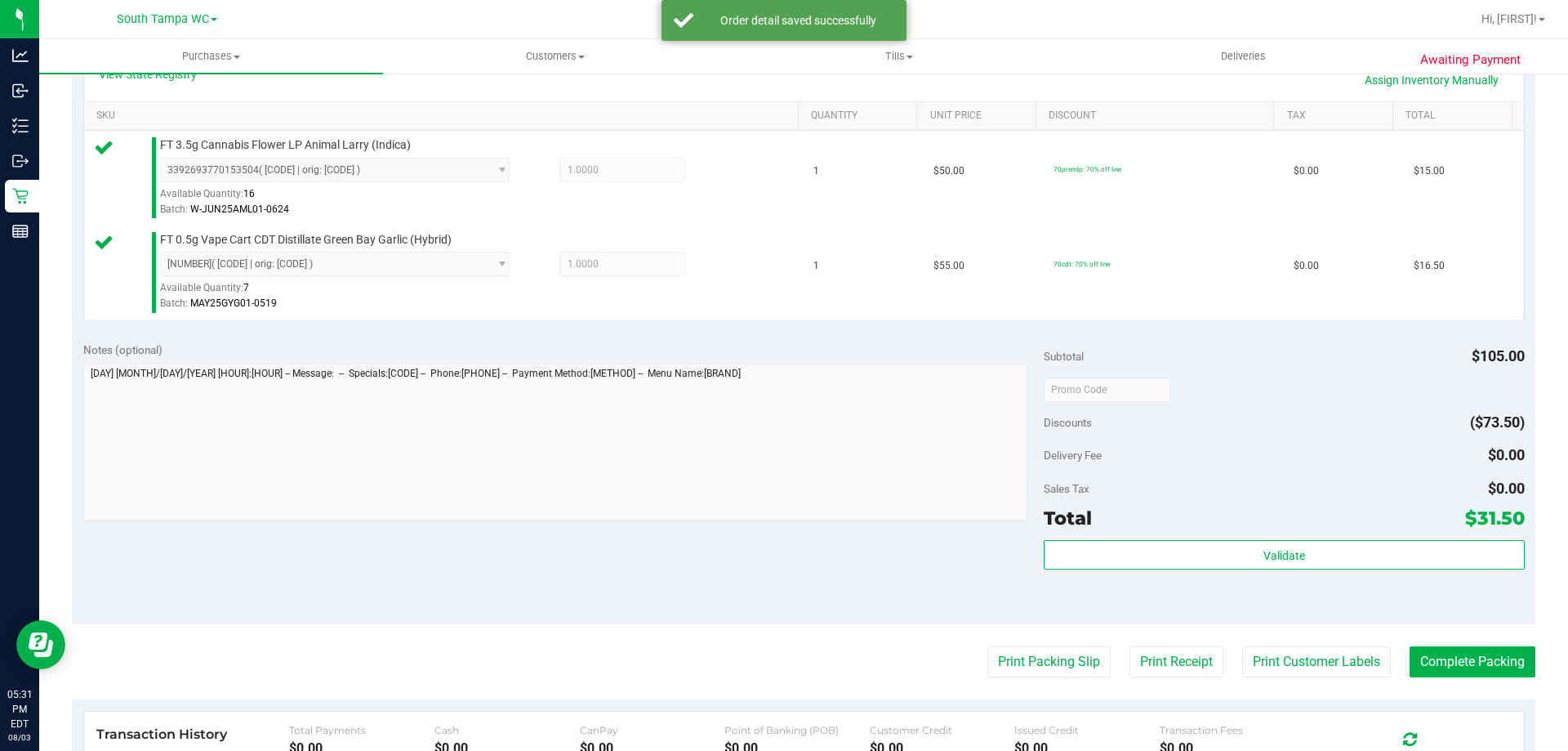 scroll, scrollTop: 409, scrollLeft: 0, axis: vertical 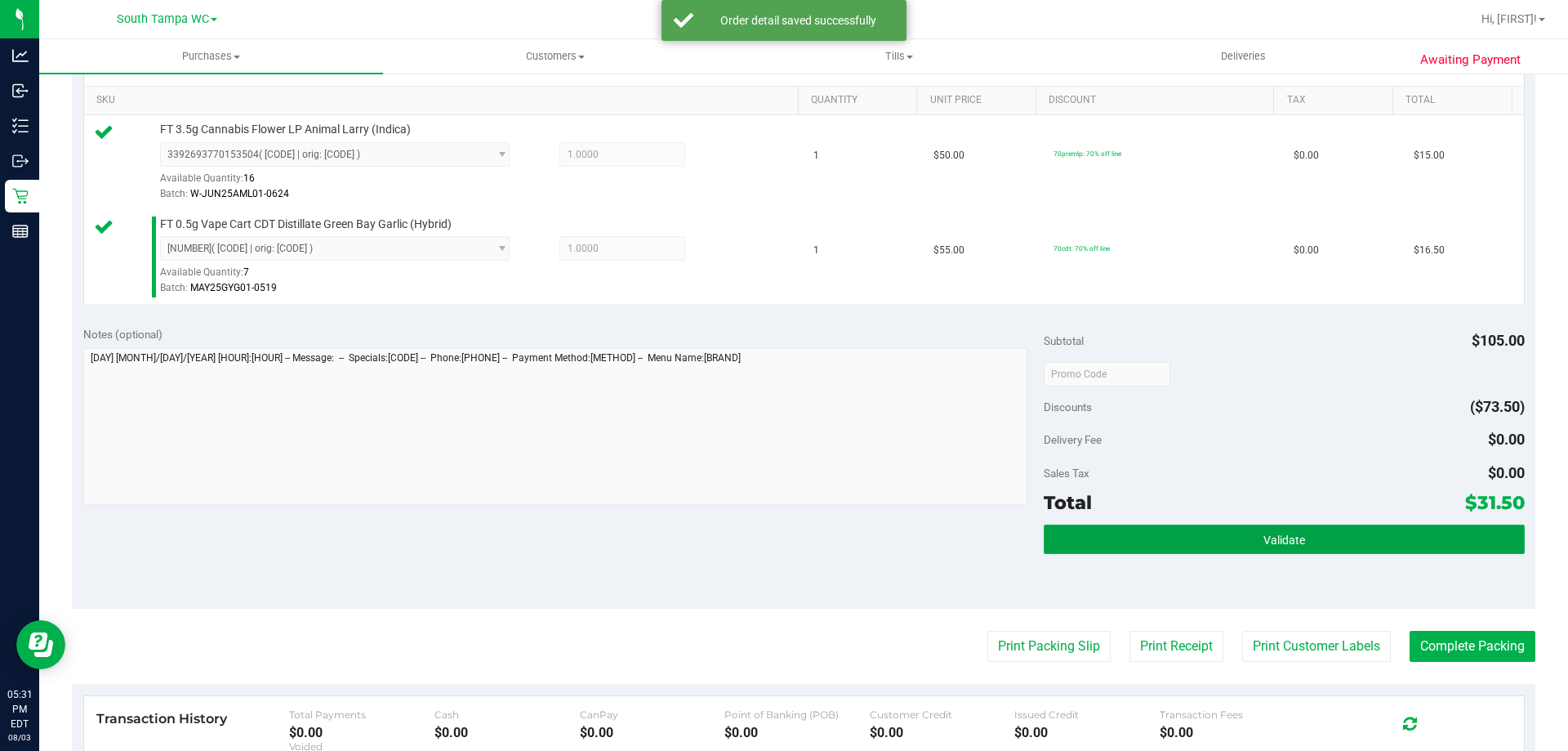 click on "Validate" at bounding box center [1284, 539] 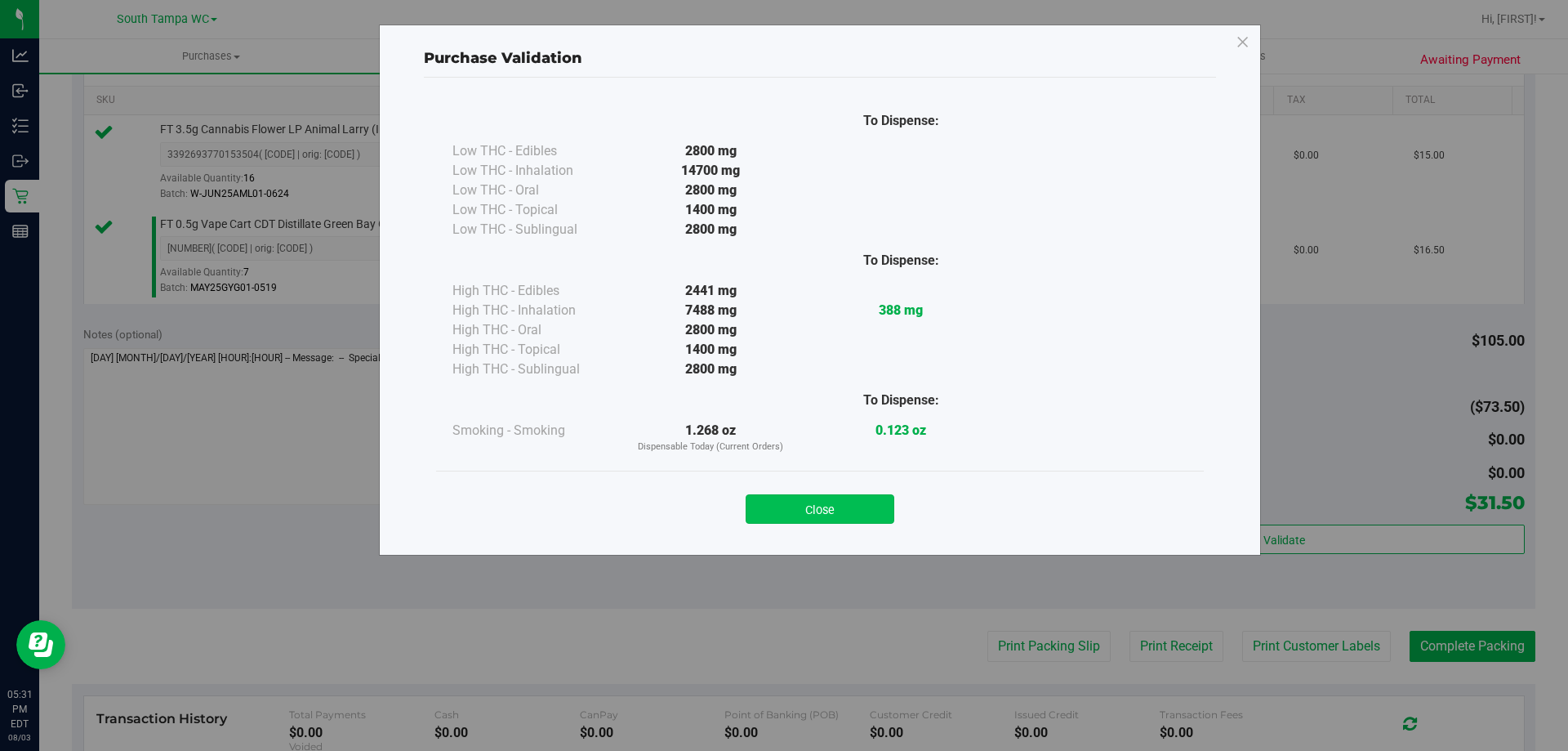 click on "Close" at bounding box center [820, 509] 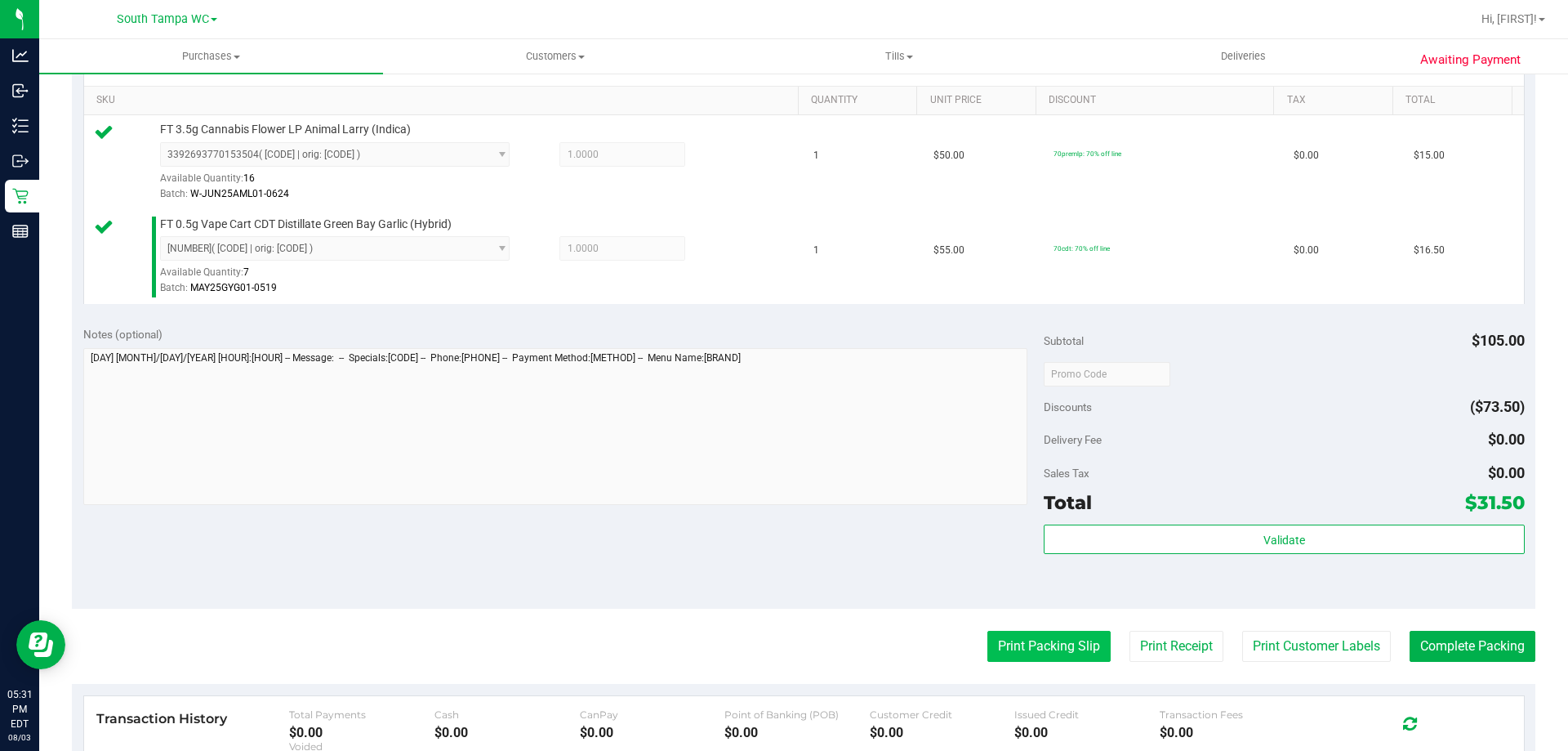 click on "Print Packing Slip" at bounding box center (1049, 646) 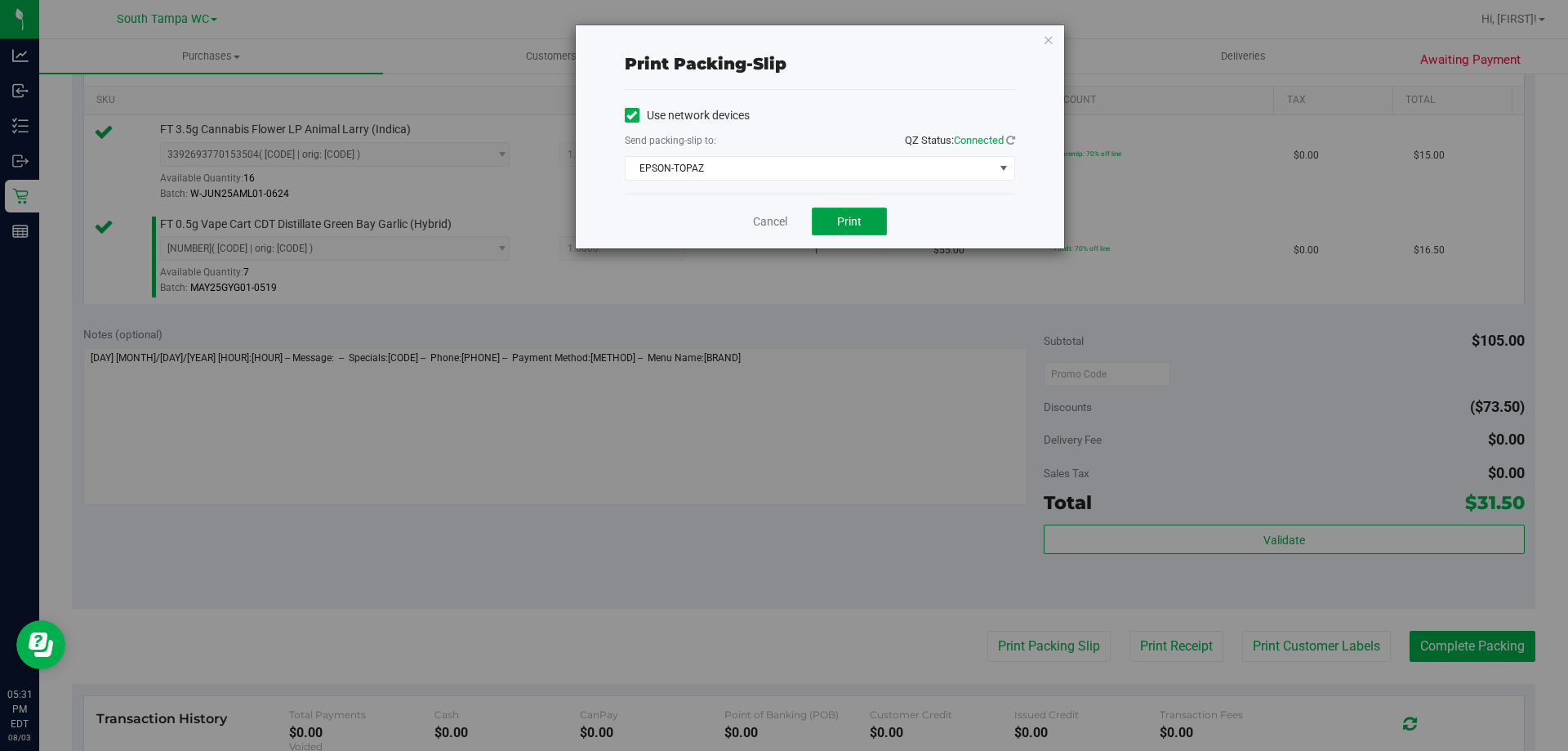 click on "Print" at bounding box center [849, 221] 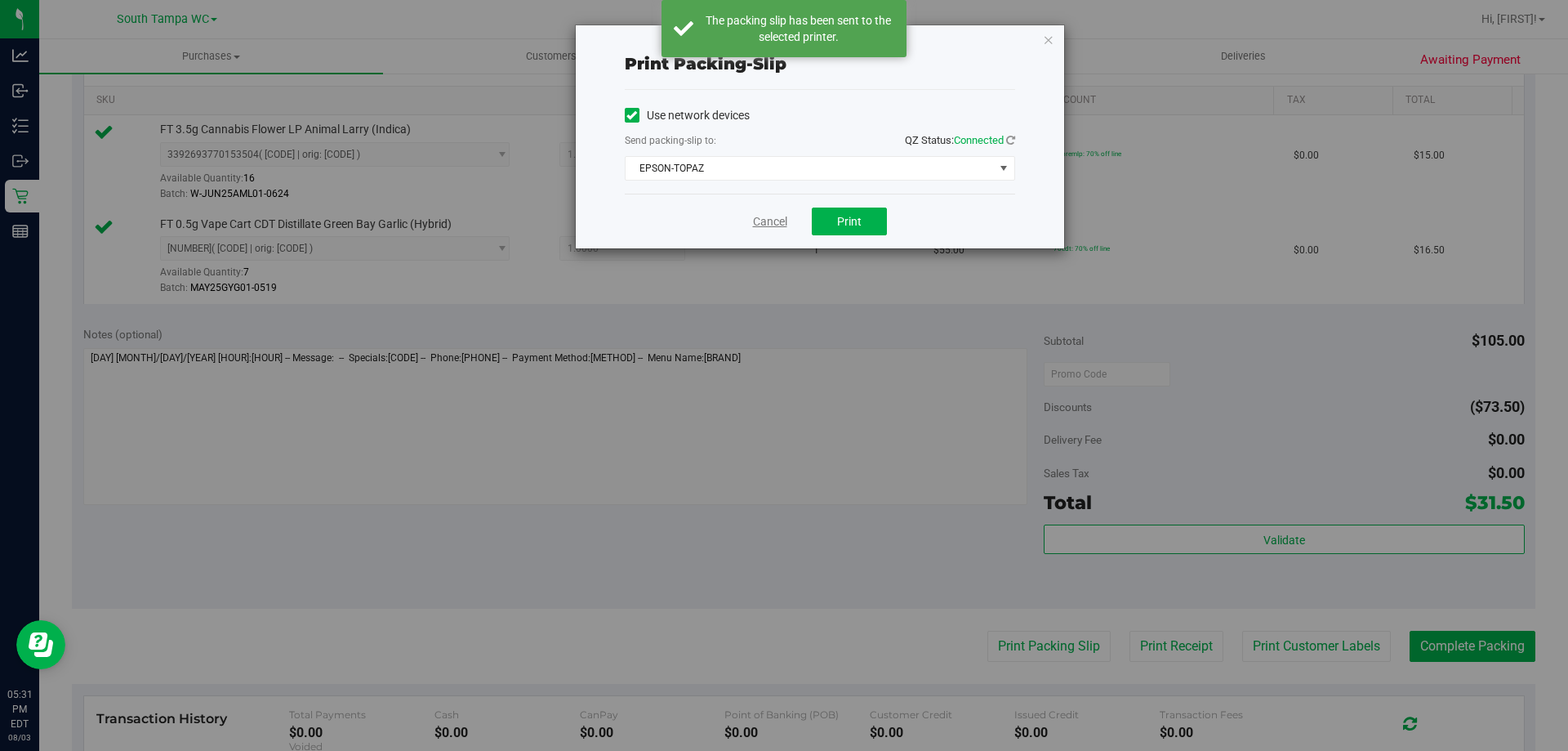 click on "Cancel" at bounding box center (770, 221) 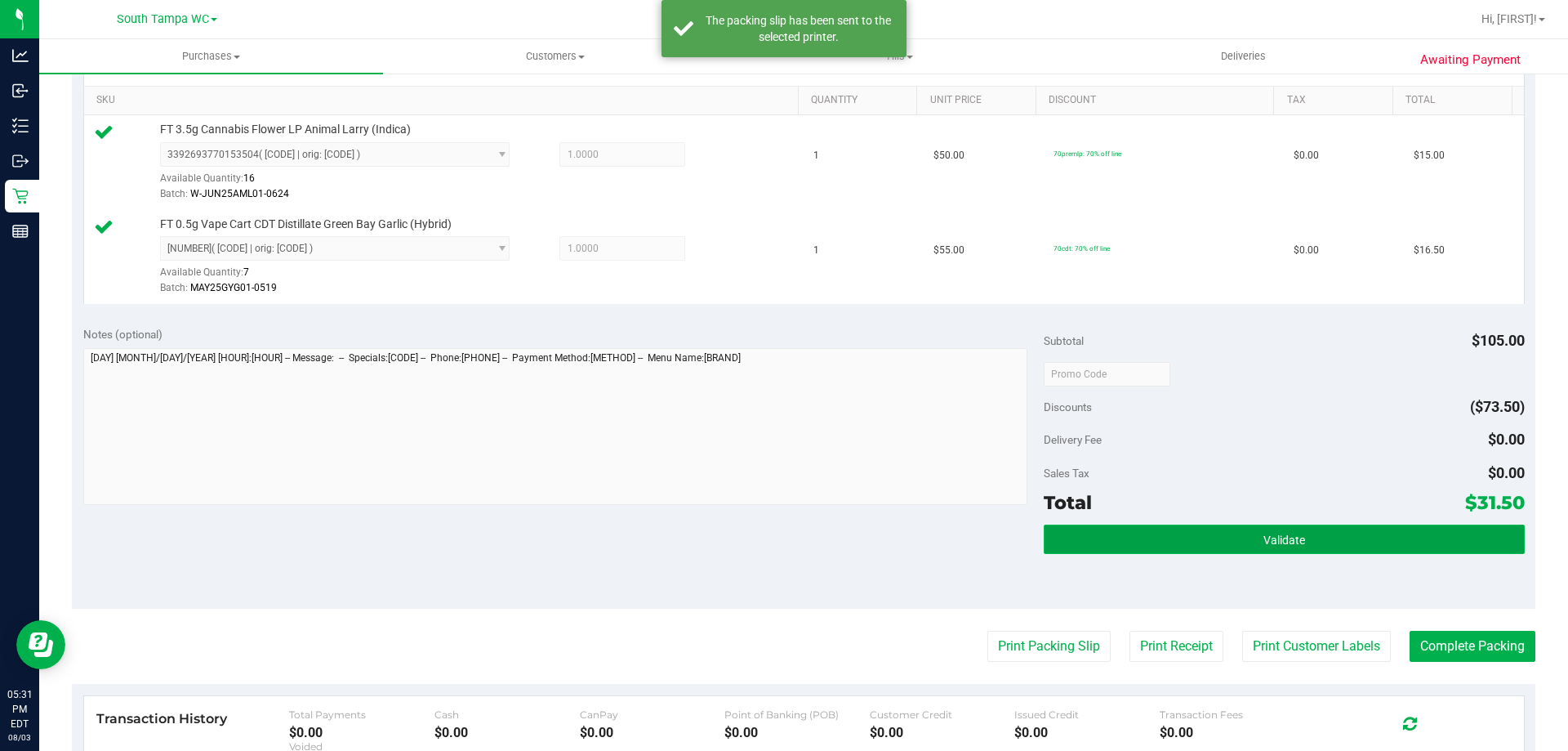 click on "Validate" at bounding box center [1284, 539] 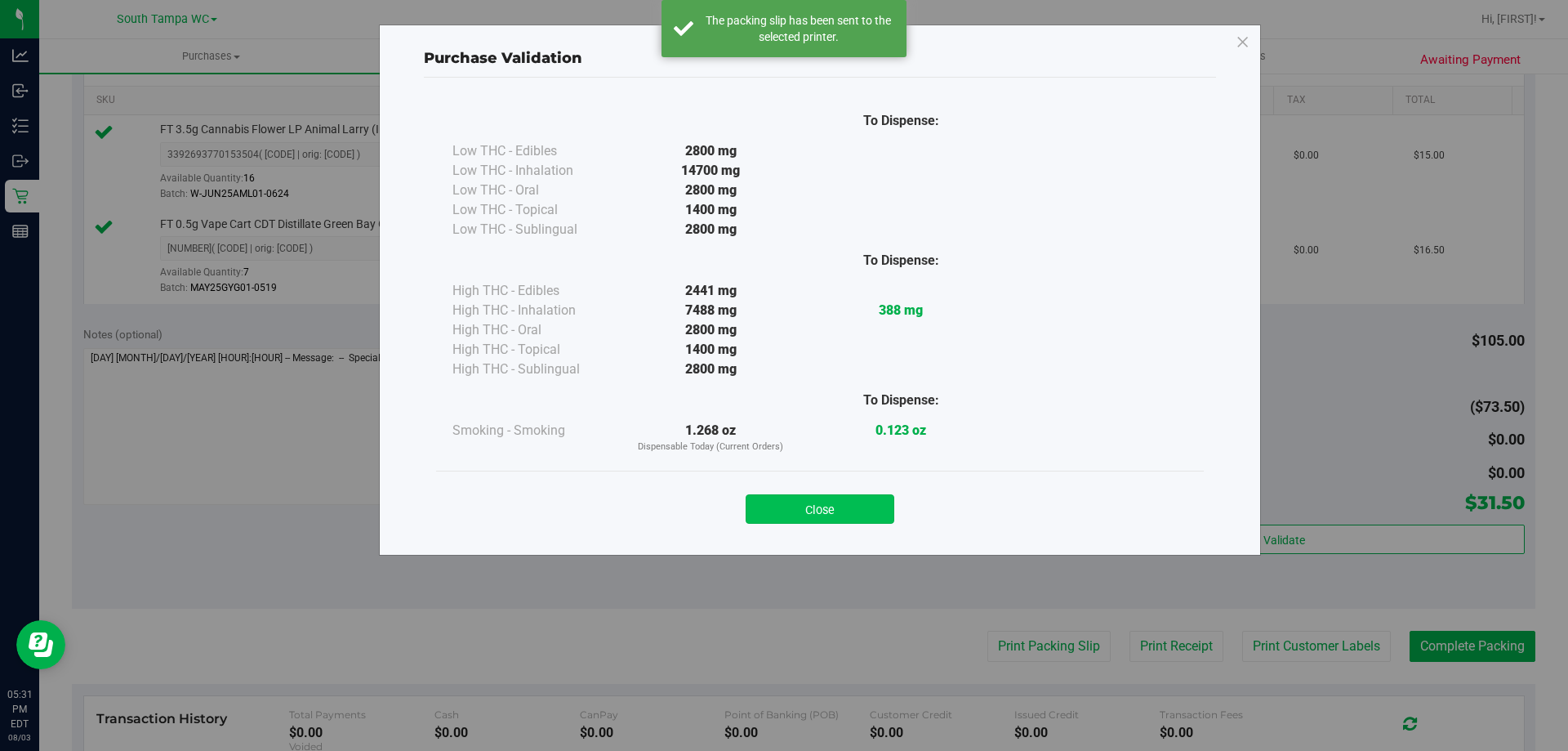 click on "Close" at bounding box center [820, 509] 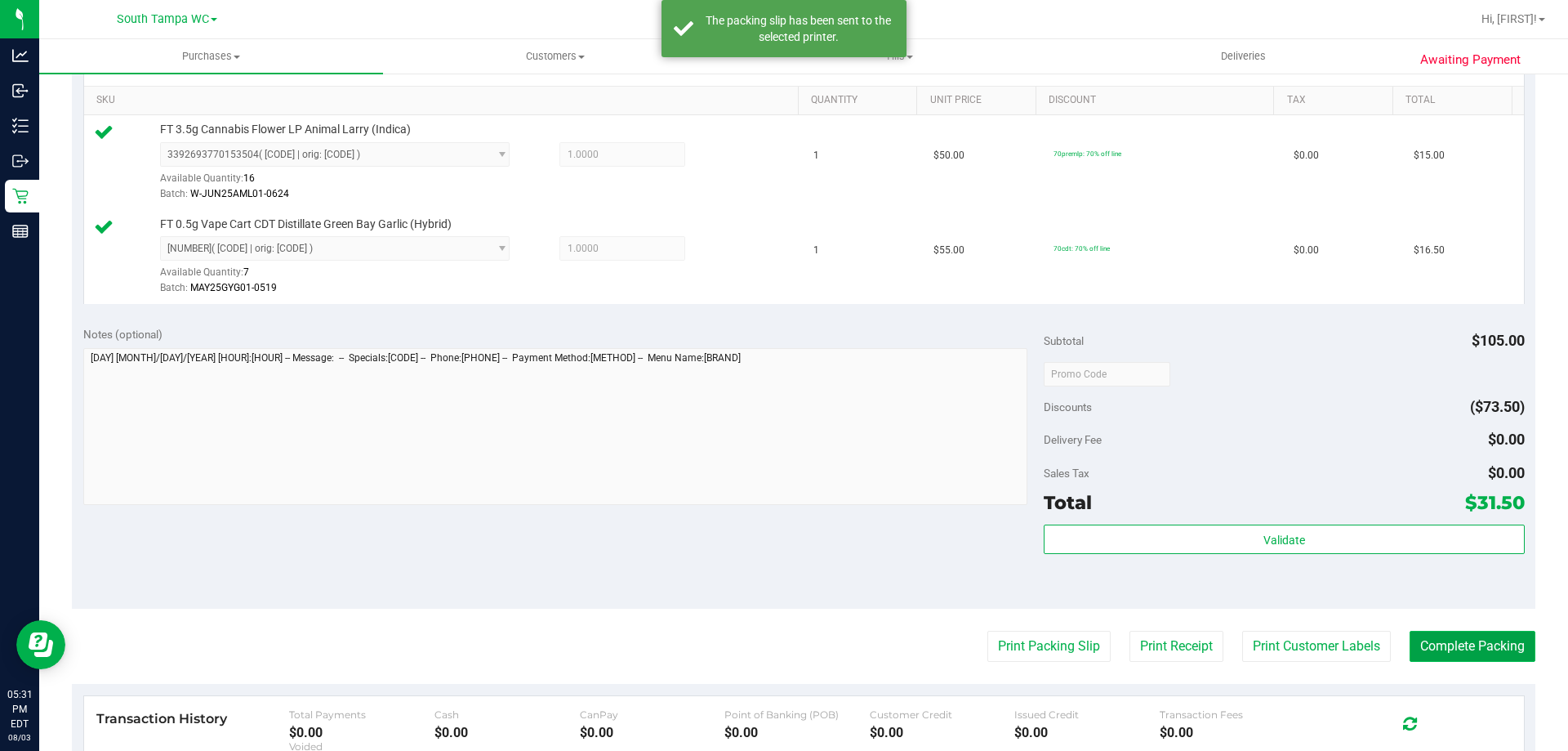 click on "Complete Packing" at bounding box center [1472, 646] 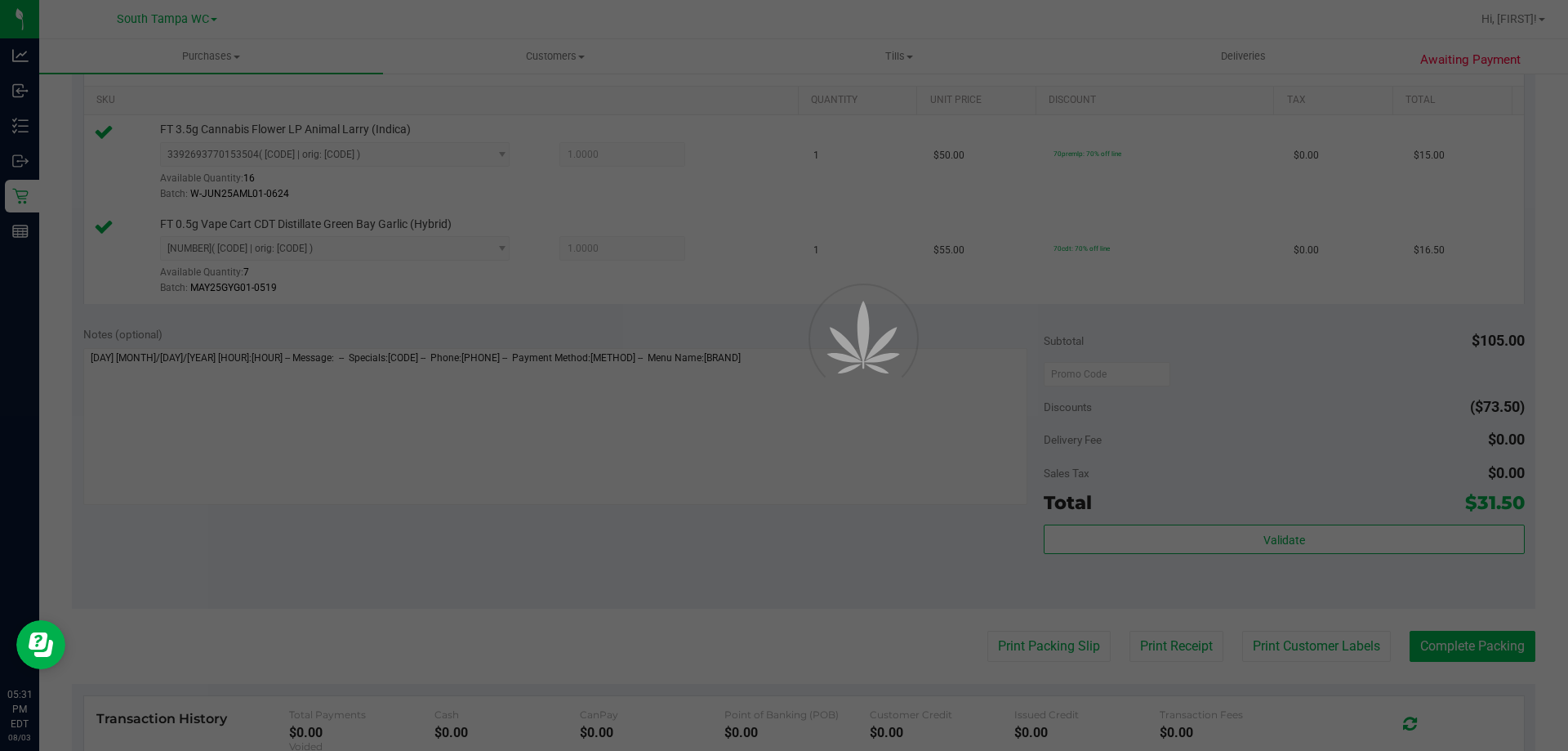 scroll, scrollTop: 0, scrollLeft: 0, axis: both 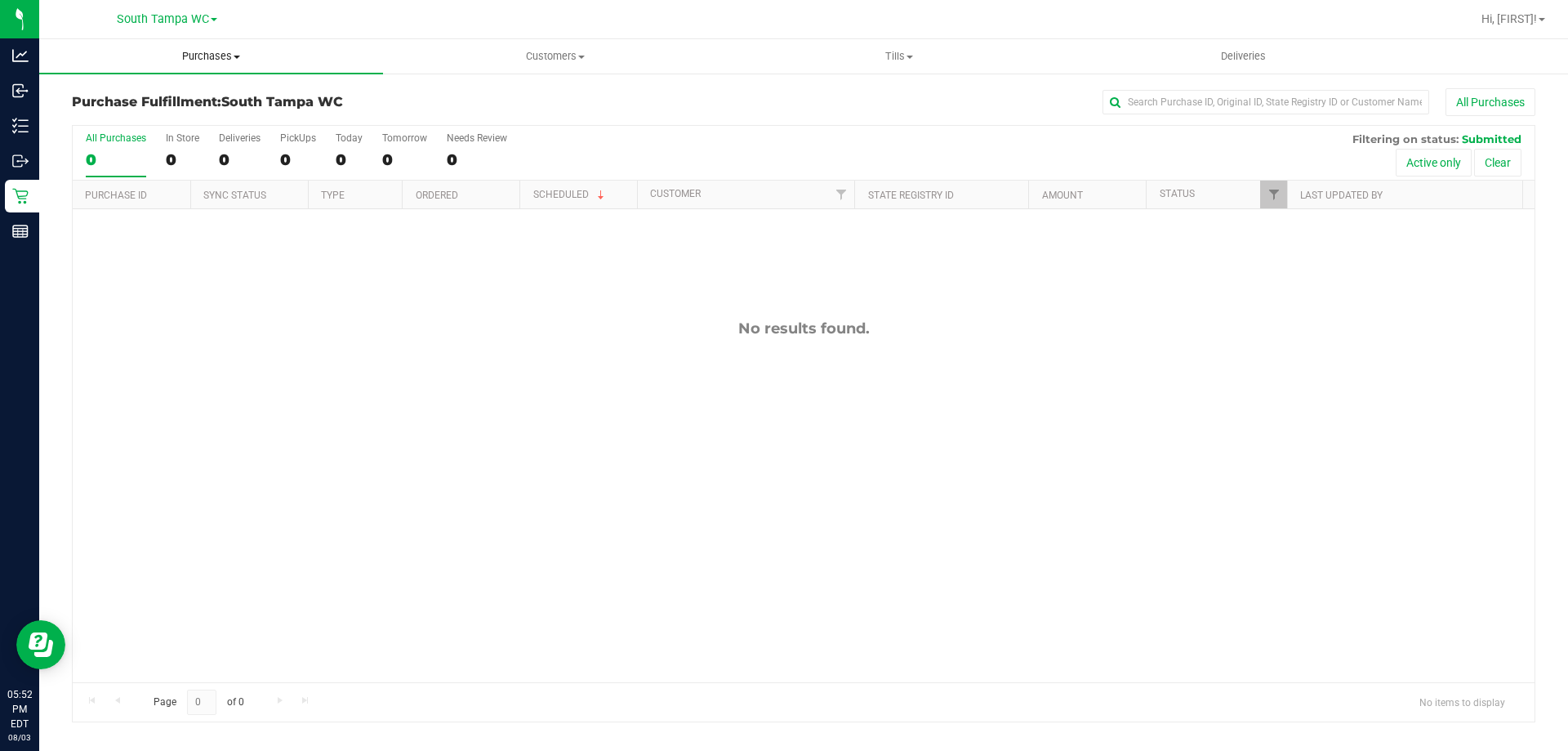 click on "Purchases
Summary of purchases
Fulfillment
All purchases" at bounding box center [211, 56] 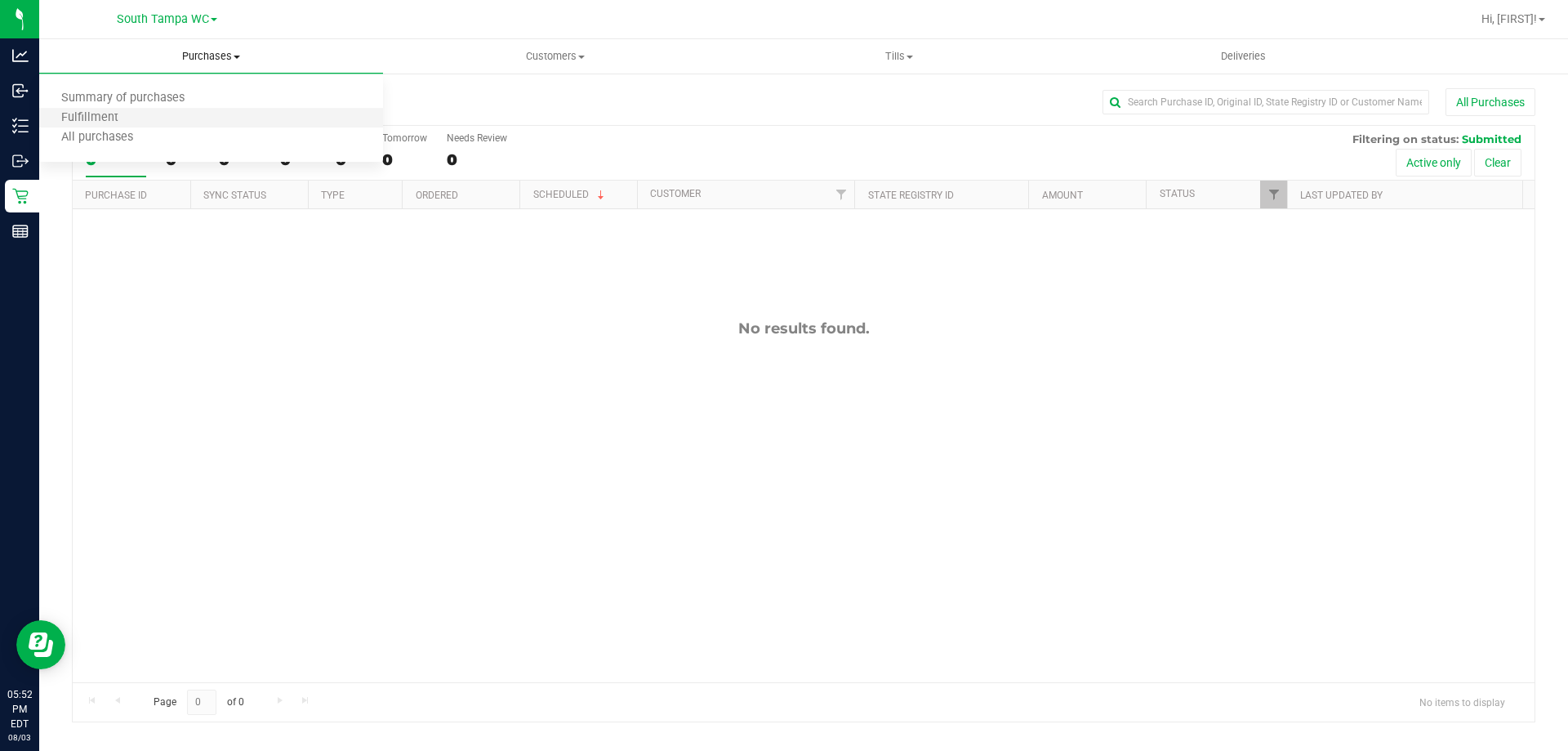 click on "Fulfillment" at bounding box center (211, 118) 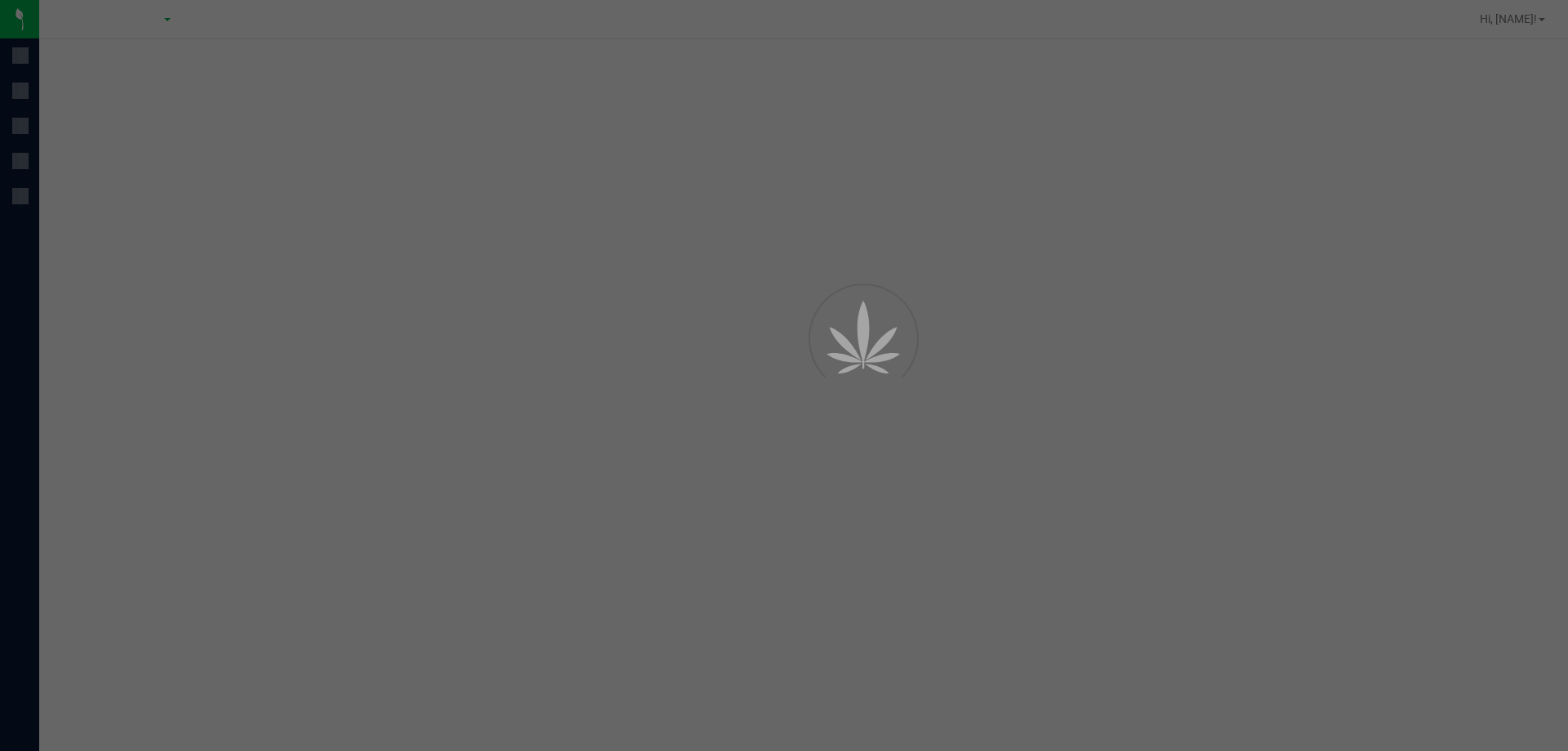scroll, scrollTop: 0, scrollLeft: 0, axis: both 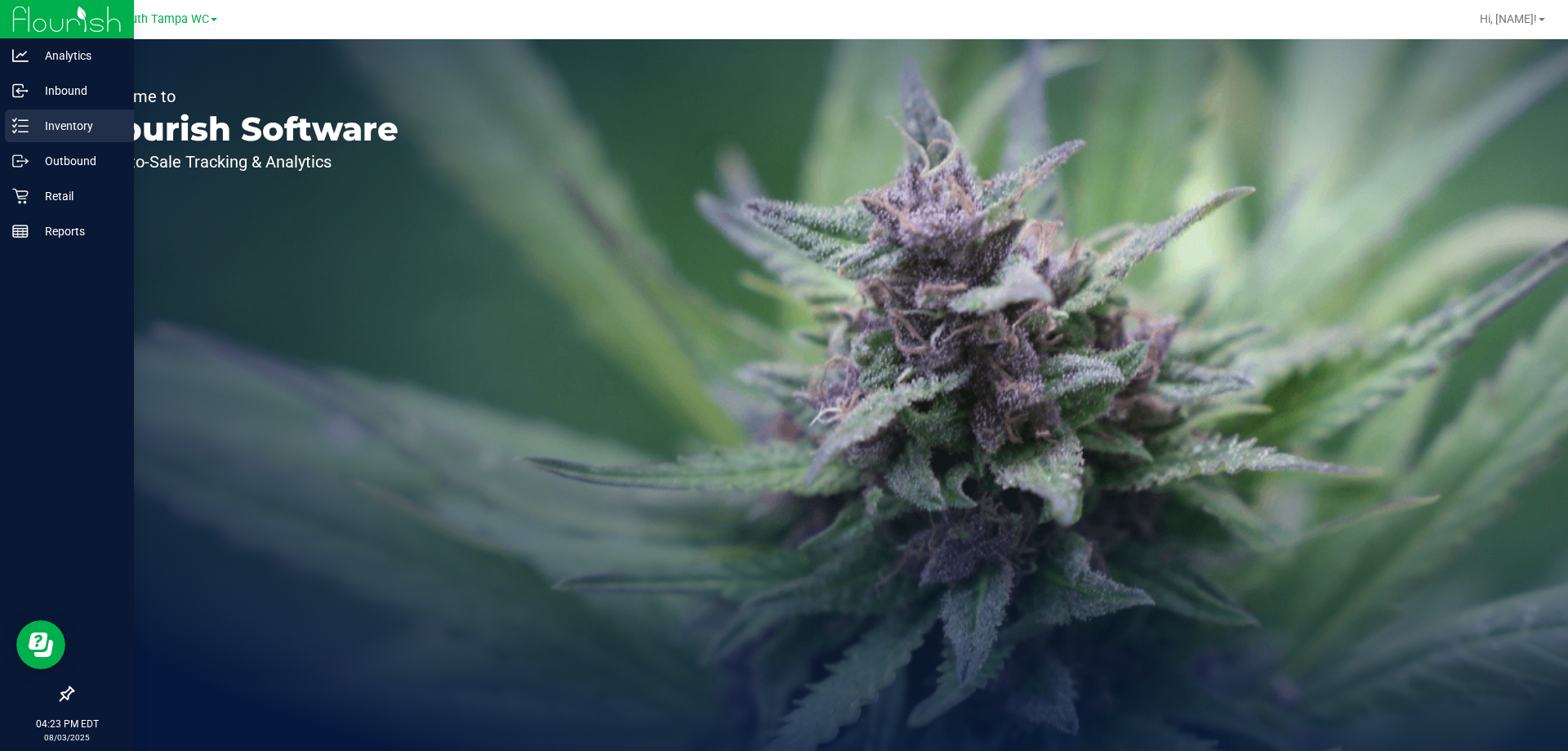 click on "Inventory" at bounding box center [78, 126] 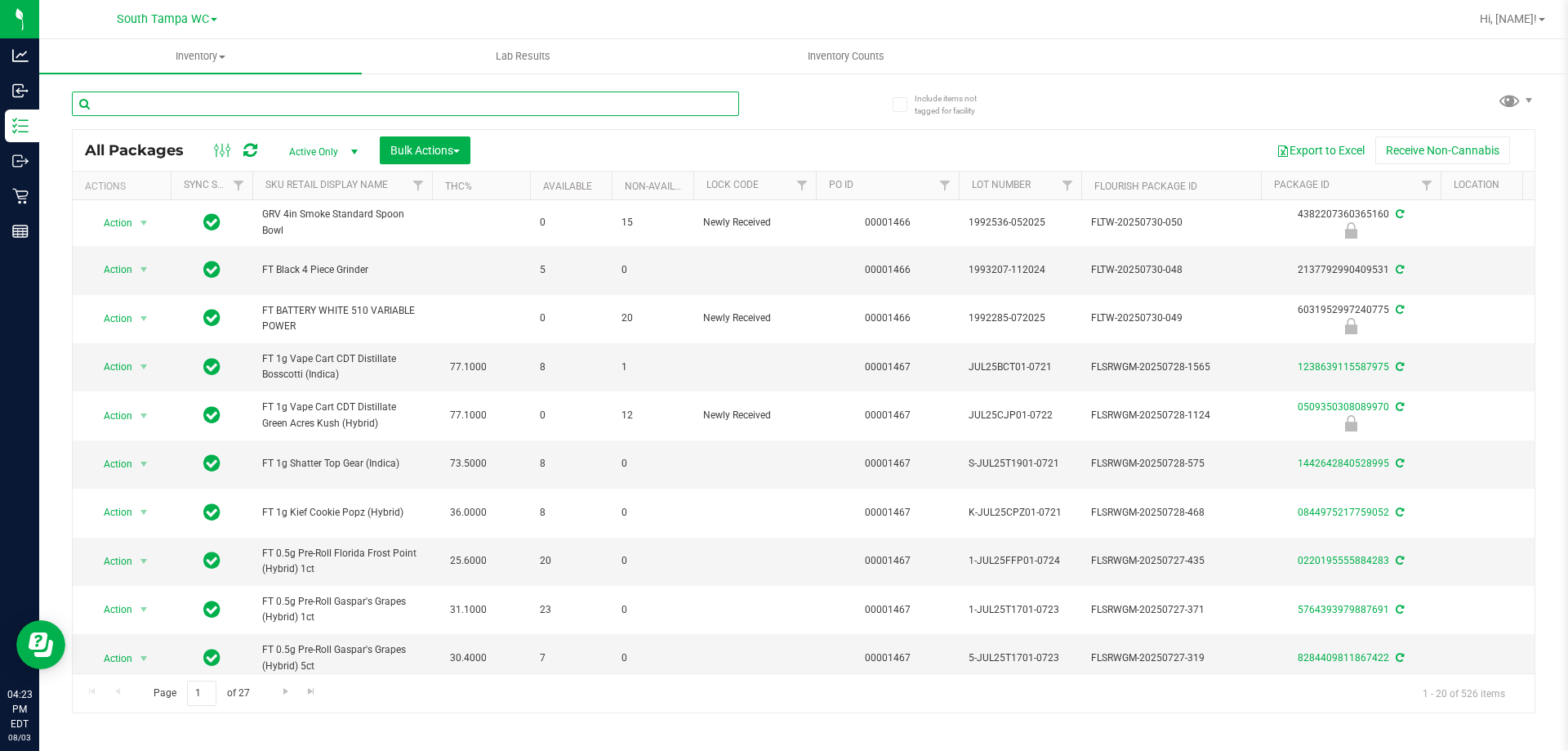 click at bounding box center (405, 104) 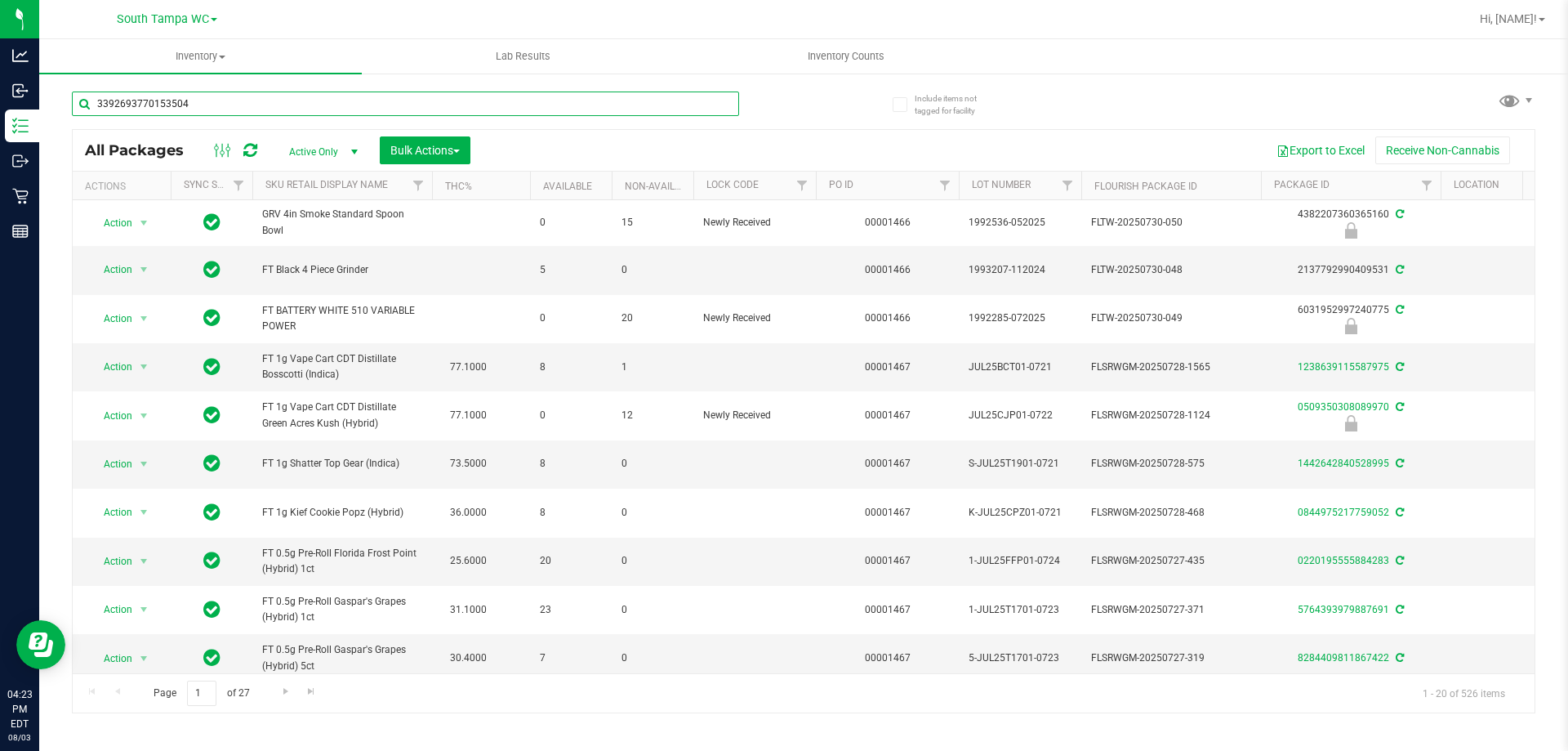 type on "3392693770153504" 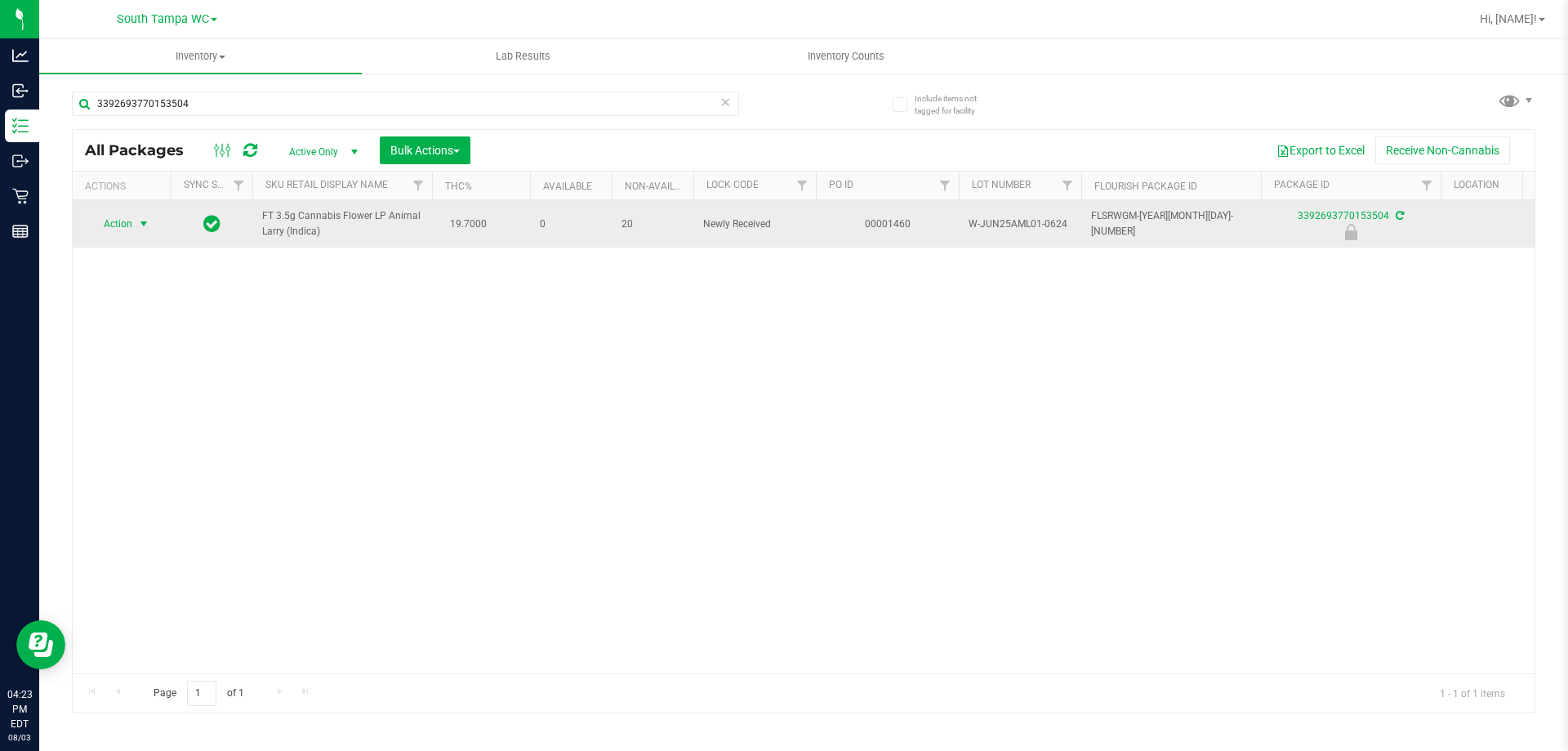click on "Action" at bounding box center [111, 224] 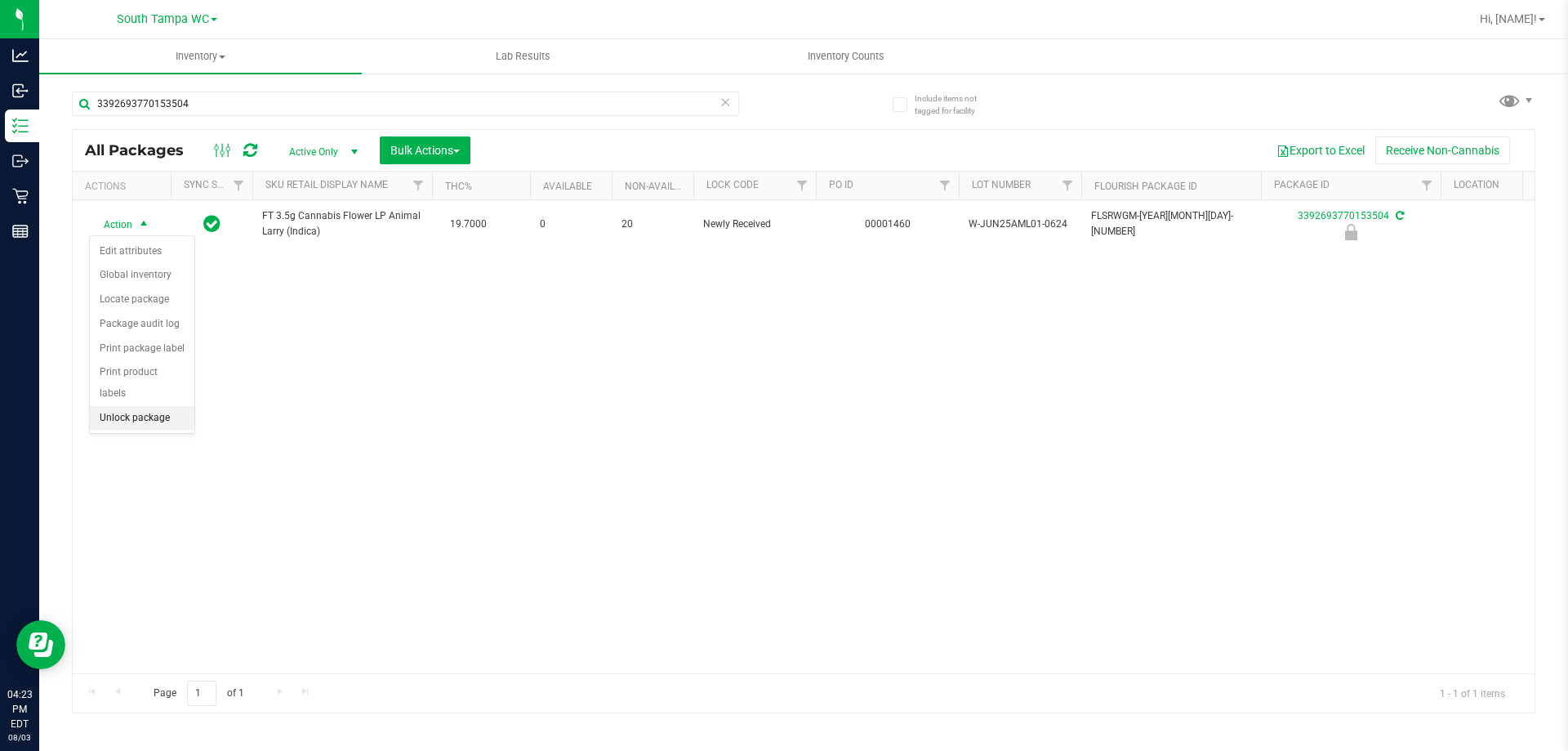 click on "Unlock package" at bounding box center (142, 418) 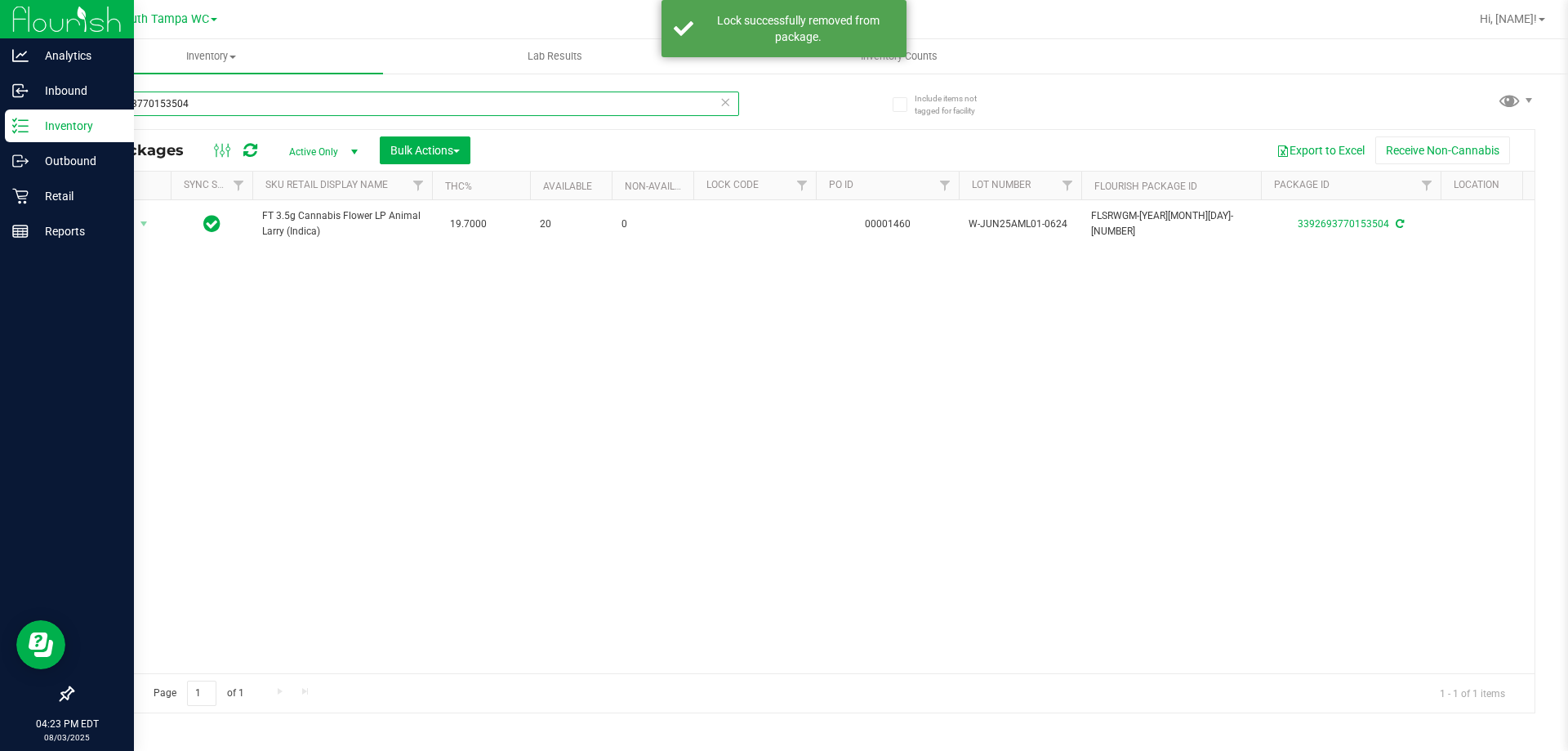 drag, startPoint x: 266, startPoint y: 103, endPoint x: 9, endPoint y: 121, distance: 257.62958 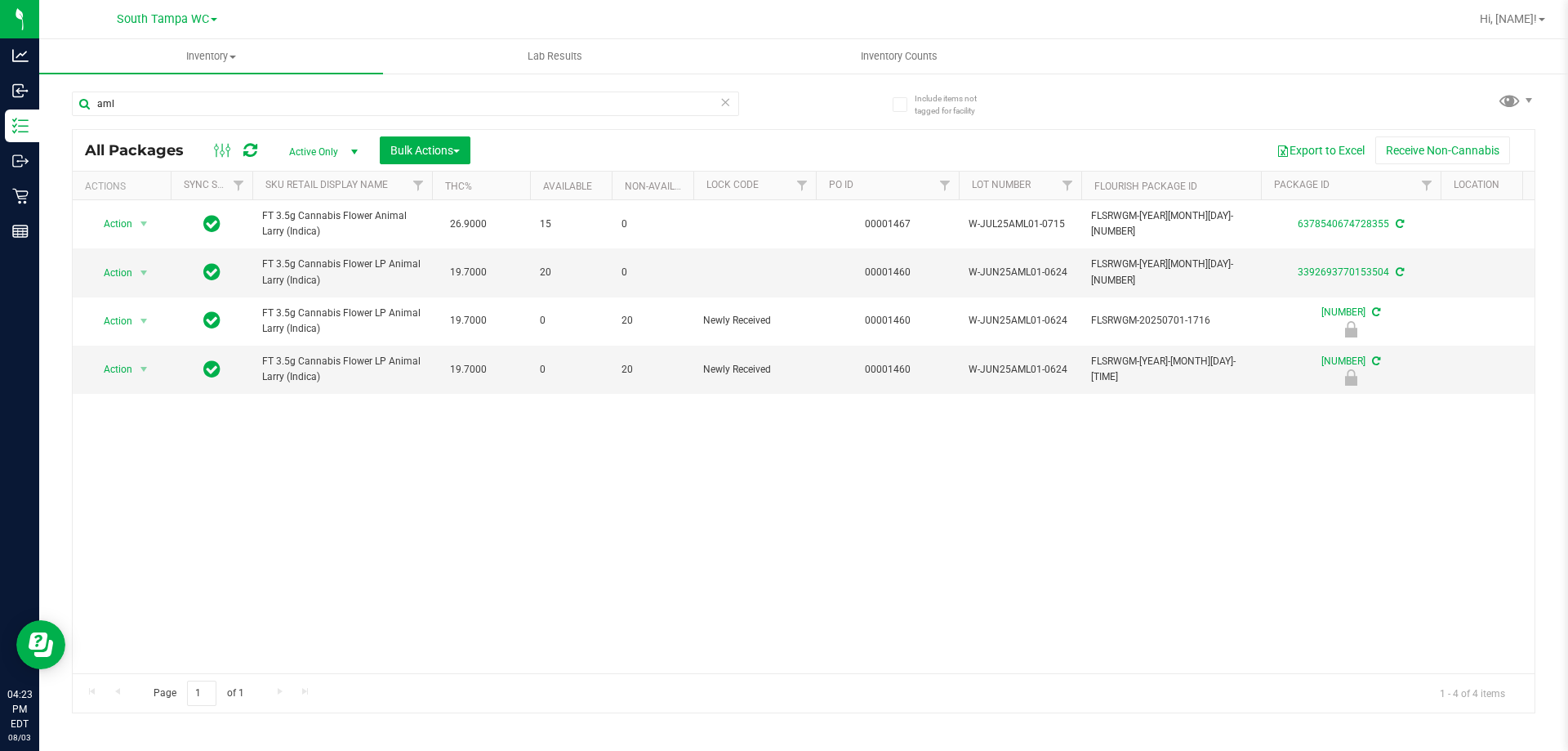 click on "Action Action Adjust qty Create package Edit attributes Global inventory Locate package Lock package Package audit log Print package label Print product labels Schedule for destruction
FT 3.5g Cannabis Flower Animal Larry (Indica)
26.9000
15
0
00001467
W-JUL25AML01-0715
FLSRWGM-20250721-947
6378540674728355
Pantry
Animal Larry
$50.00000 FLO-BUD-FT-CAN-AML
15
0.0000
FT - CANNABIS FLOWER - 3.5G - AML - IND
FLO-BUD-FT-CAN-AML" at bounding box center (804, 436) 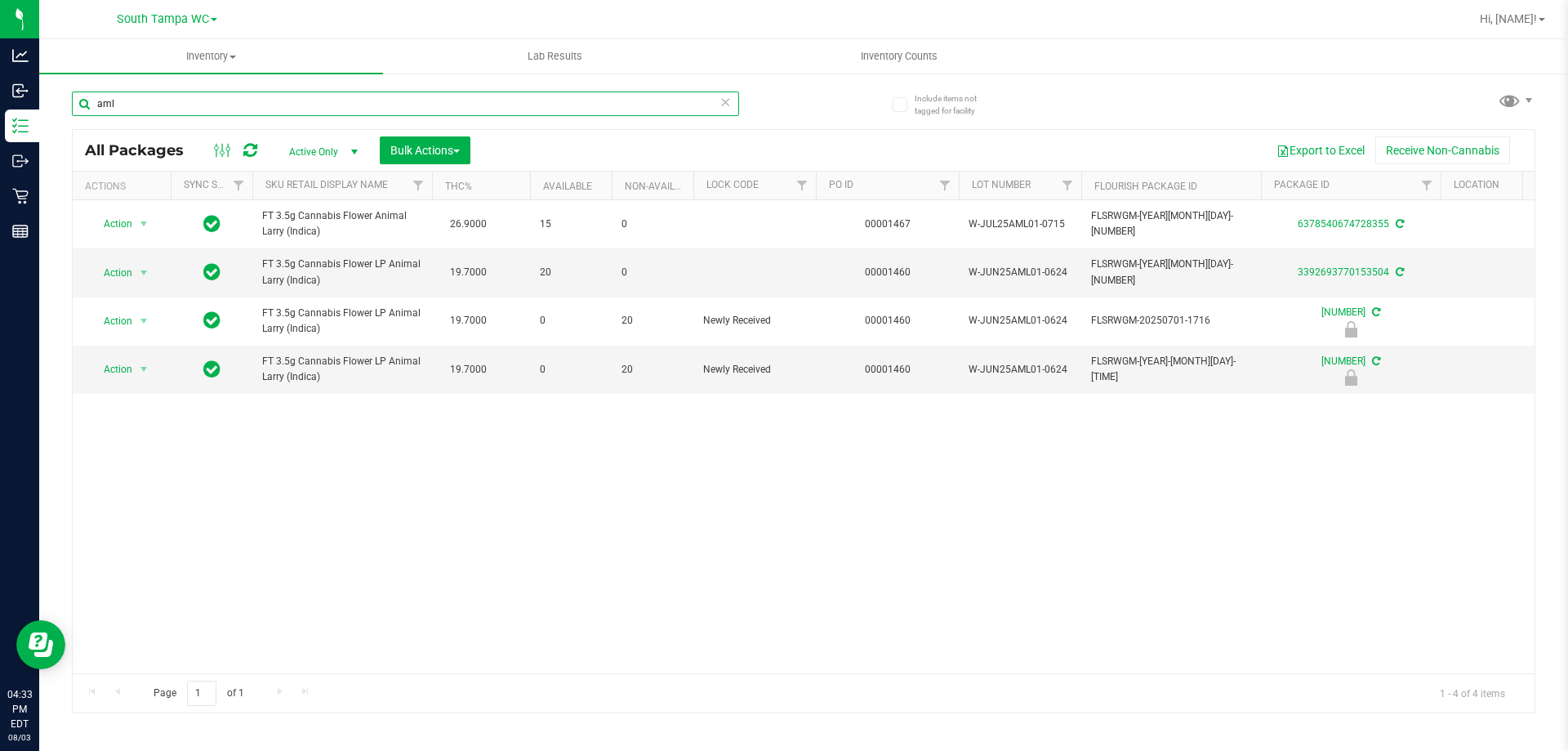drag, startPoint x: 330, startPoint y: 102, endPoint x: 77, endPoint y: 93, distance: 253.16 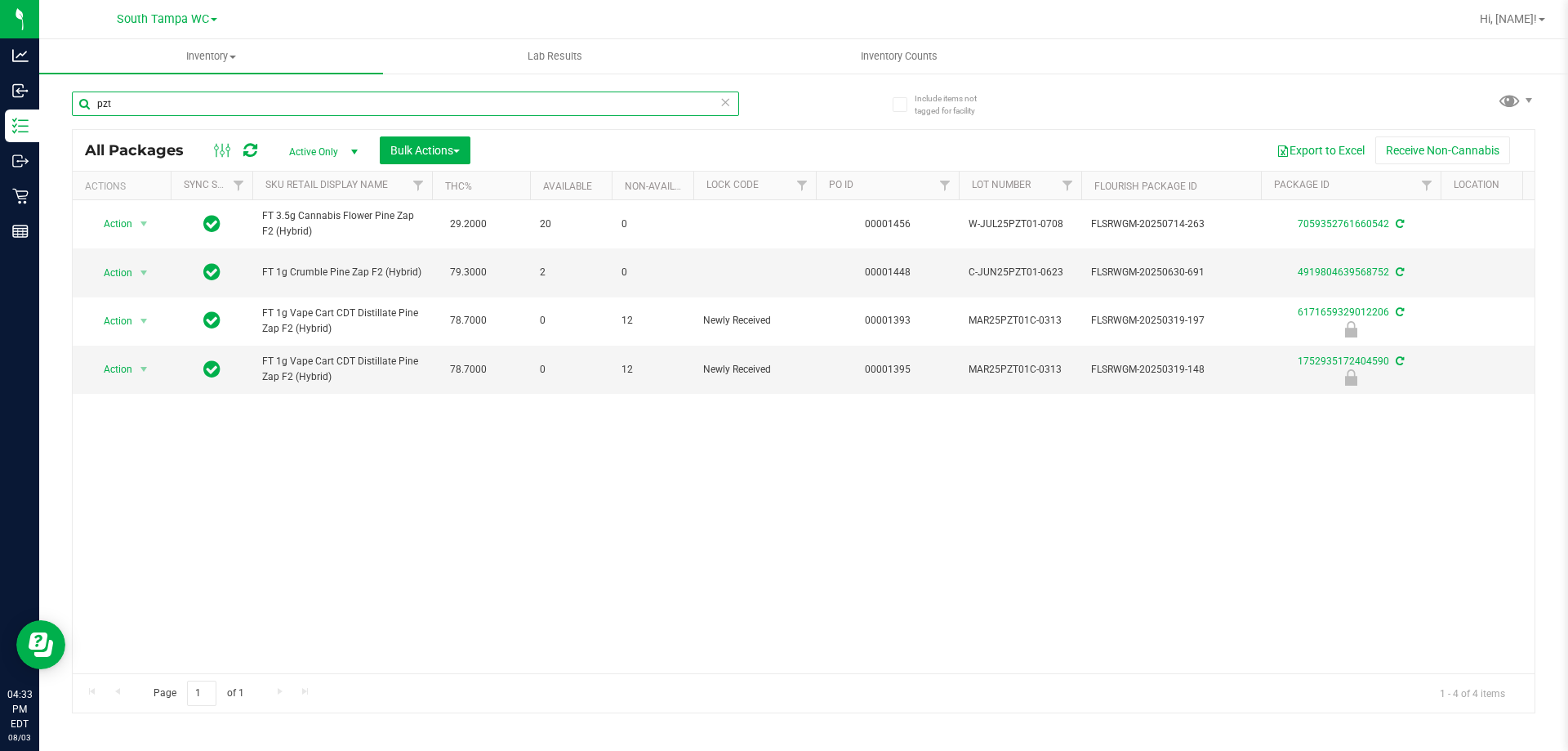drag, startPoint x: 306, startPoint y: 110, endPoint x: 159, endPoint y: 121, distance: 147.41099 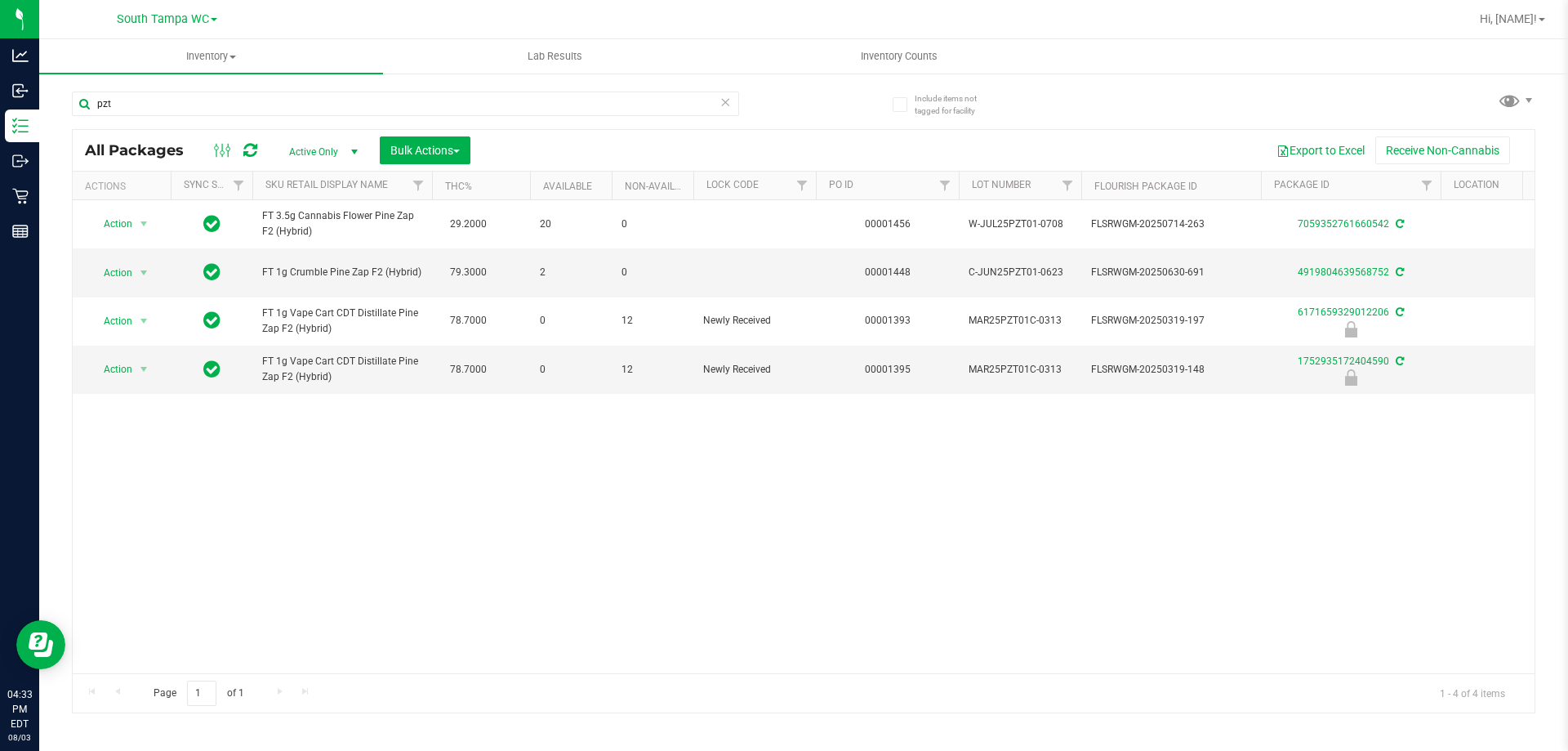 click at bounding box center (725, 101) 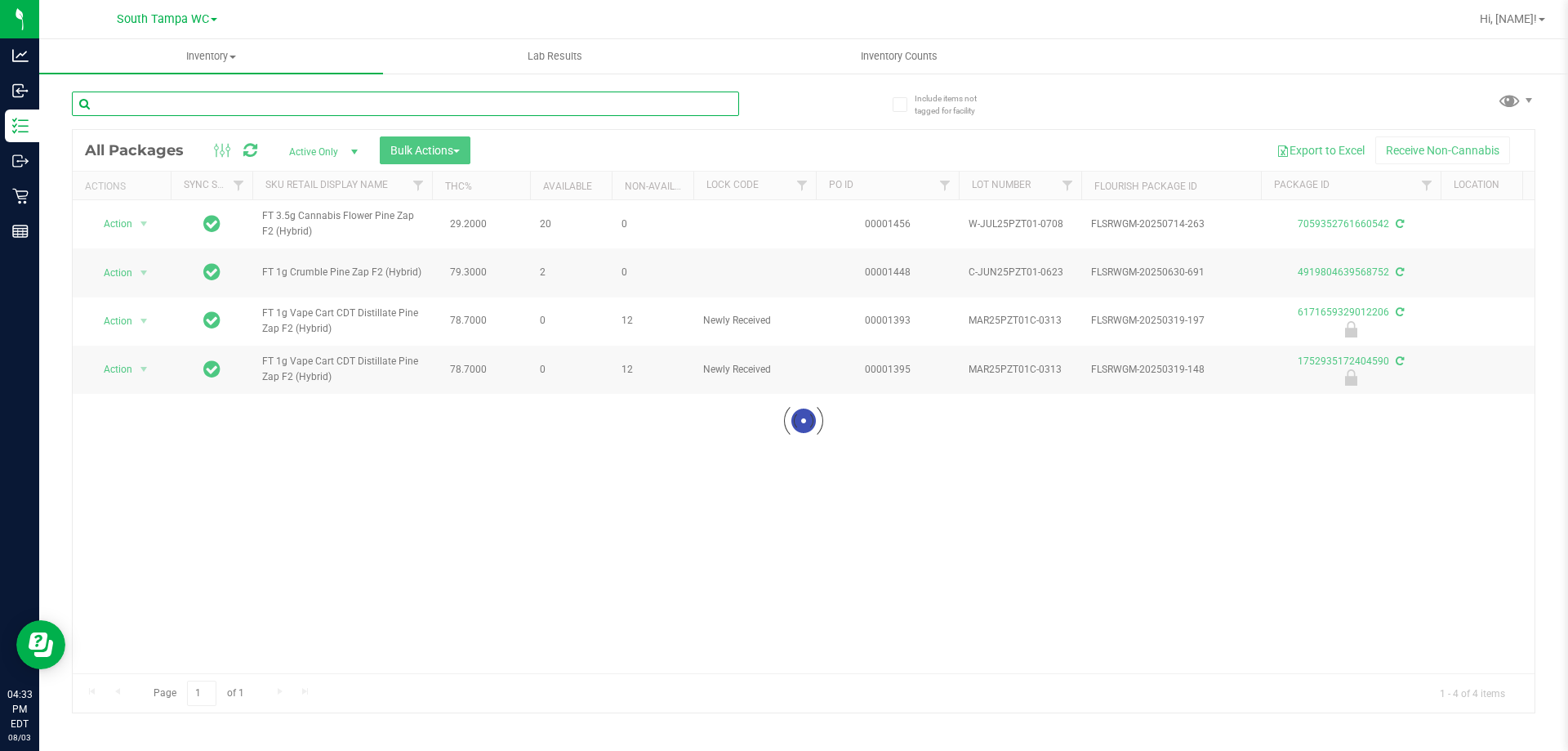click at bounding box center [405, 104] 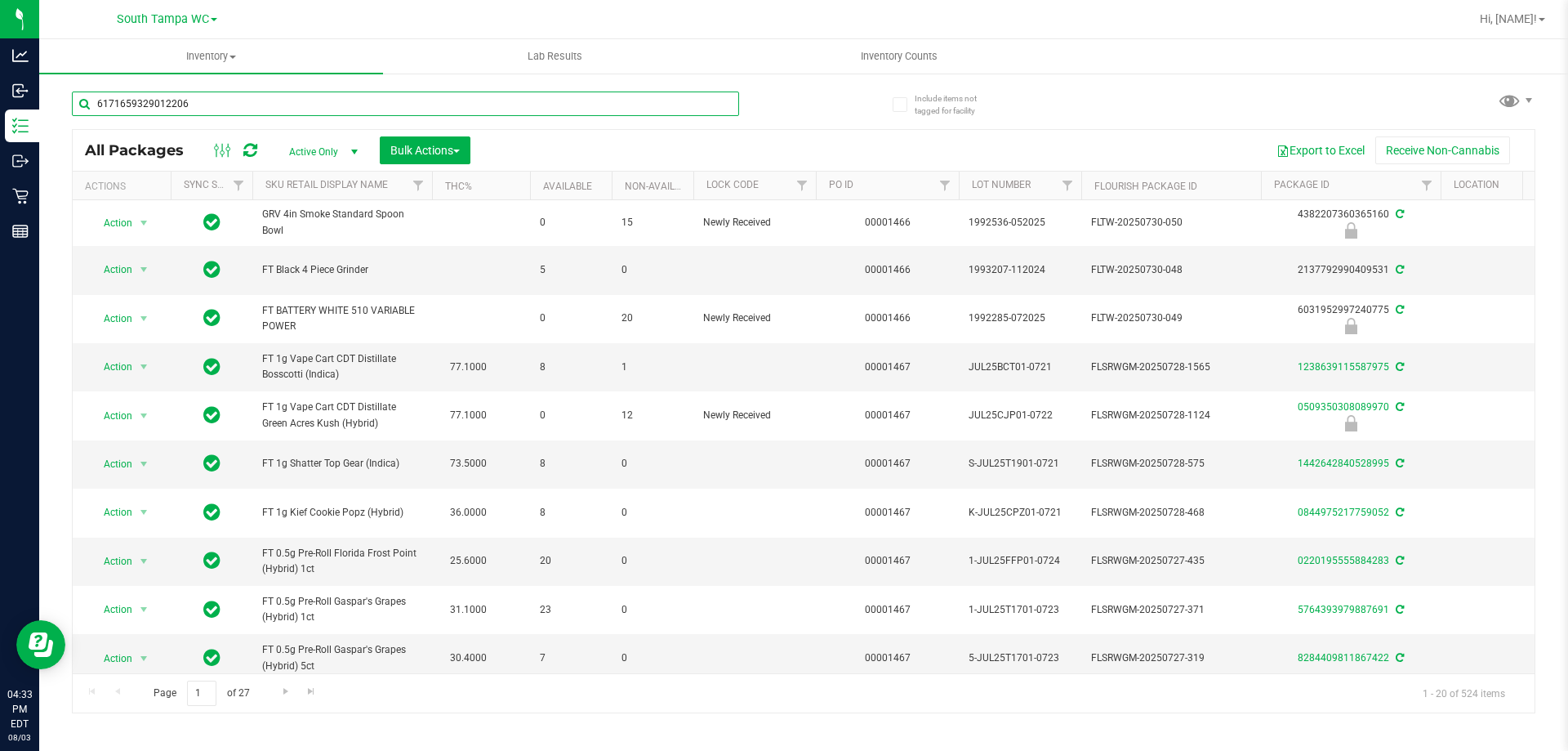 type on "6171659329012206" 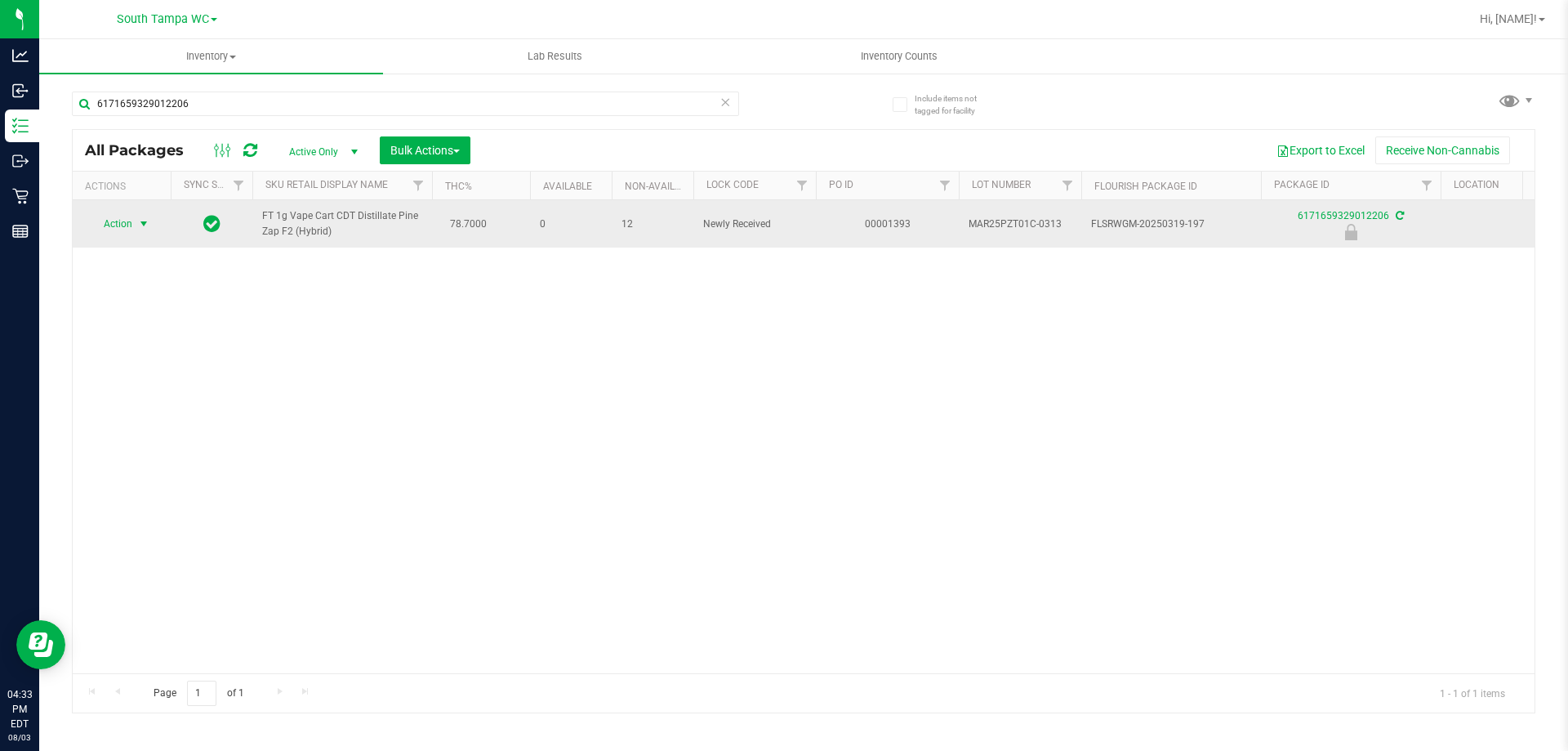 click on "Action" at bounding box center [111, 224] 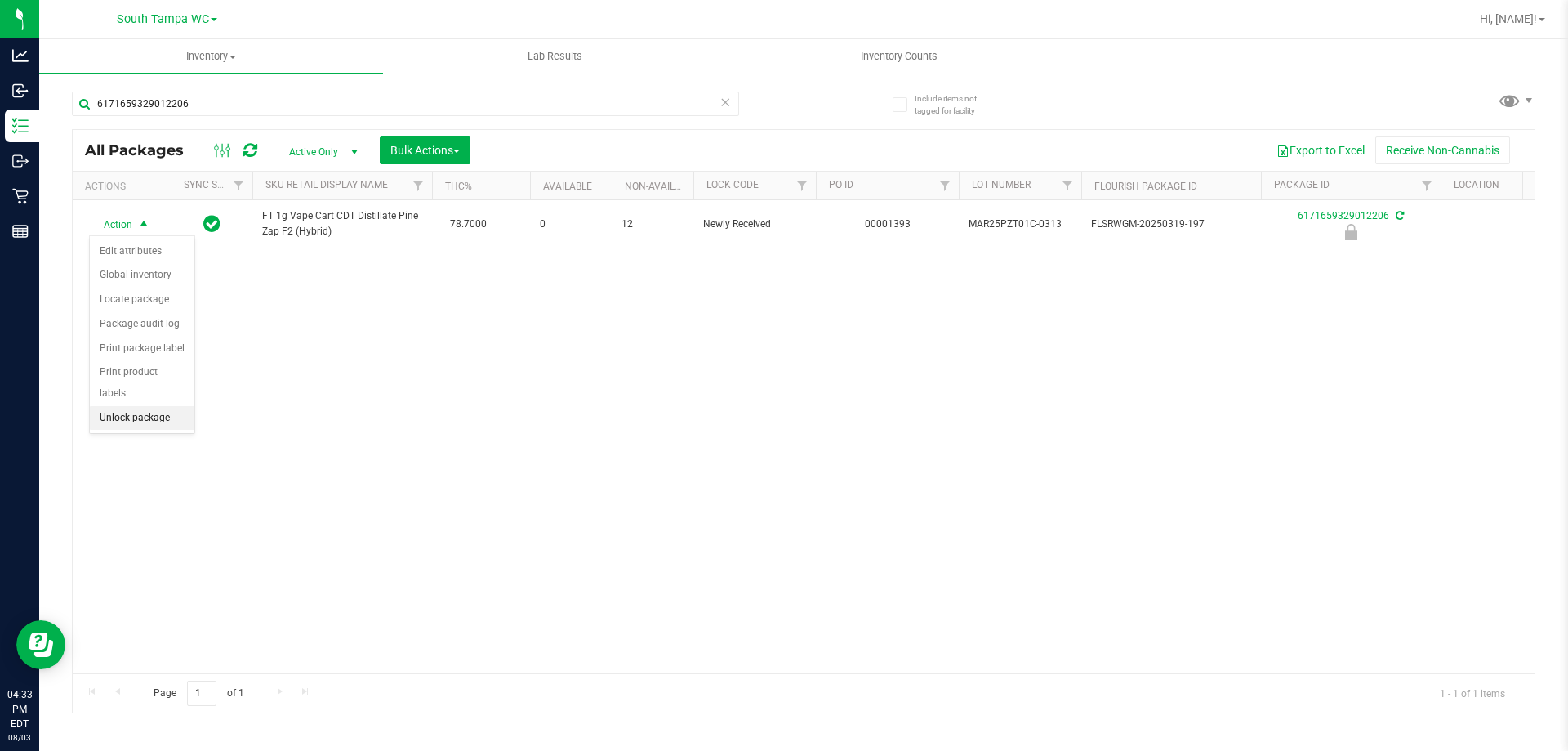 click on "Unlock package" at bounding box center [142, 418] 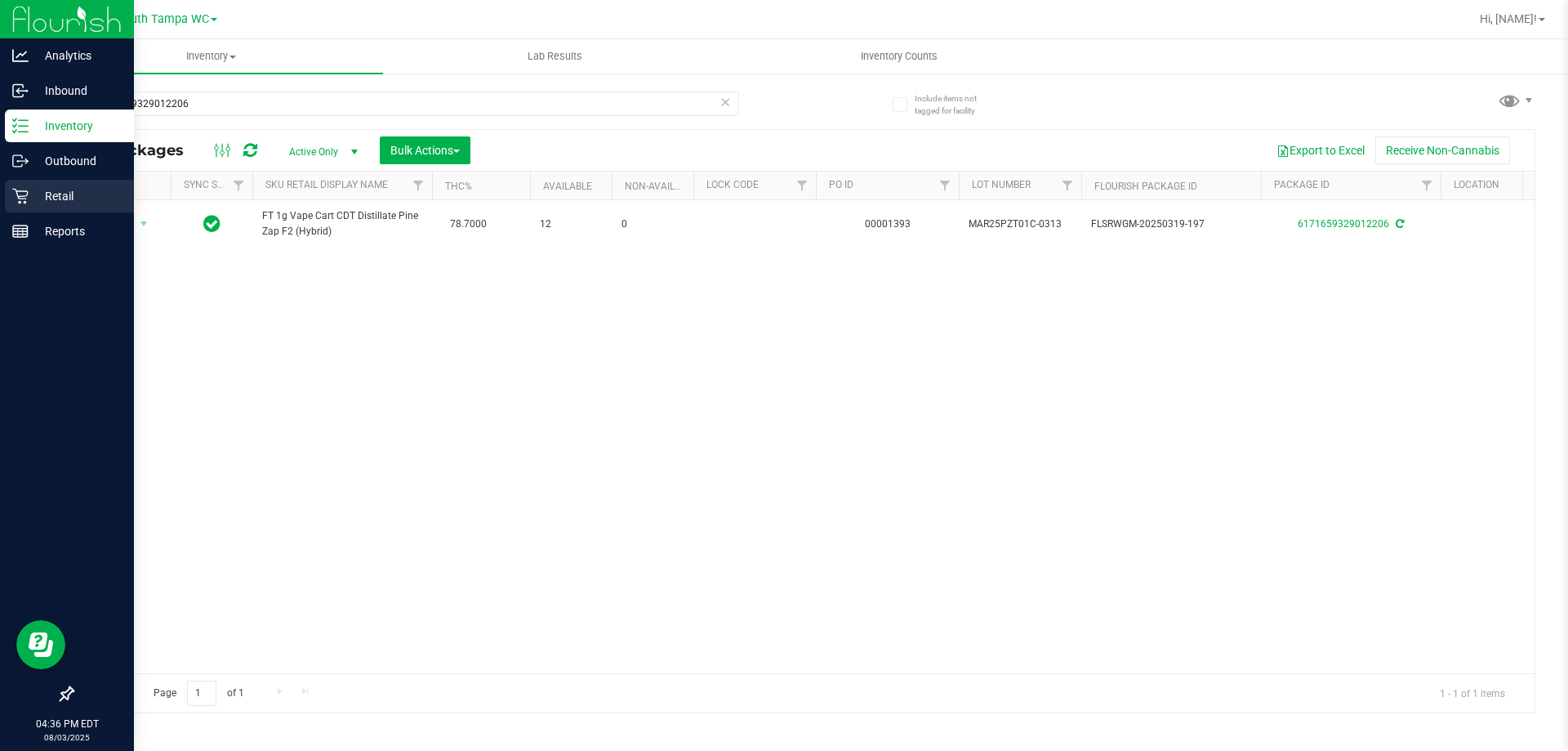 click on "Retail" at bounding box center (78, 196) 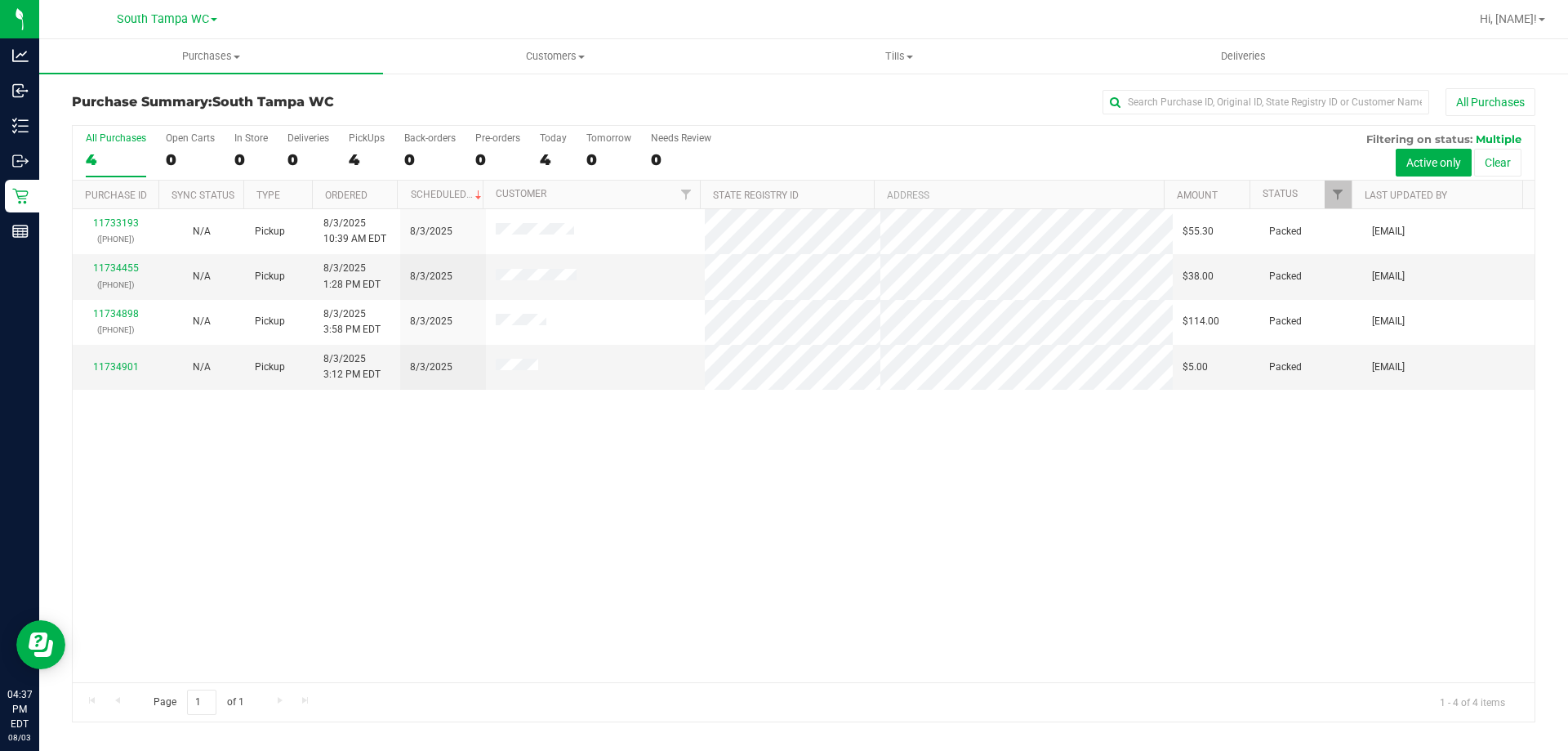 click on "11733193
(312955383)
N/A
Pickup 8/3/2025 10:39 AM EDT 8/3/2025
$55.30
Packed pburridge@liveparallel.com
11734455
(312998282)
N/A
Pickup 8/3/2025 1:28 PM EDT 8/3/2025
$38.00
Packed ahouk@liveparallel.com
11734898
(309005971)
N/A
Pickup 8/3/2025 3:58 PM EDT 8/3/2025
$114.00
Packed pburridge@liveparallel.com
11734901" at bounding box center (804, 445) 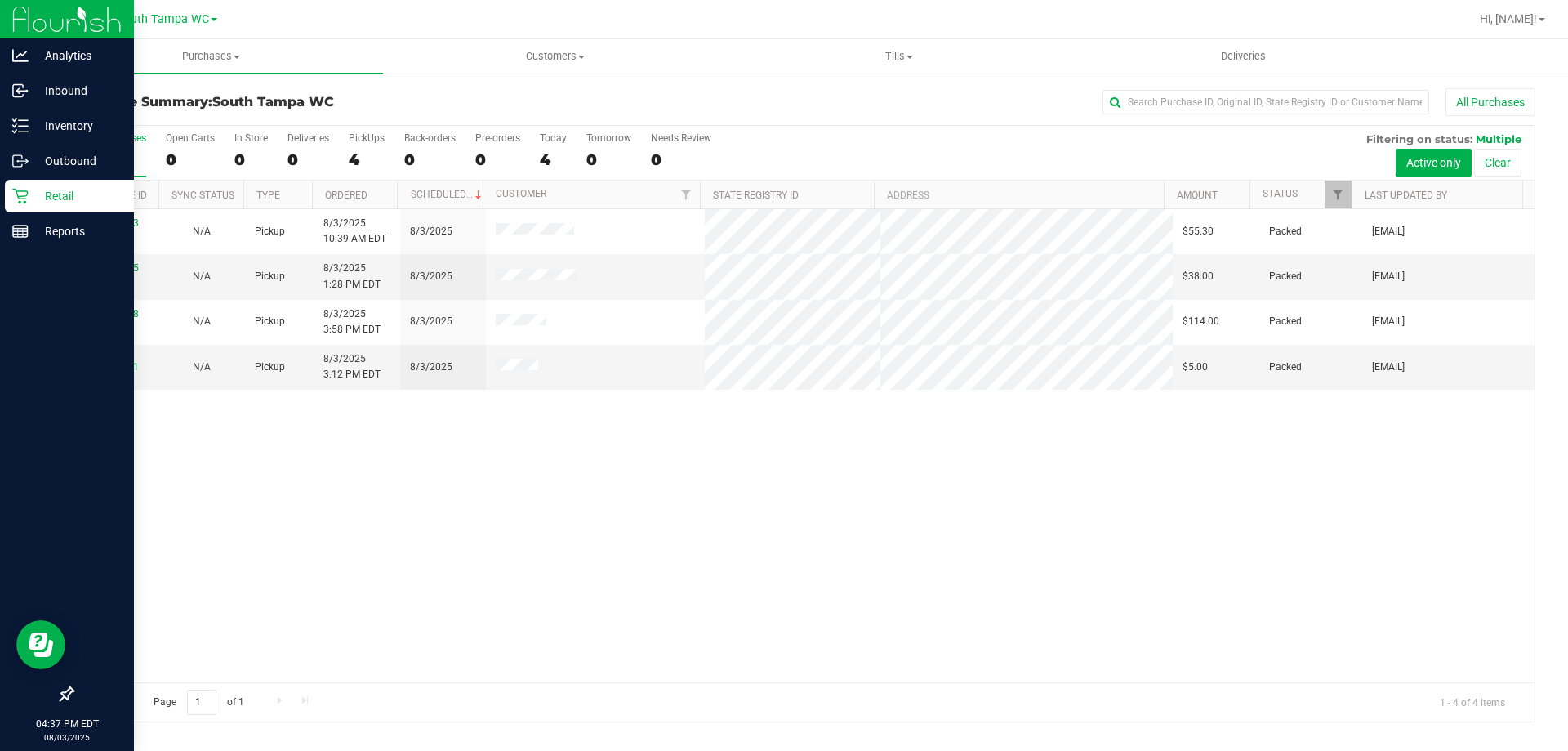 click on "Retail" at bounding box center (69, 196) 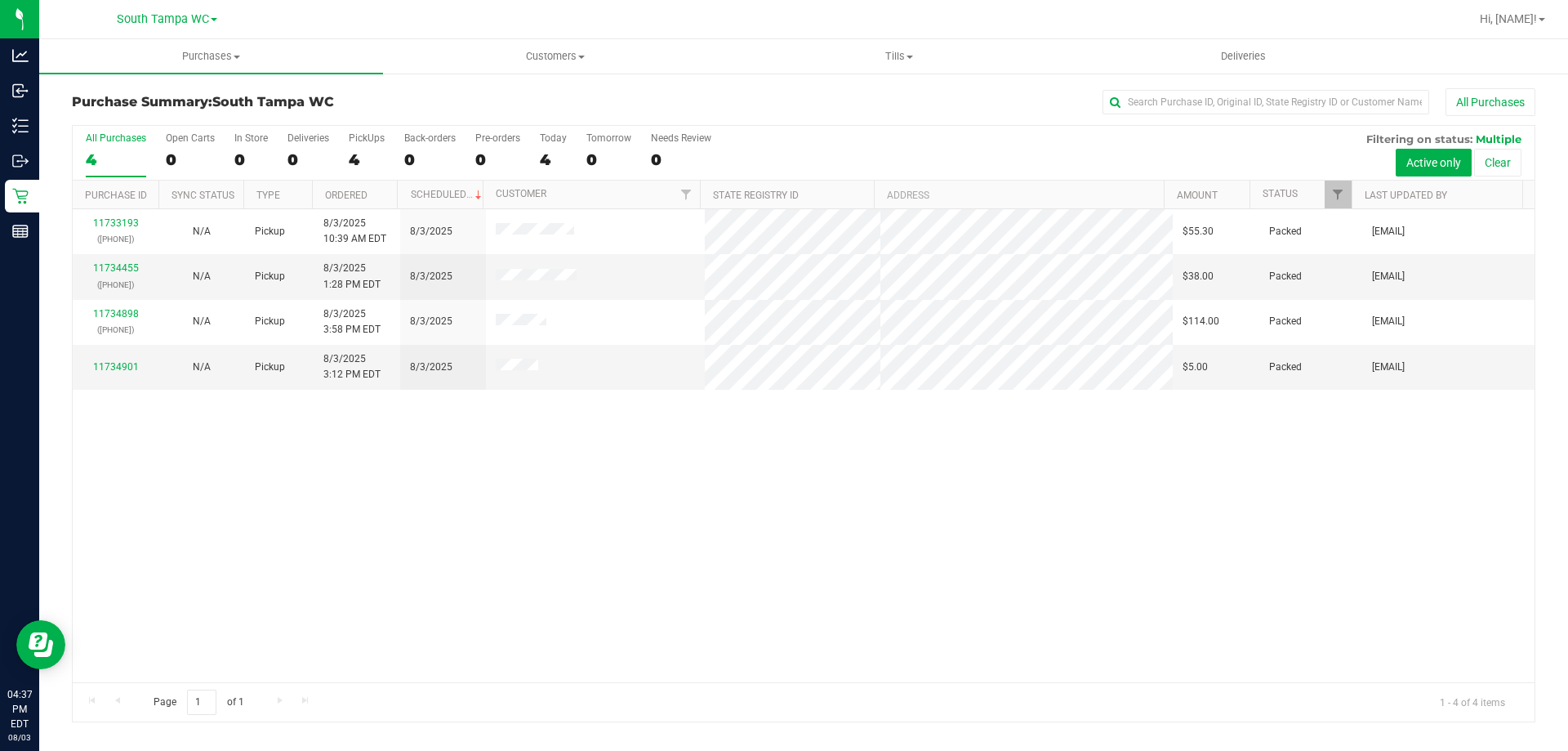 click on "11733193
(312955383)
N/A
Pickup 8/3/2025 10:39 AM EDT 8/3/2025
$55.30
Packed pburridge@liveparallel.com
11734455
(312998282)
N/A
Pickup 8/3/2025 1:28 PM EDT 8/3/2025
$38.00
Packed ahouk@liveparallel.com
11734898
(309005971)
N/A
Pickup 8/3/2025 3:58 PM EDT 8/3/2025
$114.00
Packed pburridge@liveparallel.com
11734901" at bounding box center (804, 445) 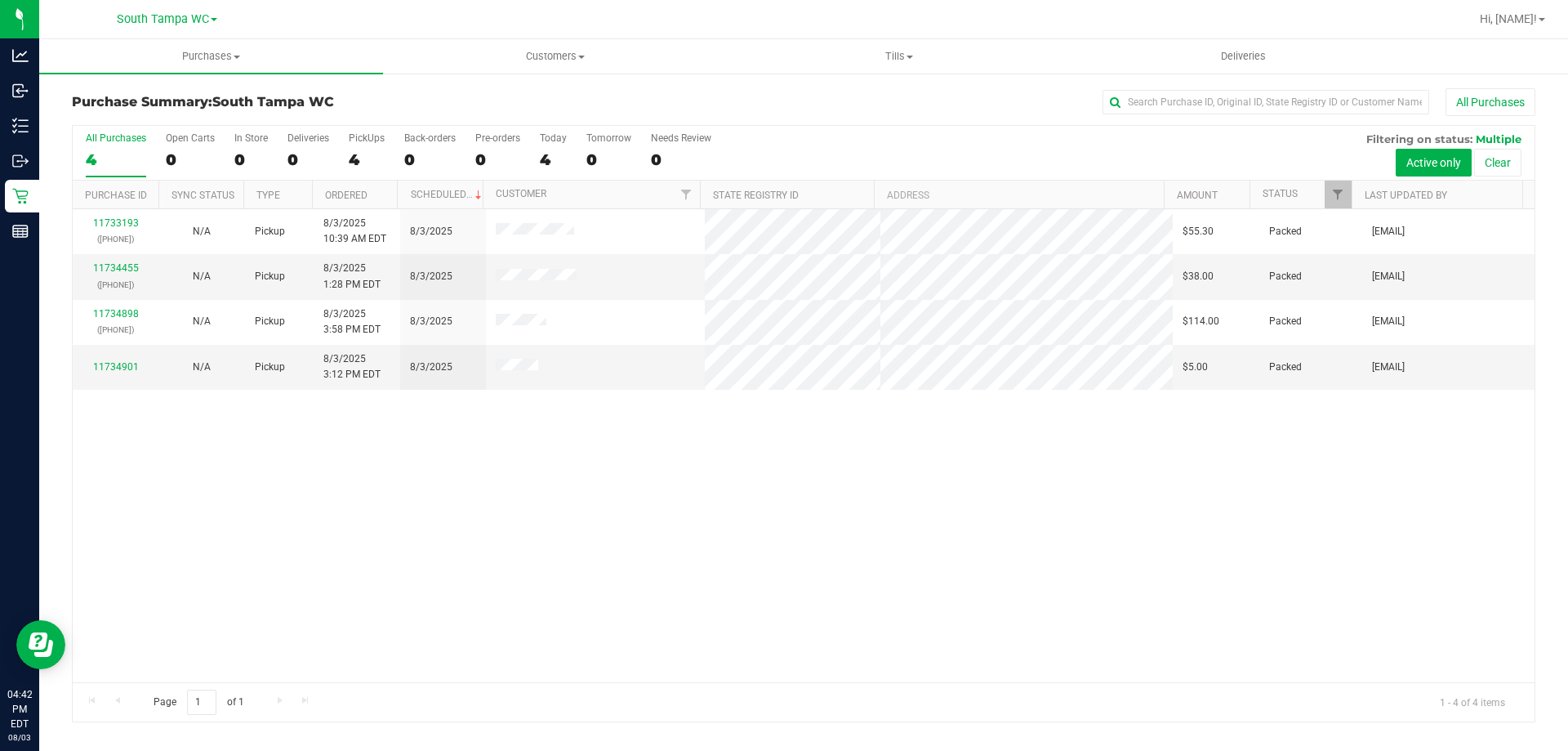 click on "11733193
(312955383)
N/A
Pickup 8/3/2025 10:39 AM EDT 8/3/2025
$55.30
Packed pburridge@liveparallel.com
11734455
(312998282)
N/A
Pickup 8/3/2025 1:28 PM EDT 8/3/2025
$38.00
Packed ahouk@liveparallel.com
11734898
(309005971)
N/A
Pickup 8/3/2025 3:58 PM EDT 8/3/2025
$114.00
Packed pburridge@liveparallel.com
11734901" at bounding box center (804, 445) 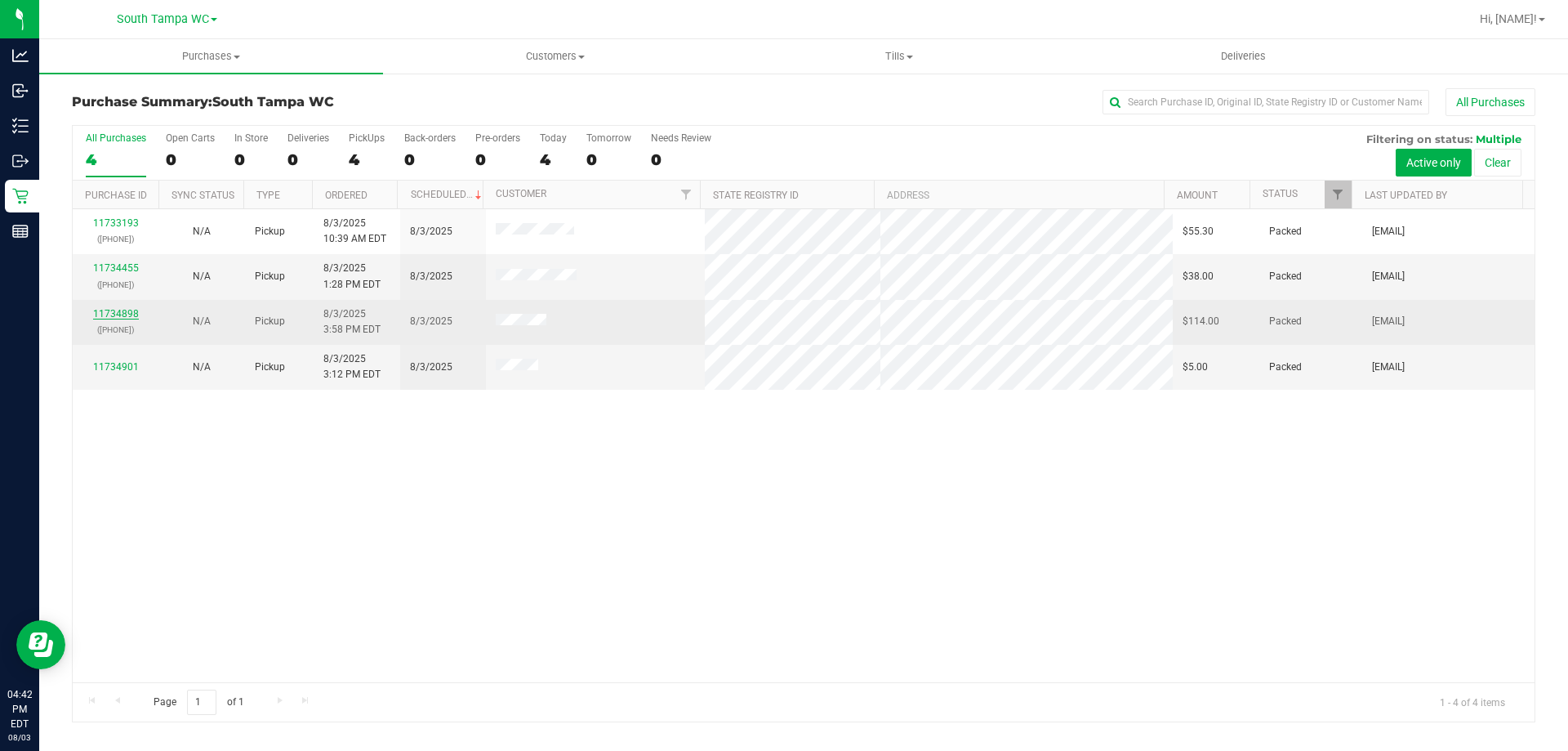 click on "11734898" at bounding box center [116, 314] 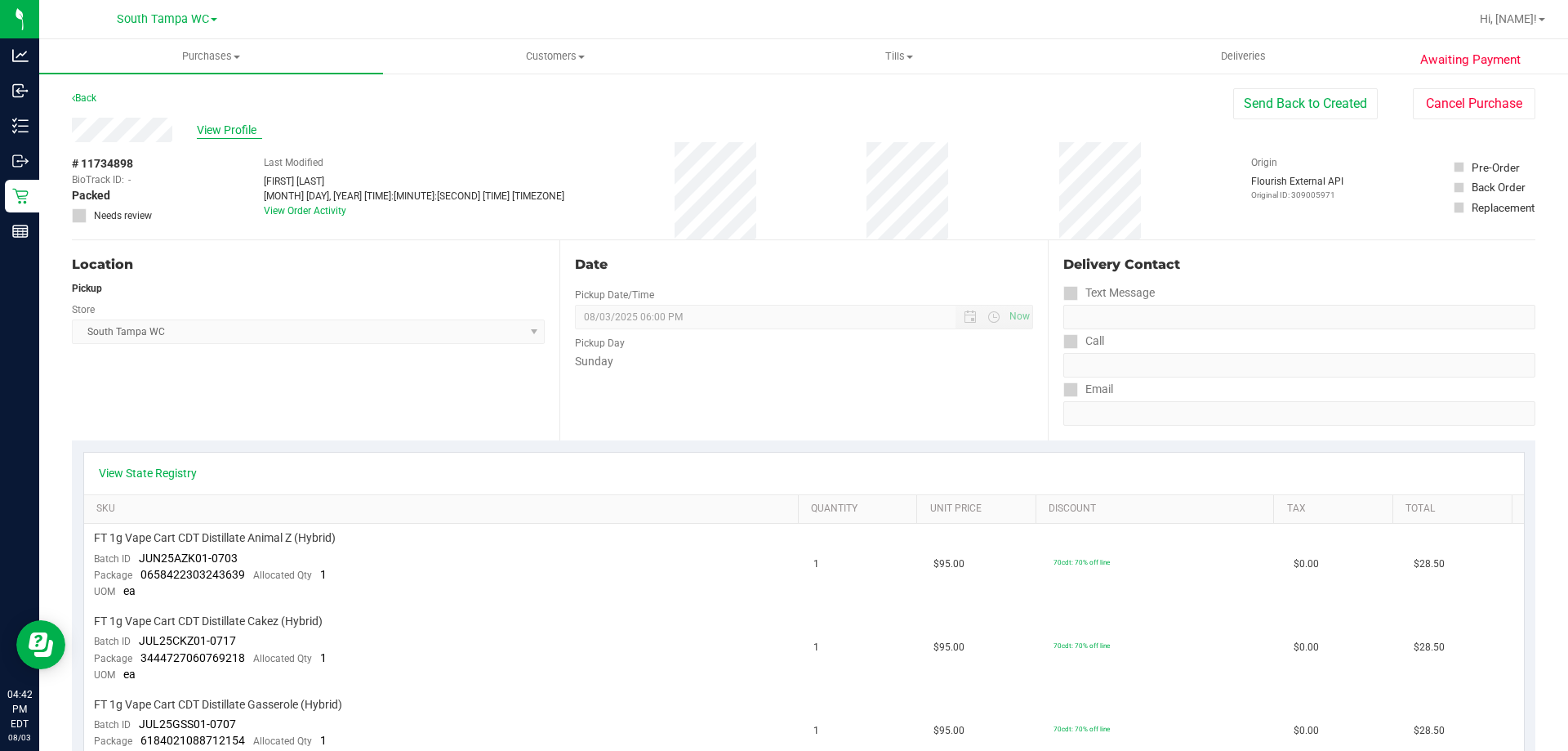 click on "View Profile" at bounding box center (229, 130) 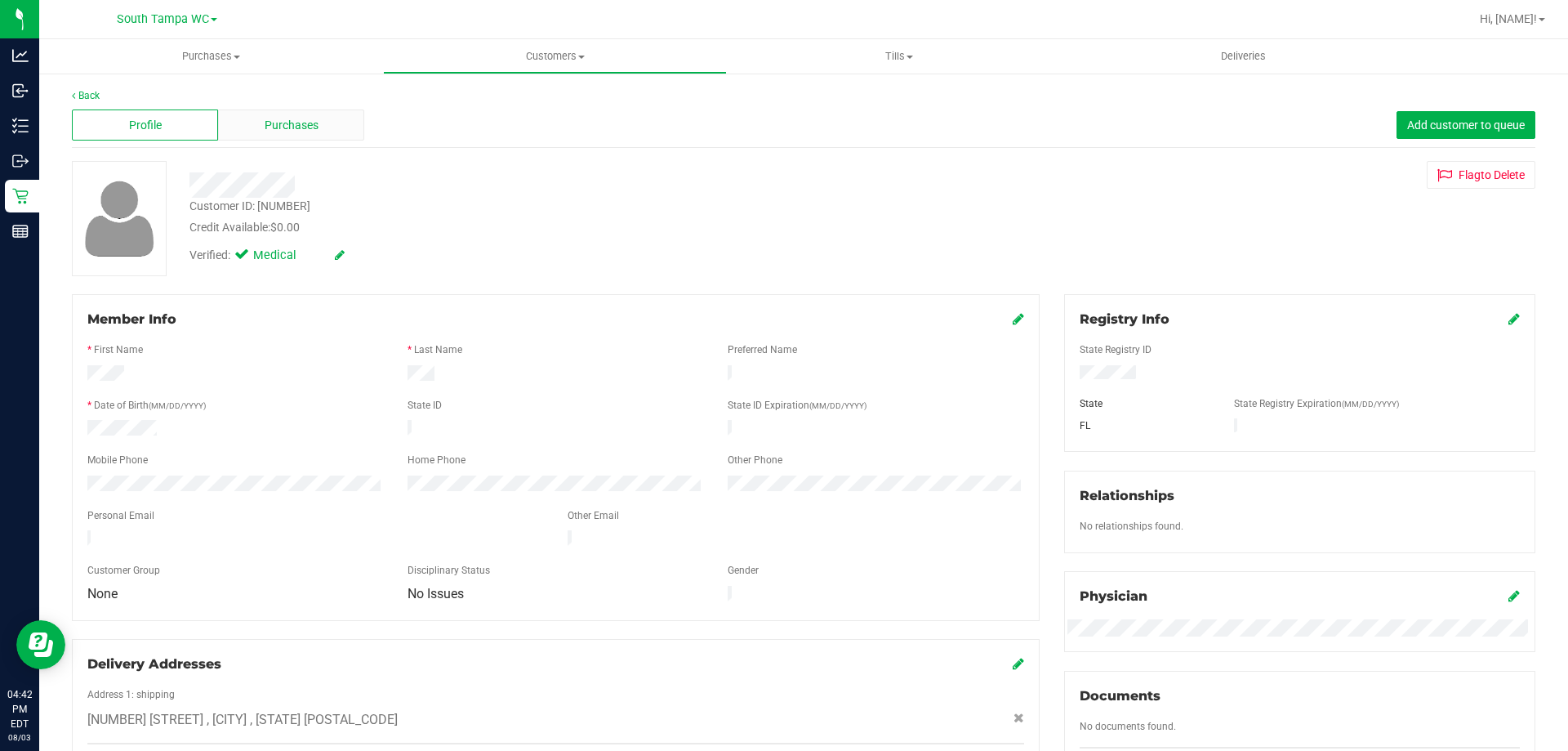 click on "Purchases" at bounding box center [291, 125] 